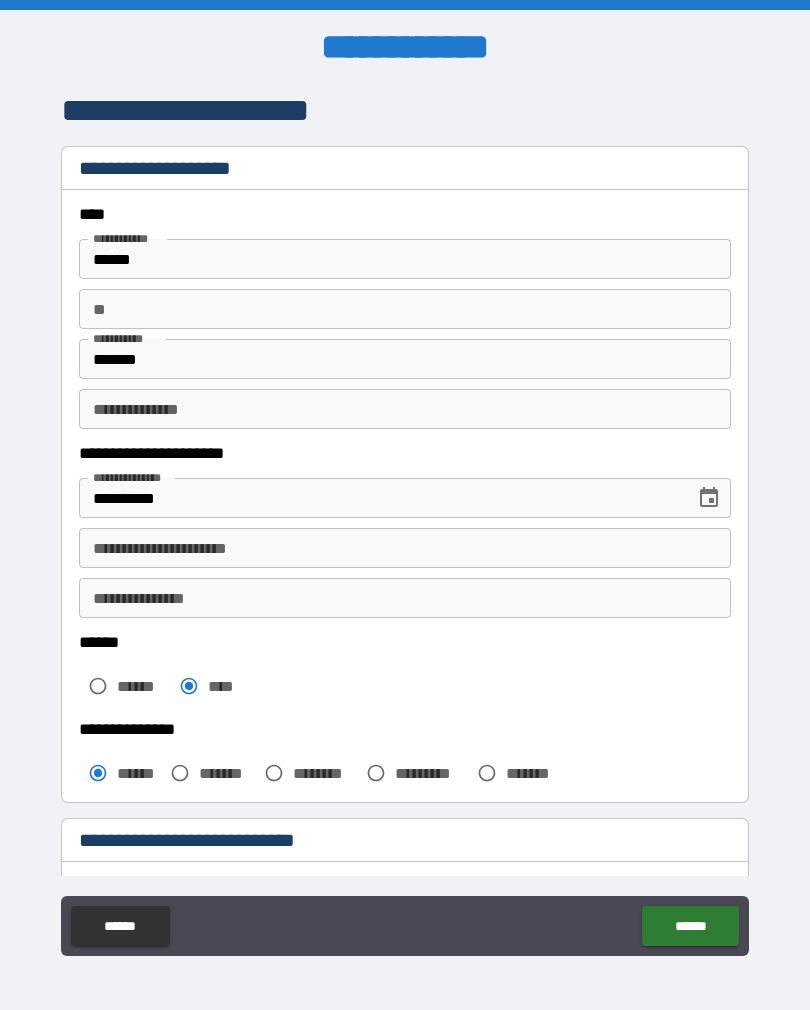 scroll, scrollTop: 0, scrollLeft: 0, axis: both 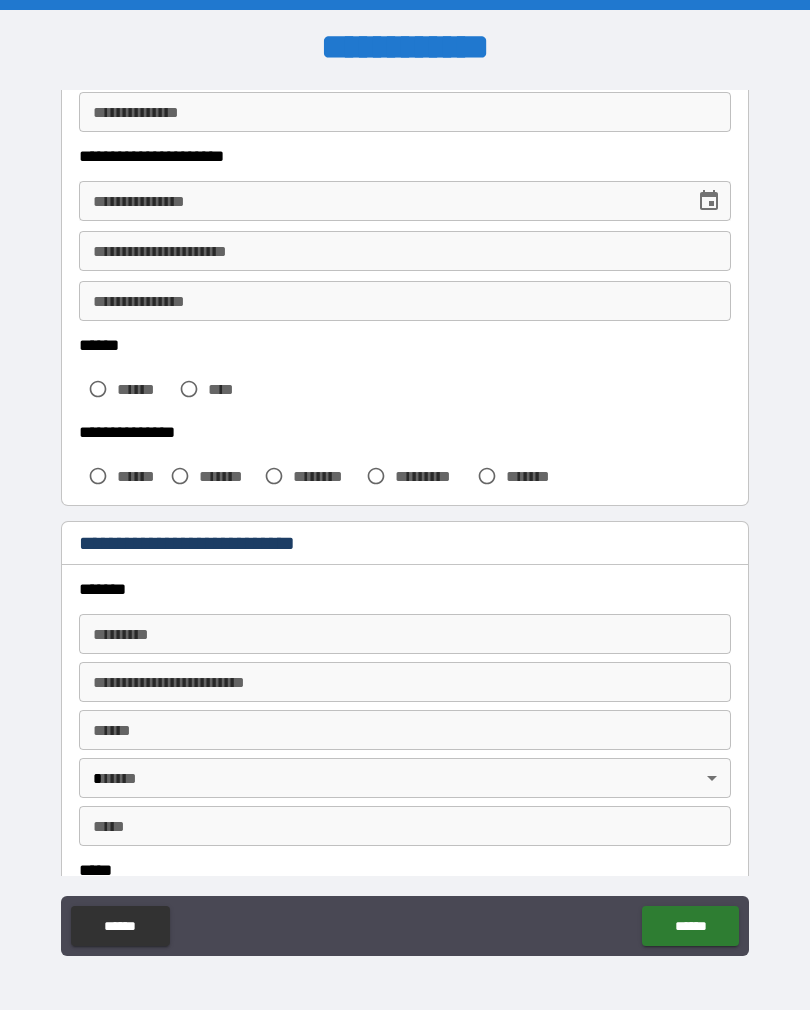 click on "******" at bounding box center (120, 926) 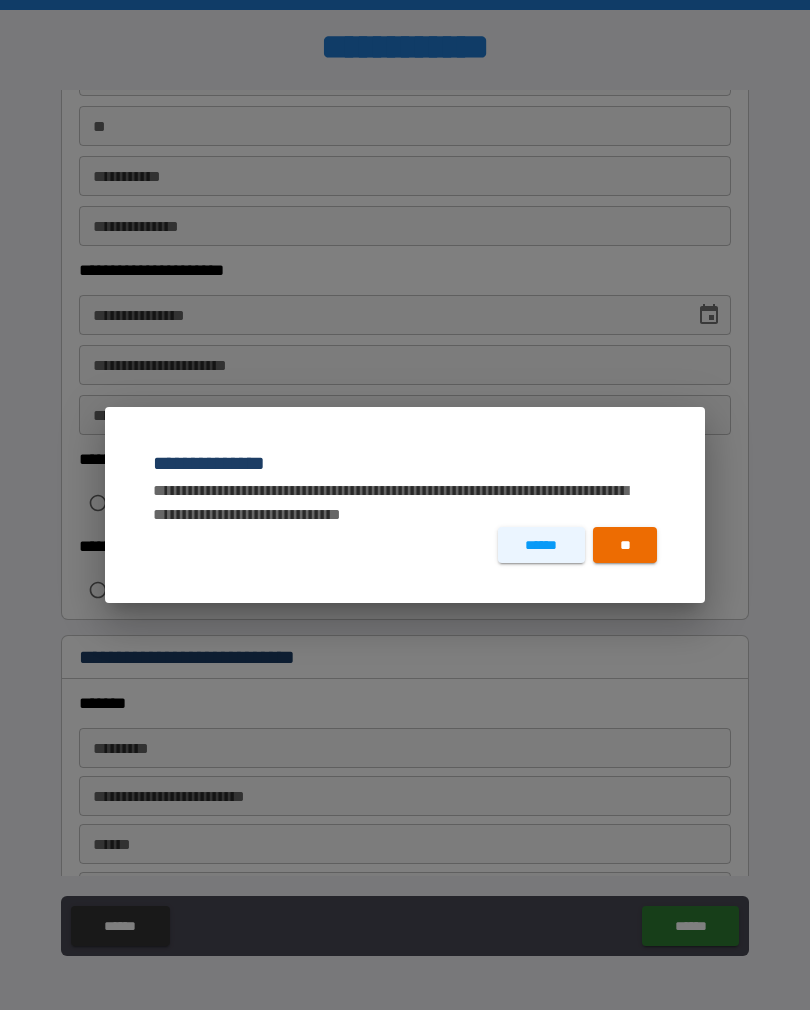 scroll, scrollTop: 0, scrollLeft: 0, axis: both 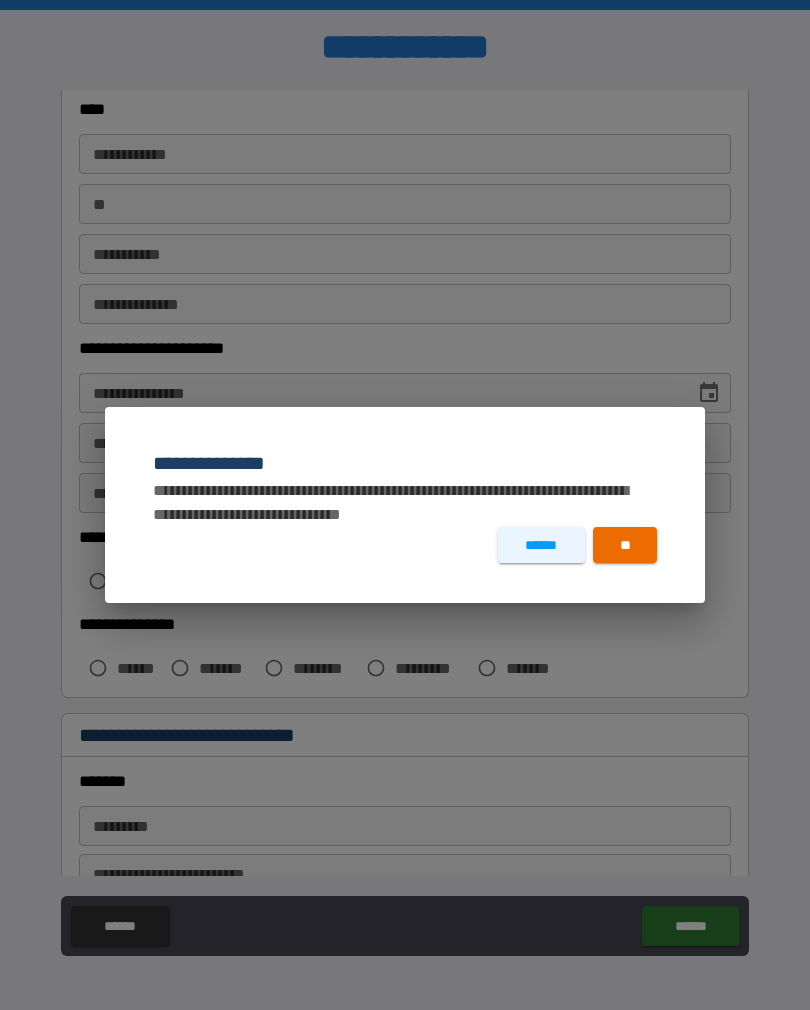click on "**" at bounding box center [625, 545] 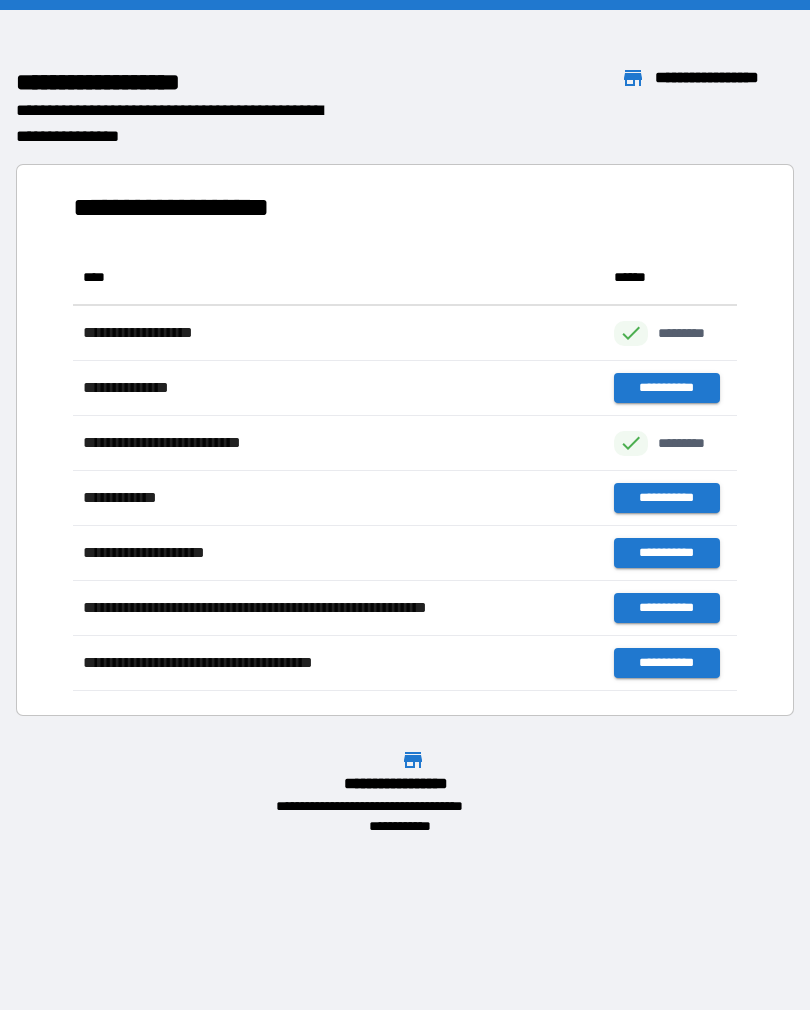 scroll, scrollTop: 441, scrollLeft: 664, axis: both 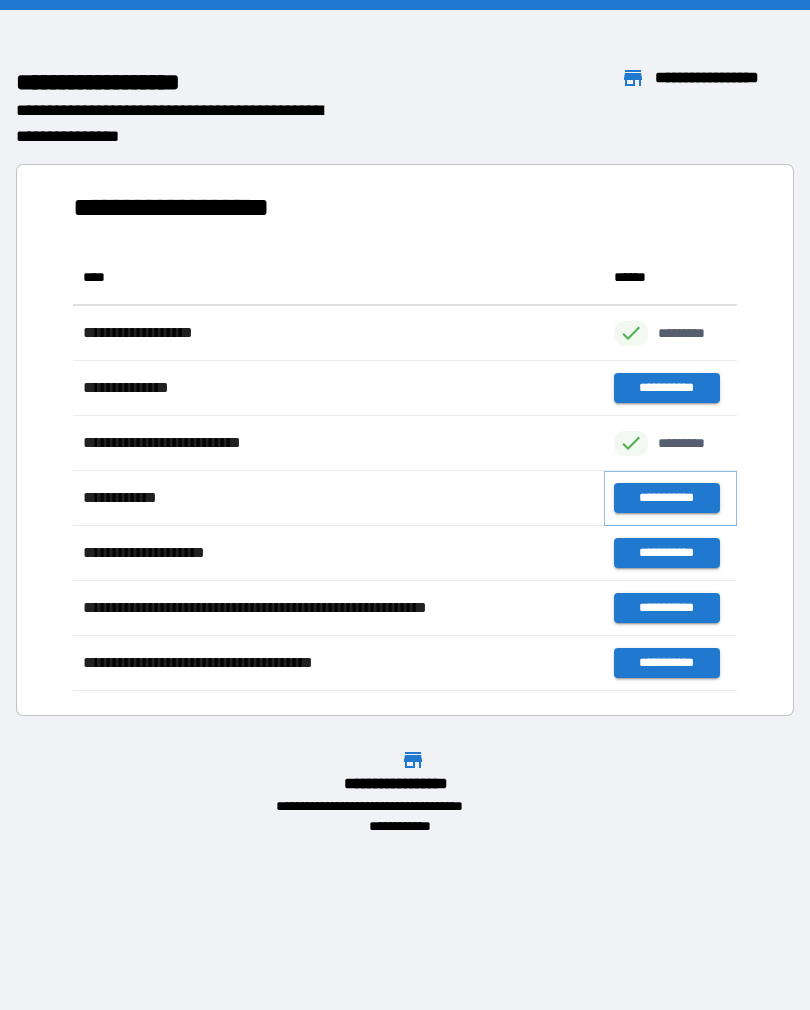 click on "**********" at bounding box center (666, 498) 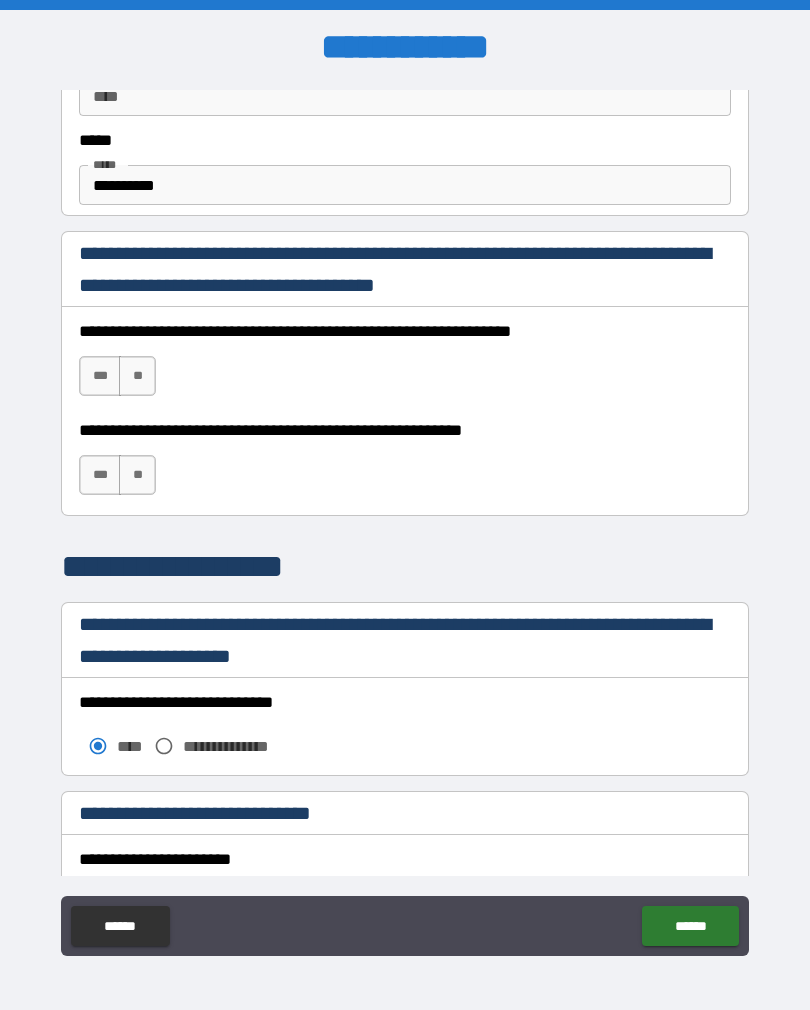 scroll, scrollTop: 1218, scrollLeft: 0, axis: vertical 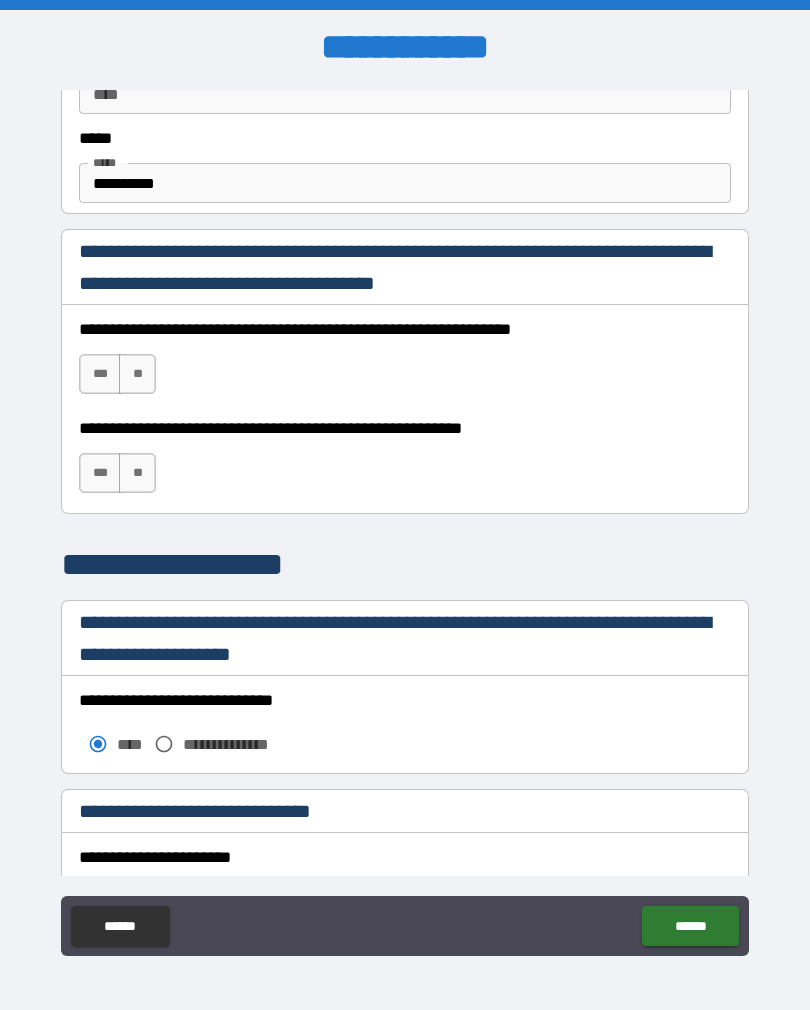 click on "**********" at bounding box center (405, 183) 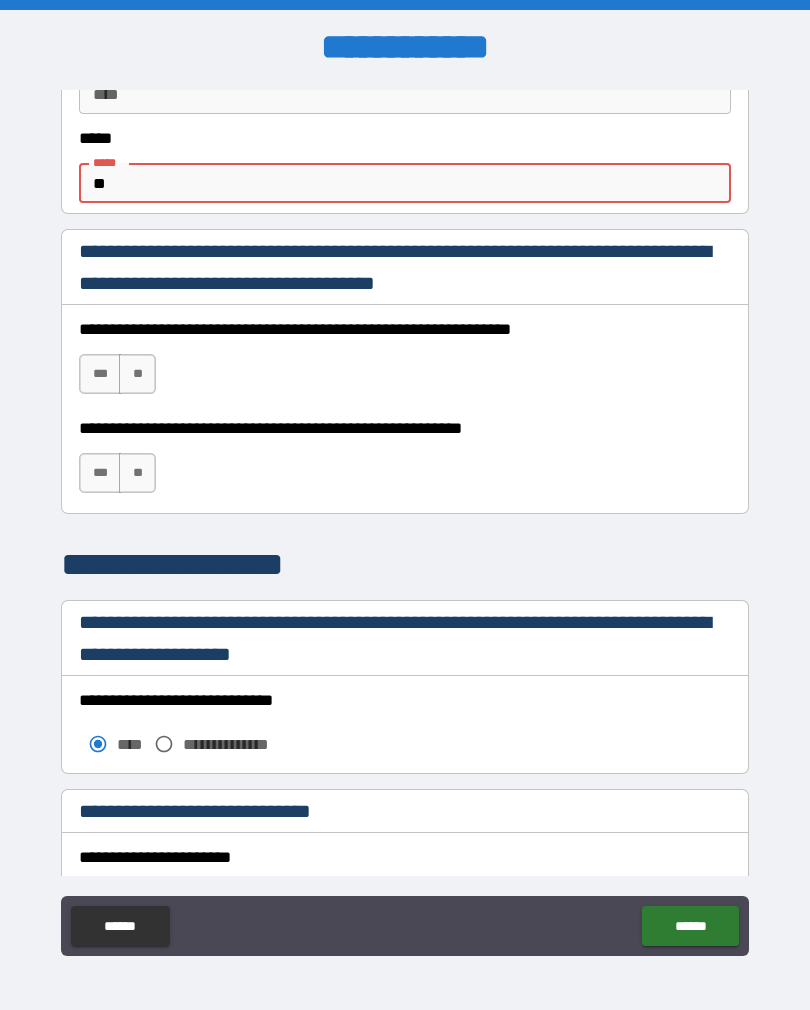 type on "*" 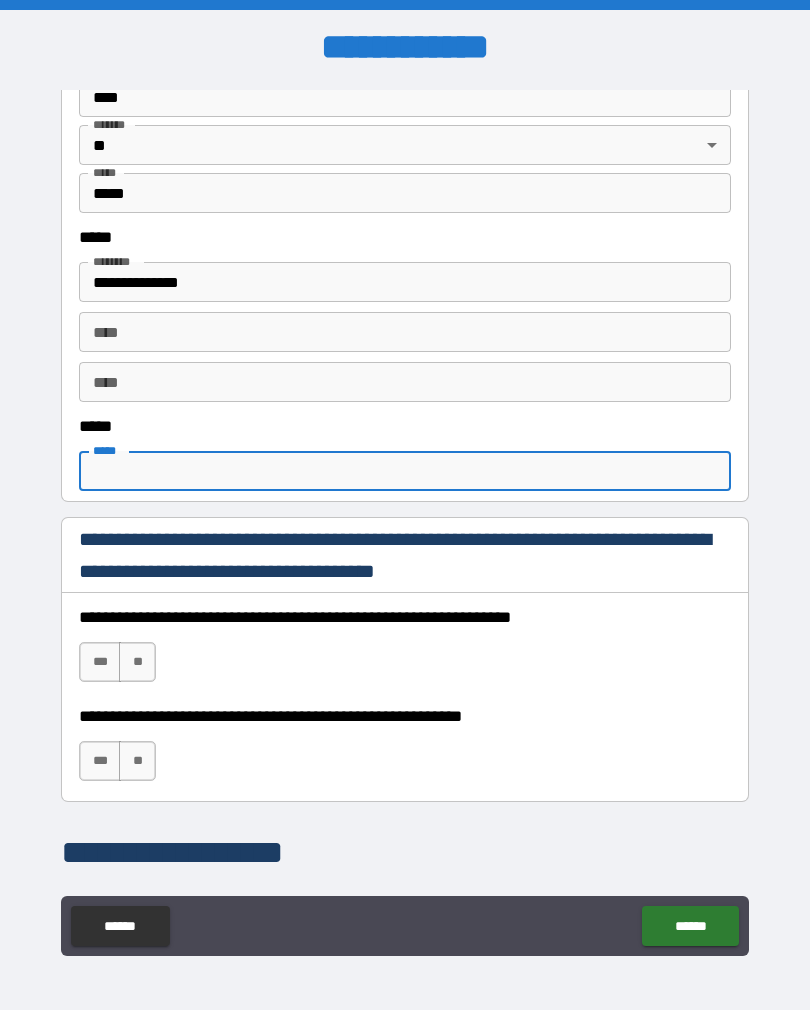 scroll, scrollTop: 1073, scrollLeft: 0, axis: vertical 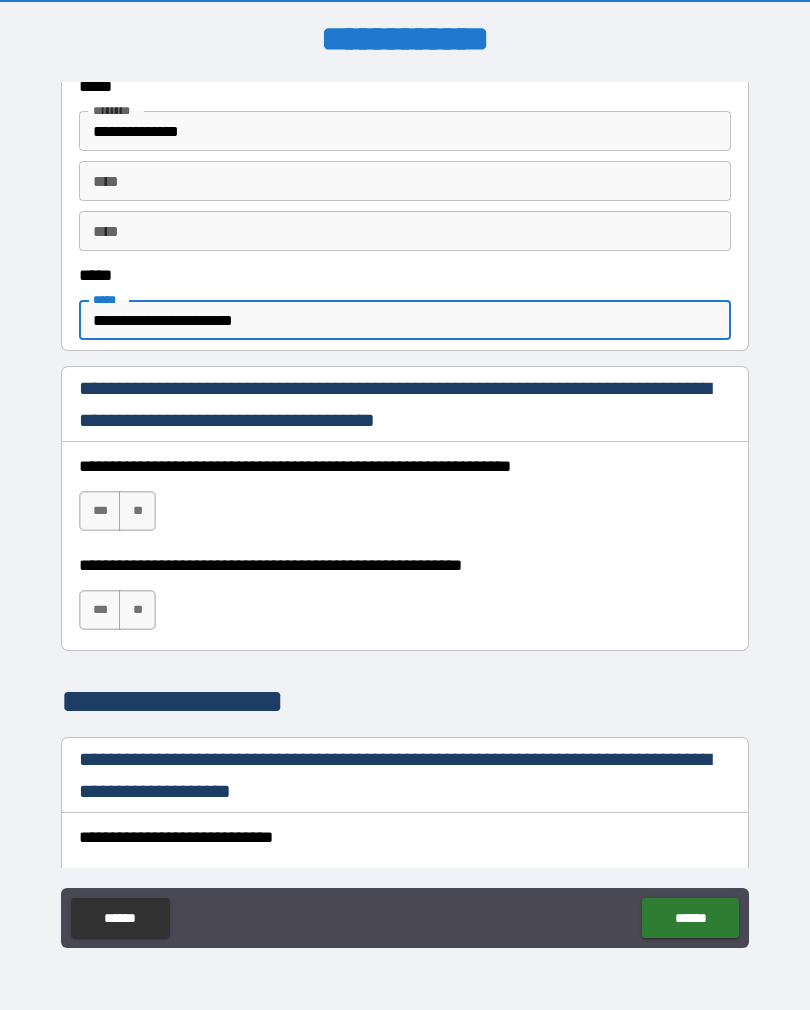 type on "**********" 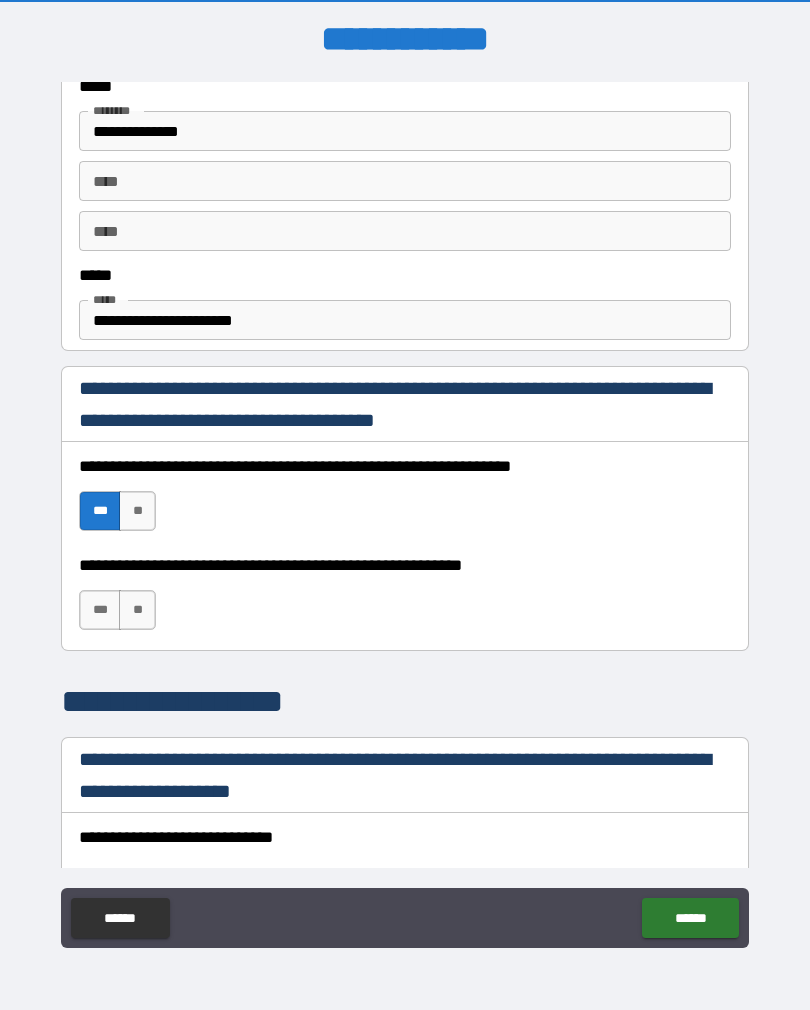 click on "**" at bounding box center [137, 610] 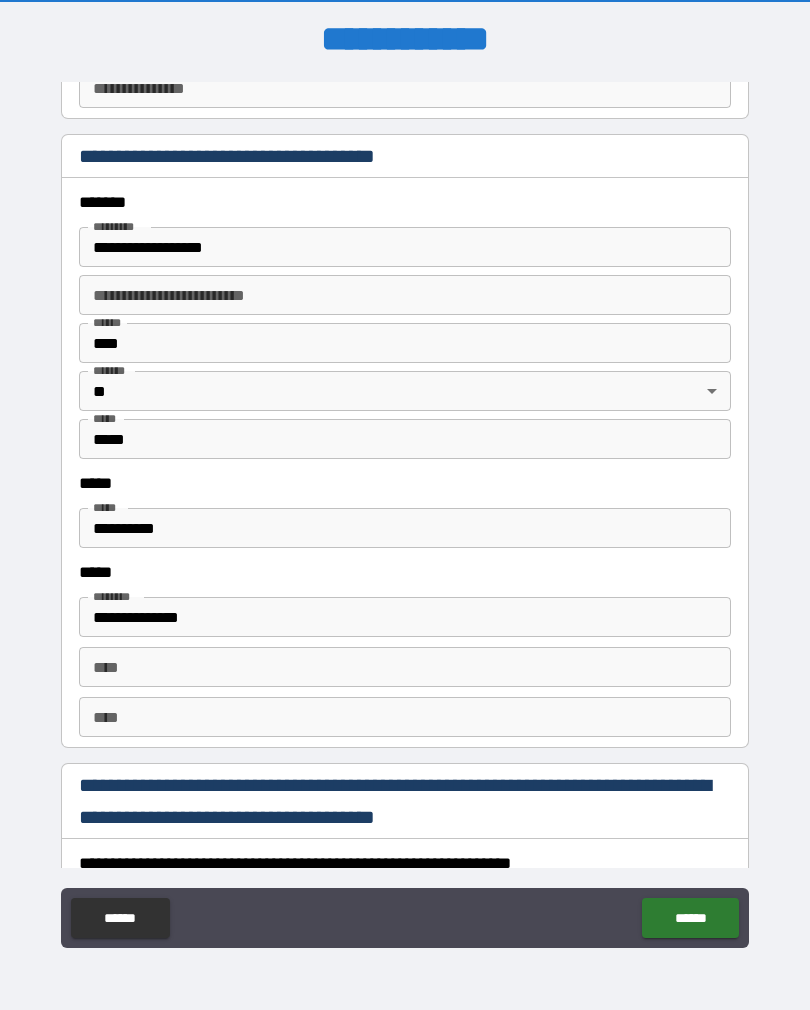 click on "******" at bounding box center (690, 918) 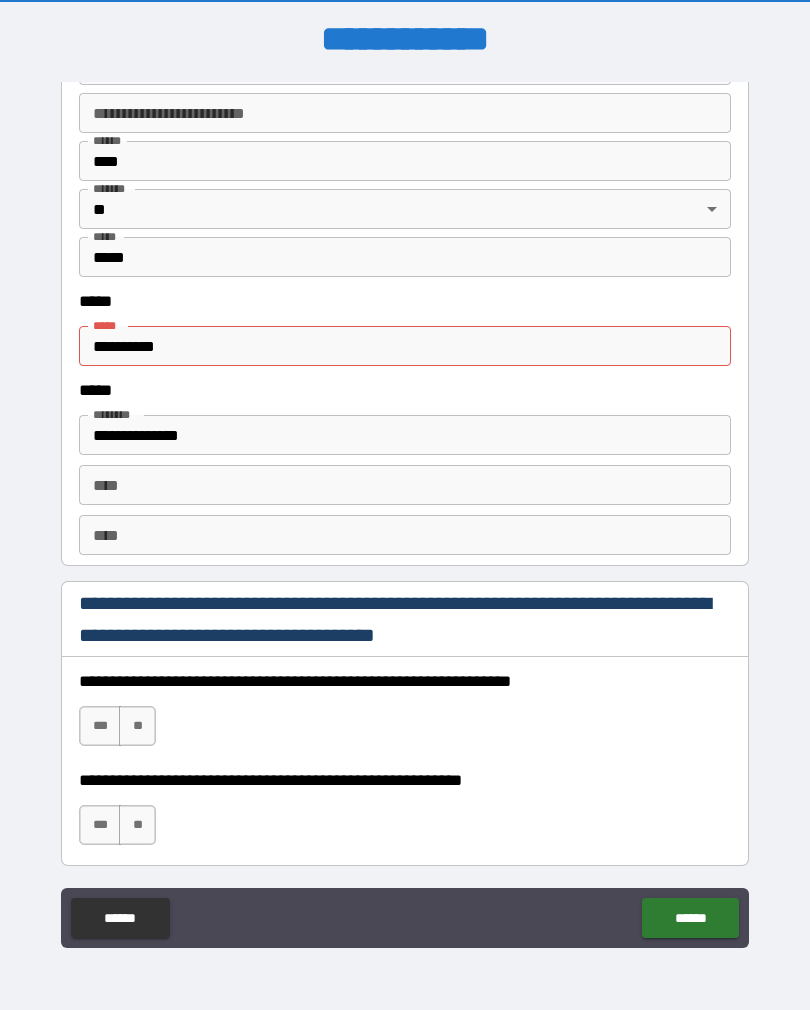 scroll, scrollTop: 2496, scrollLeft: 0, axis: vertical 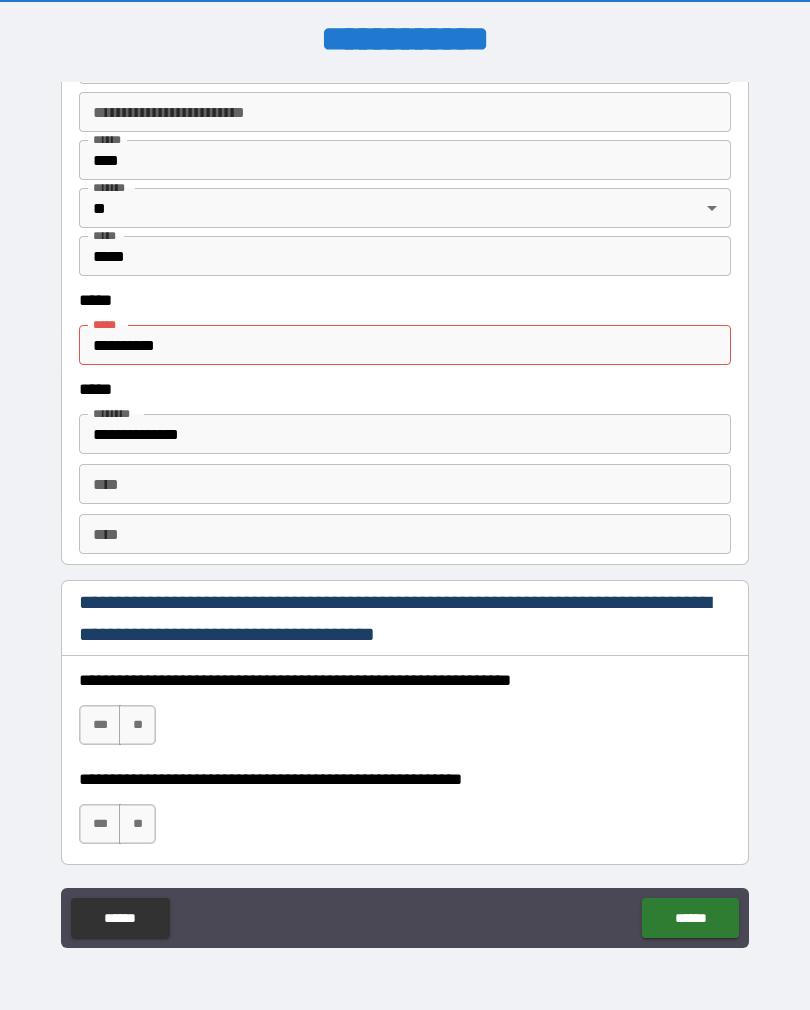 click on "**********" at bounding box center (405, 345) 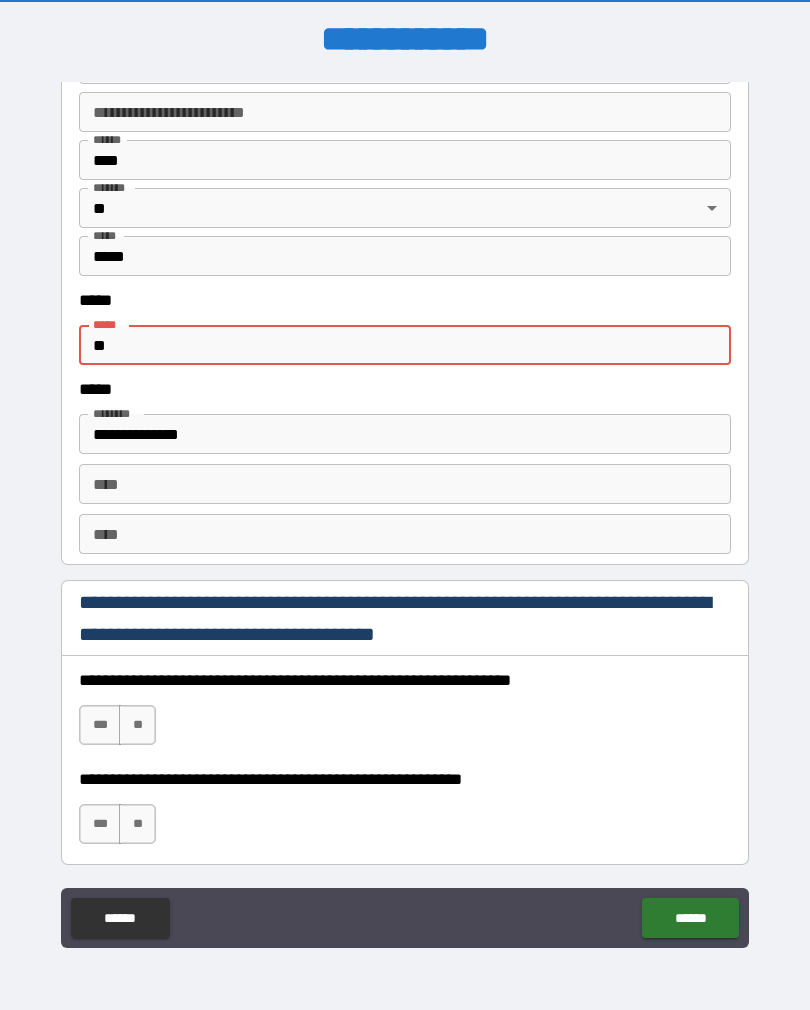 type on "*" 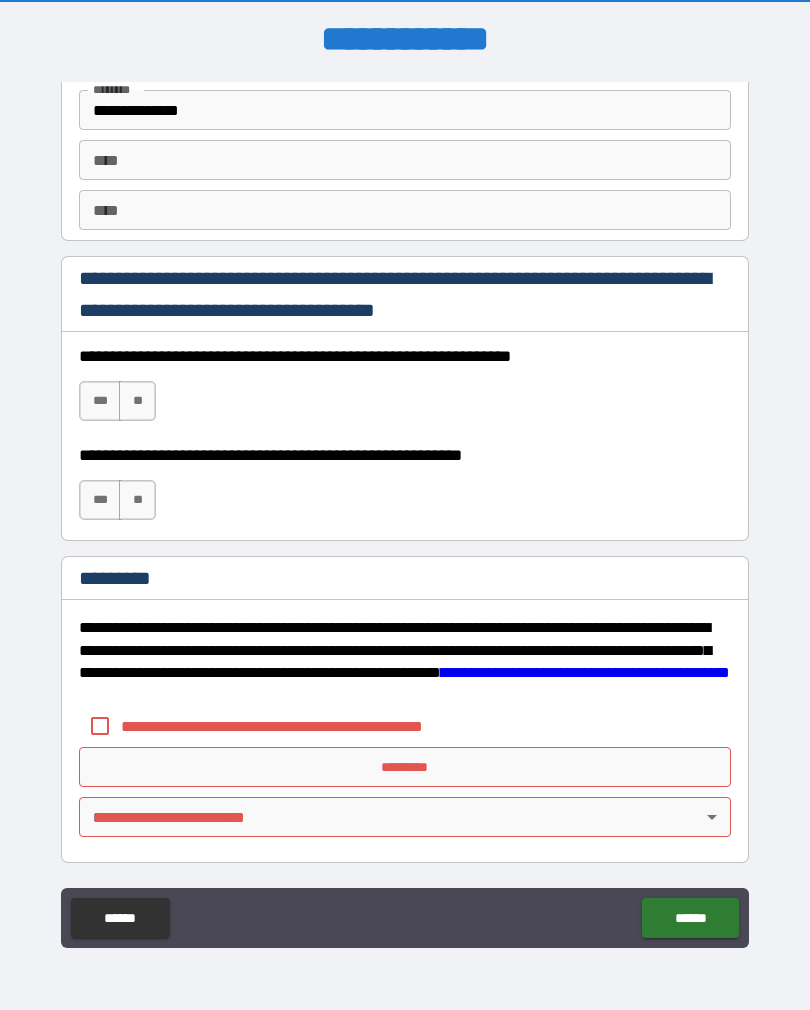scroll, scrollTop: 2820, scrollLeft: 0, axis: vertical 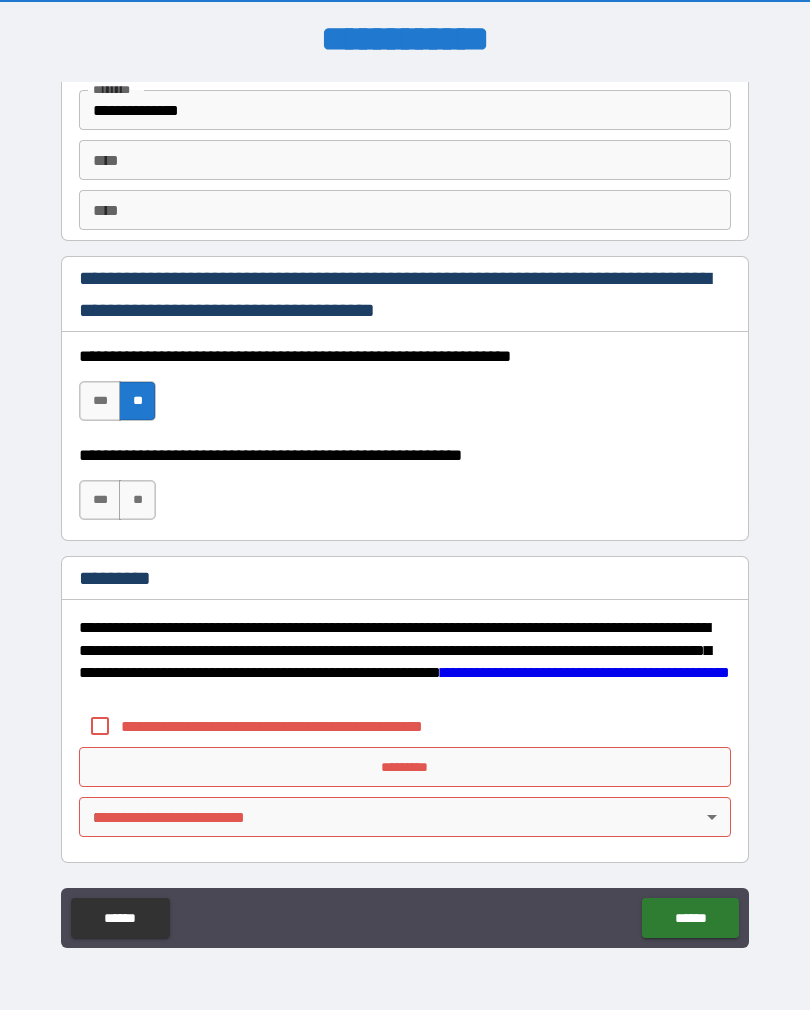 click on "**" at bounding box center [137, 500] 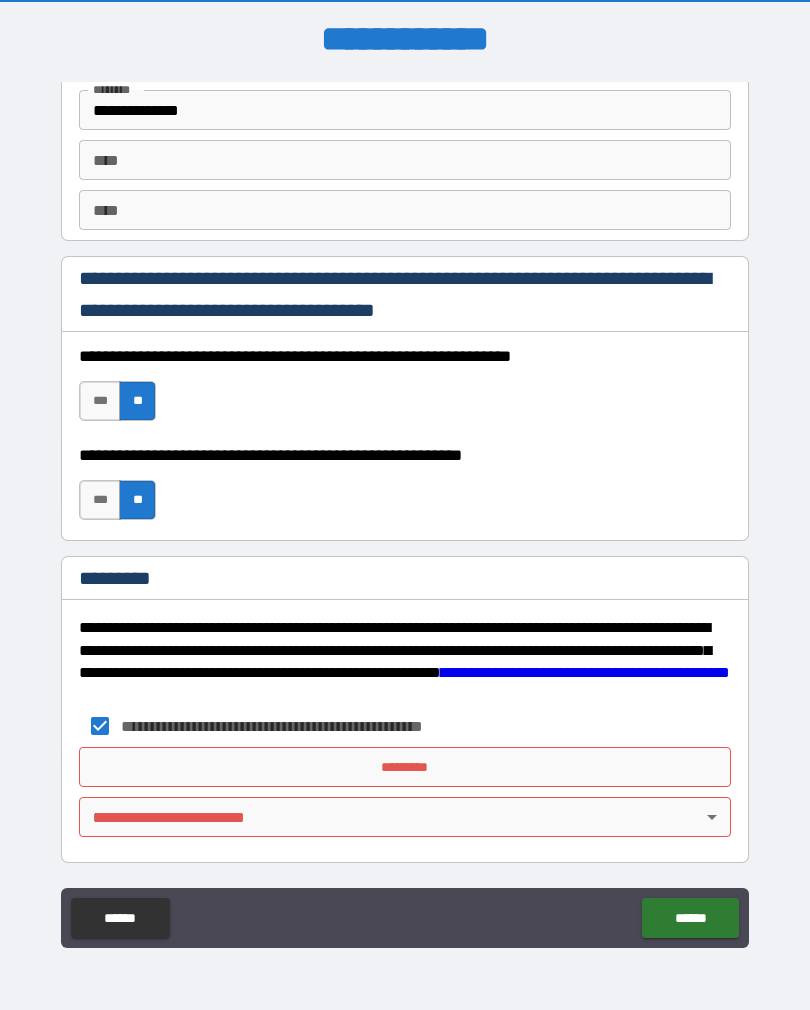 click on "*********" at bounding box center (405, 767) 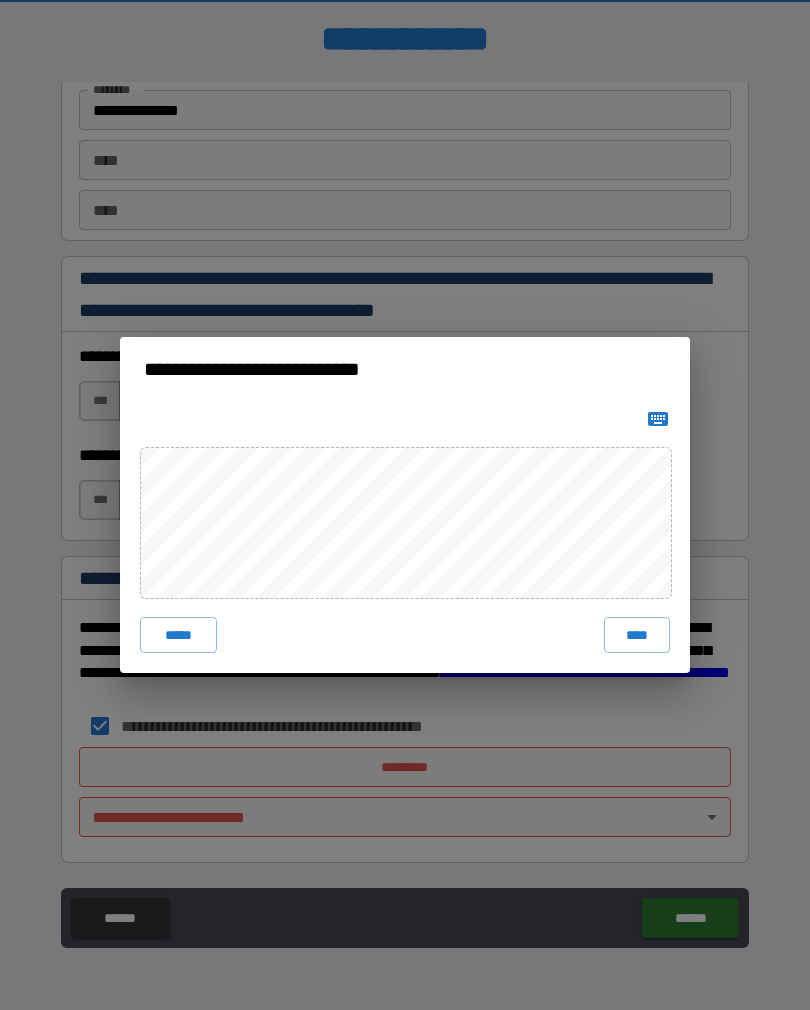 click on "****" at bounding box center [637, 635] 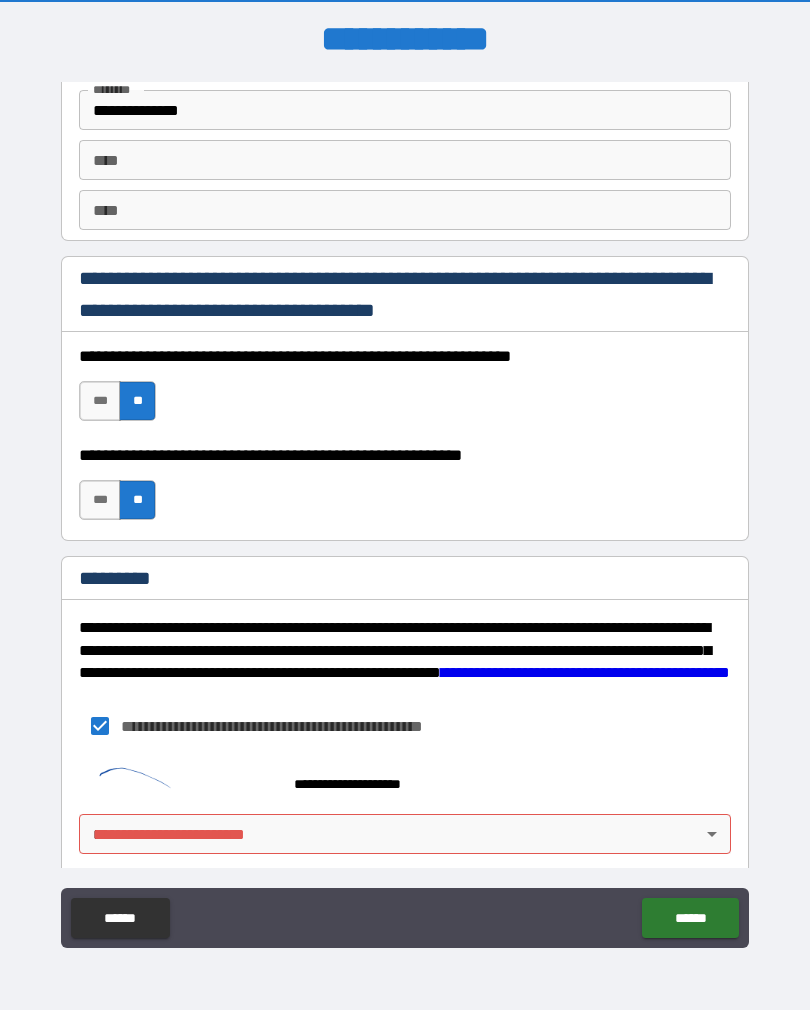 scroll, scrollTop: 2810, scrollLeft: 0, axis: vertical 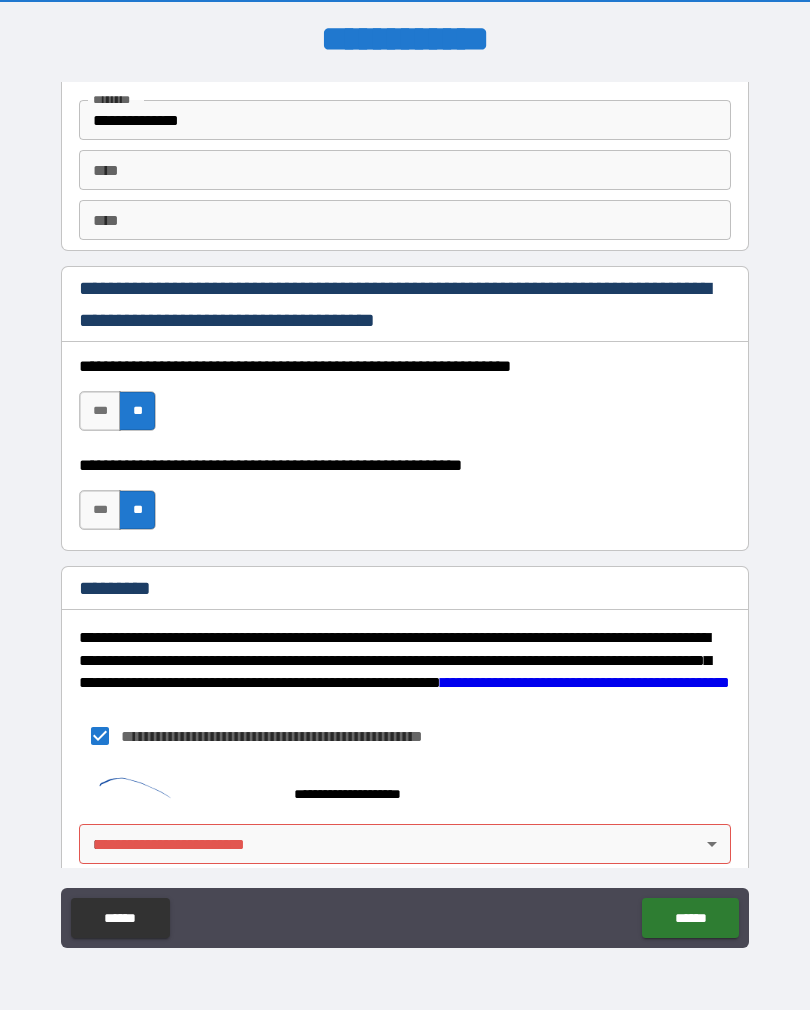 click on "**********" at bounding box center [405, 512] 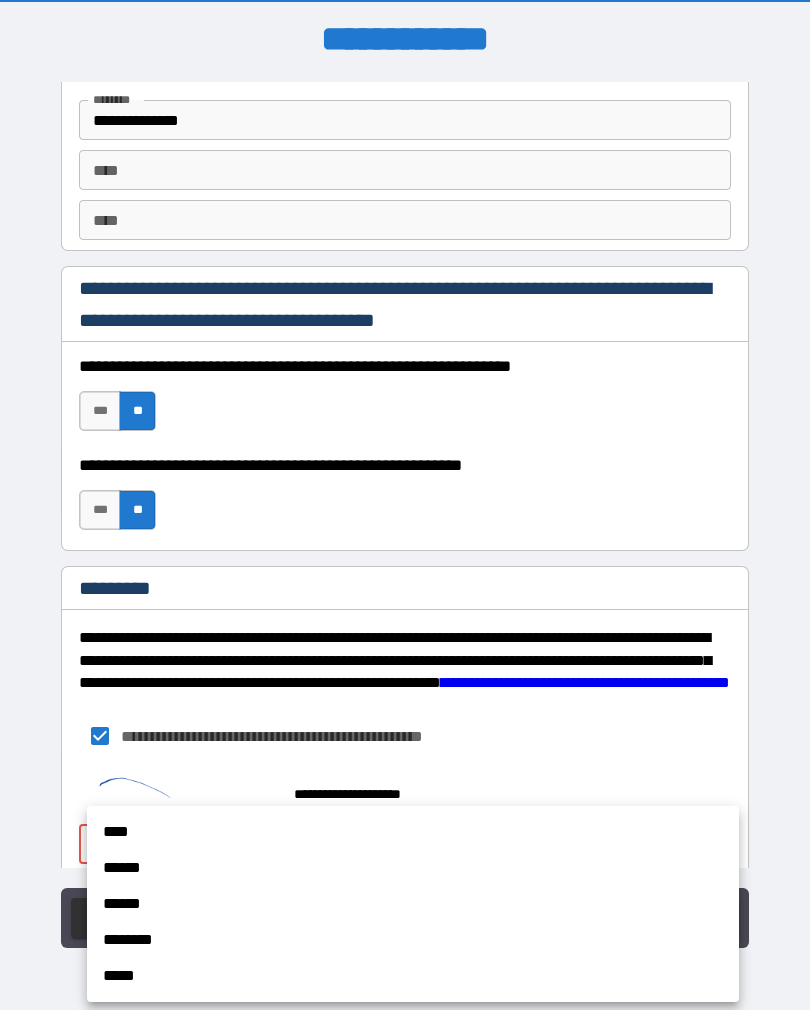 click on "****" at bounding box center (413, 832) 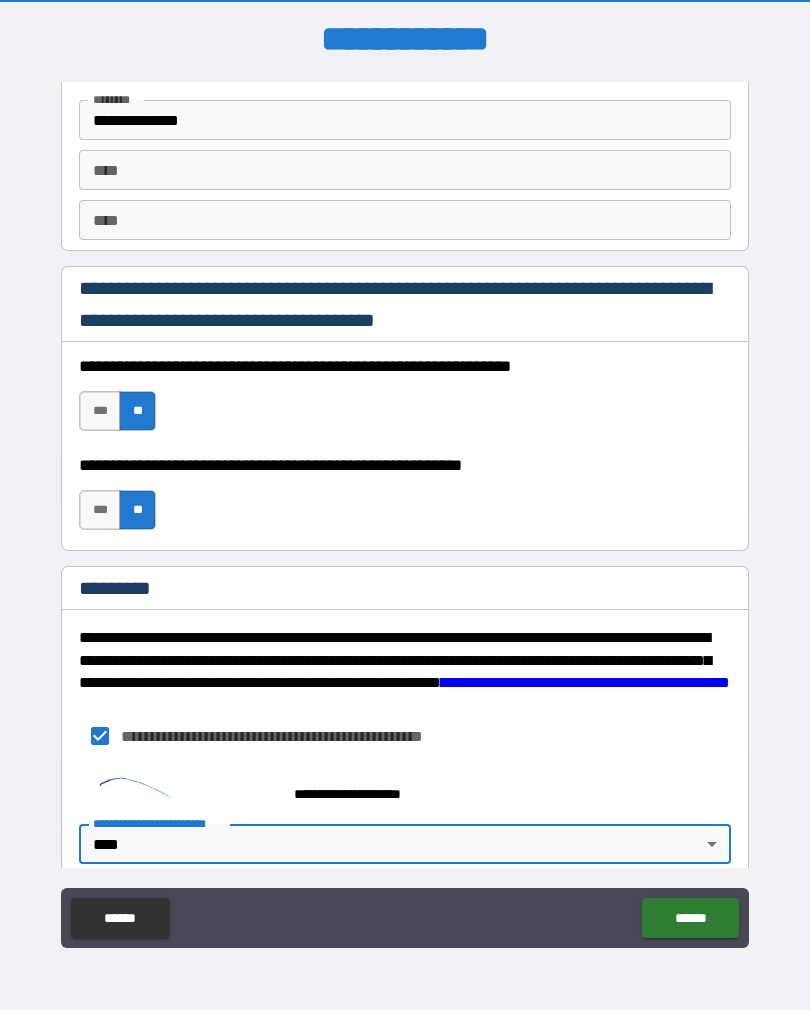 type on "*" 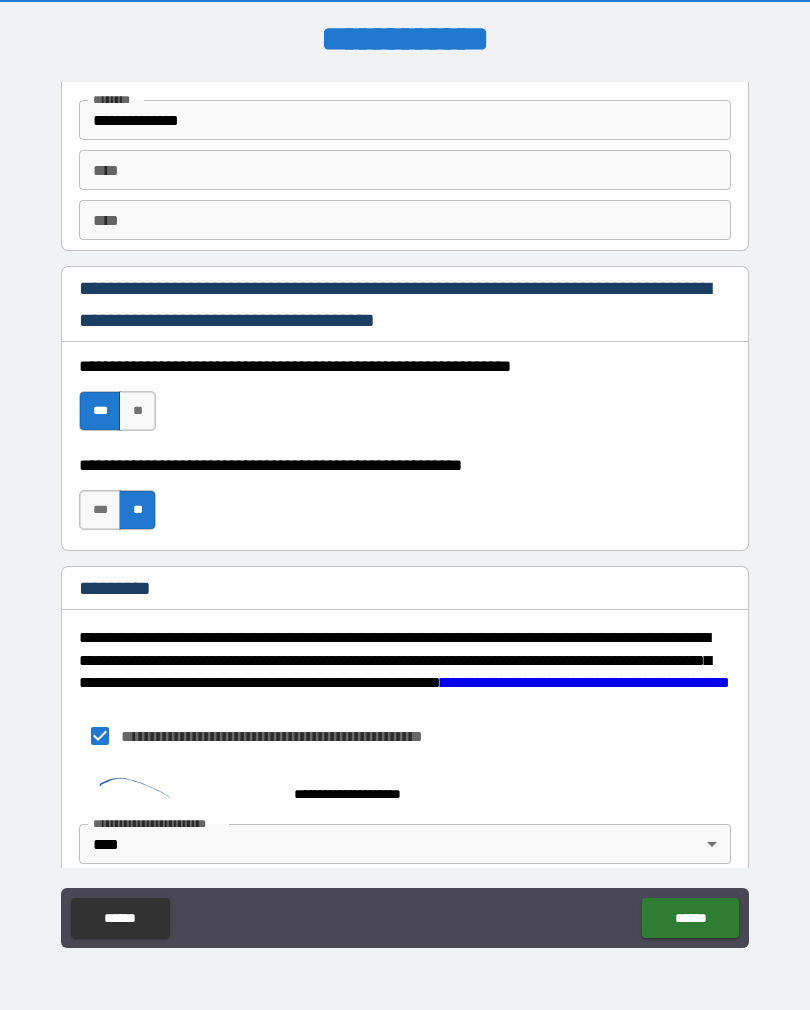 click on "******" at bounding box center (690, 918) 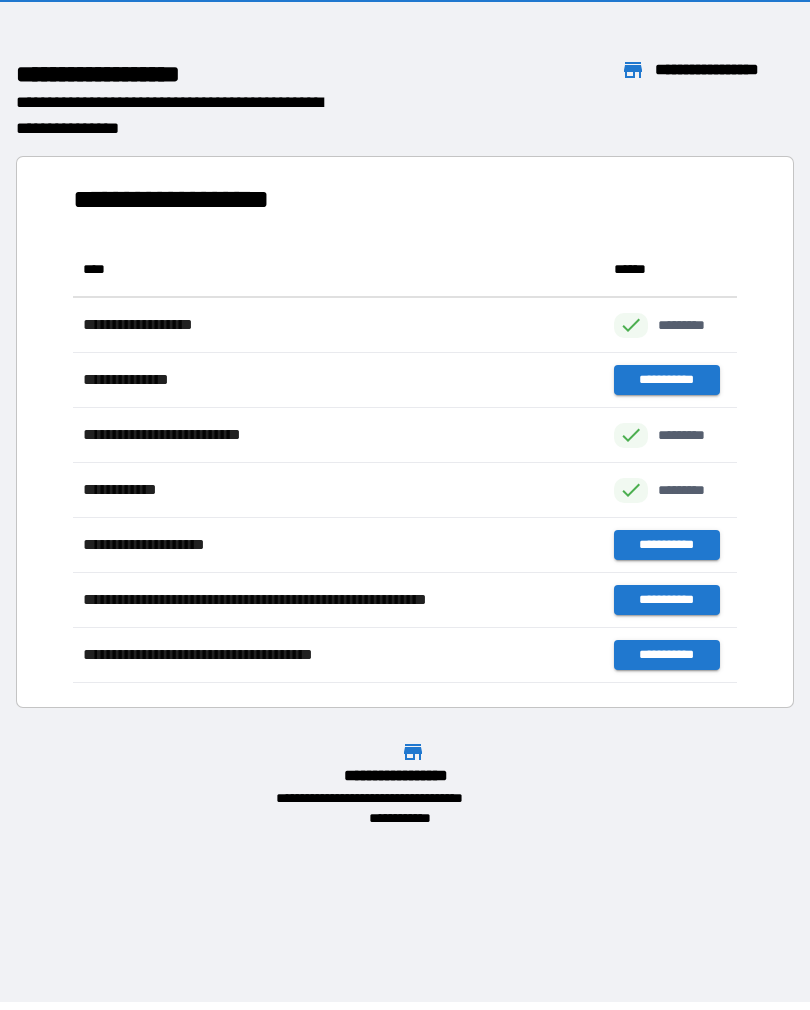 scroll, scrollTop: 1, scrollLeft: 1, axis: both 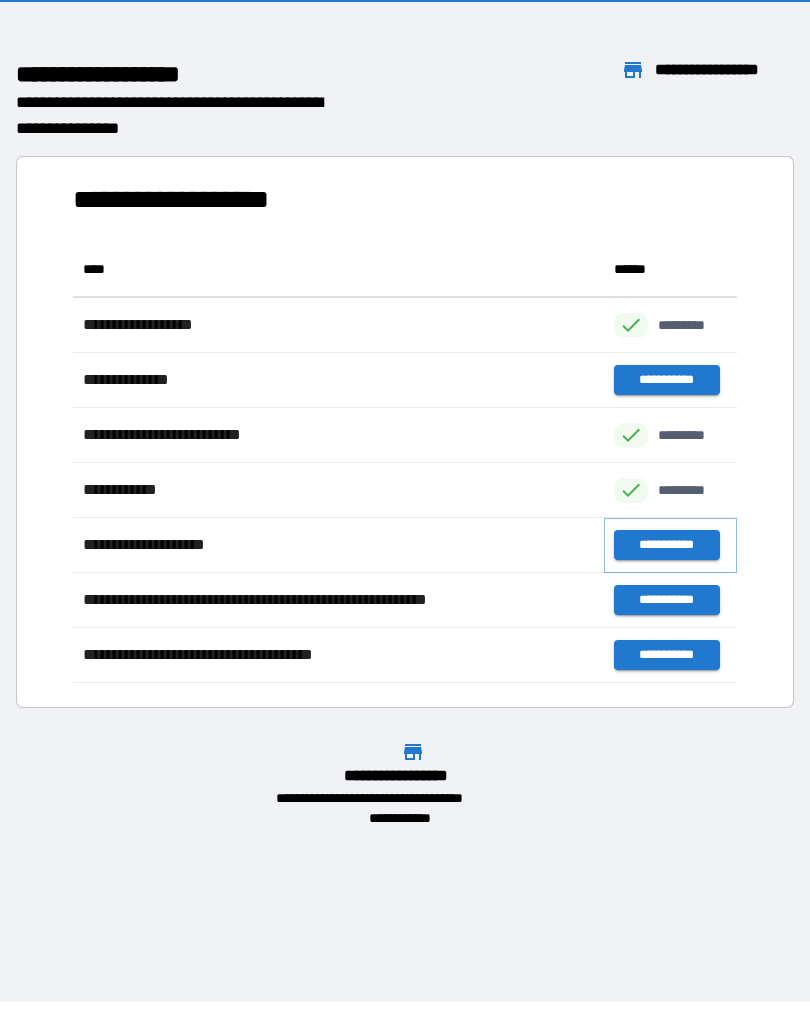click on "**********" at bounding box center [666, 545] 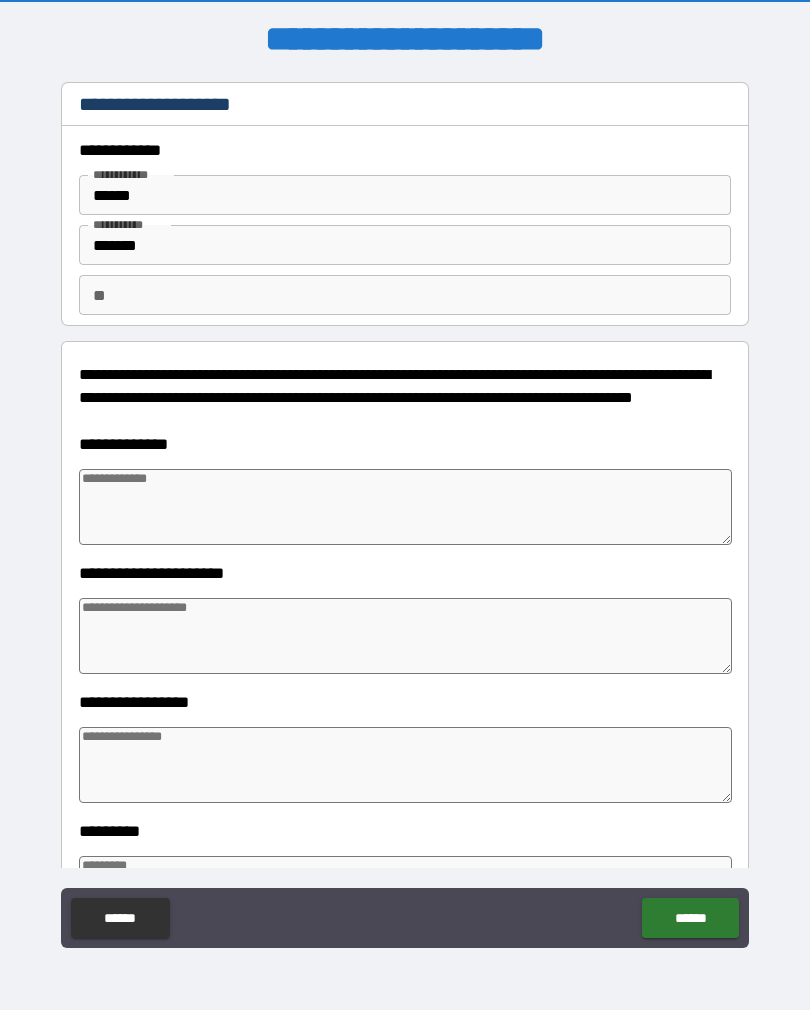 type on "*" 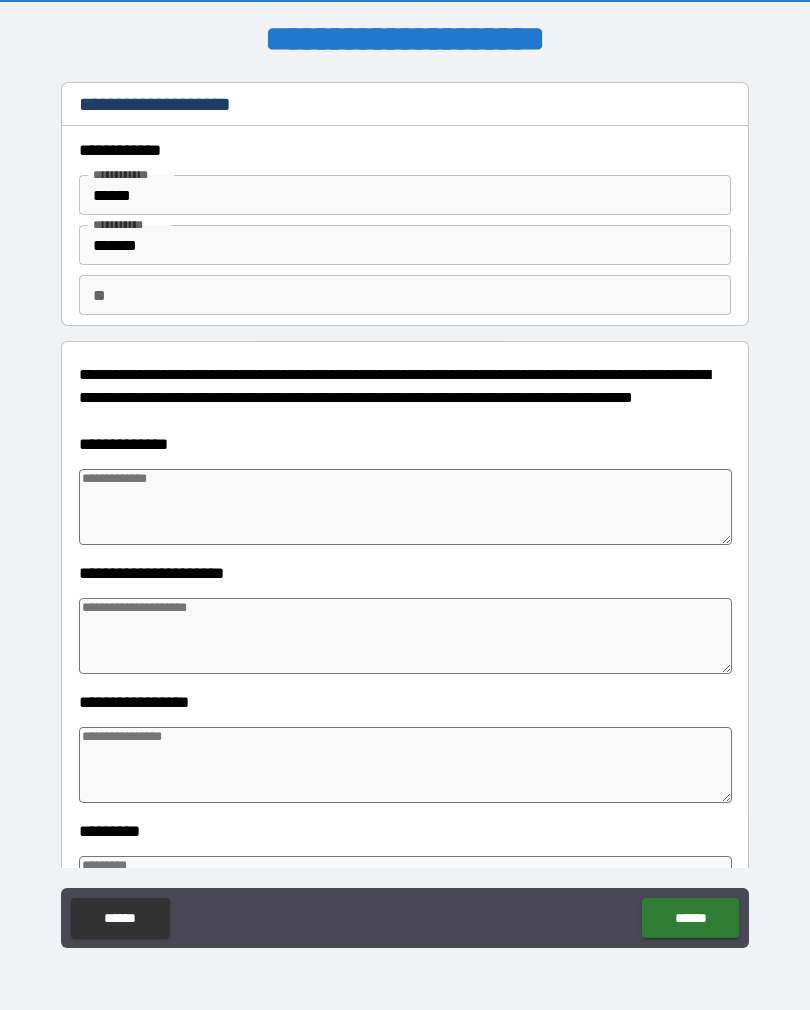 type on "*" 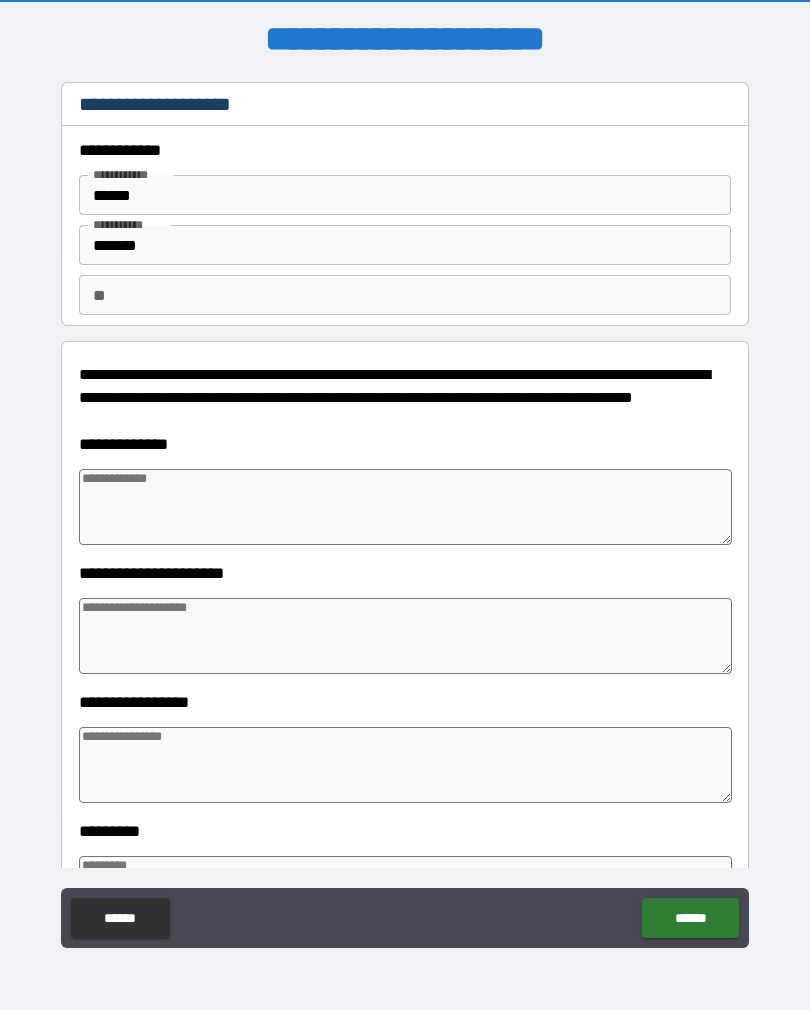 type on "*" 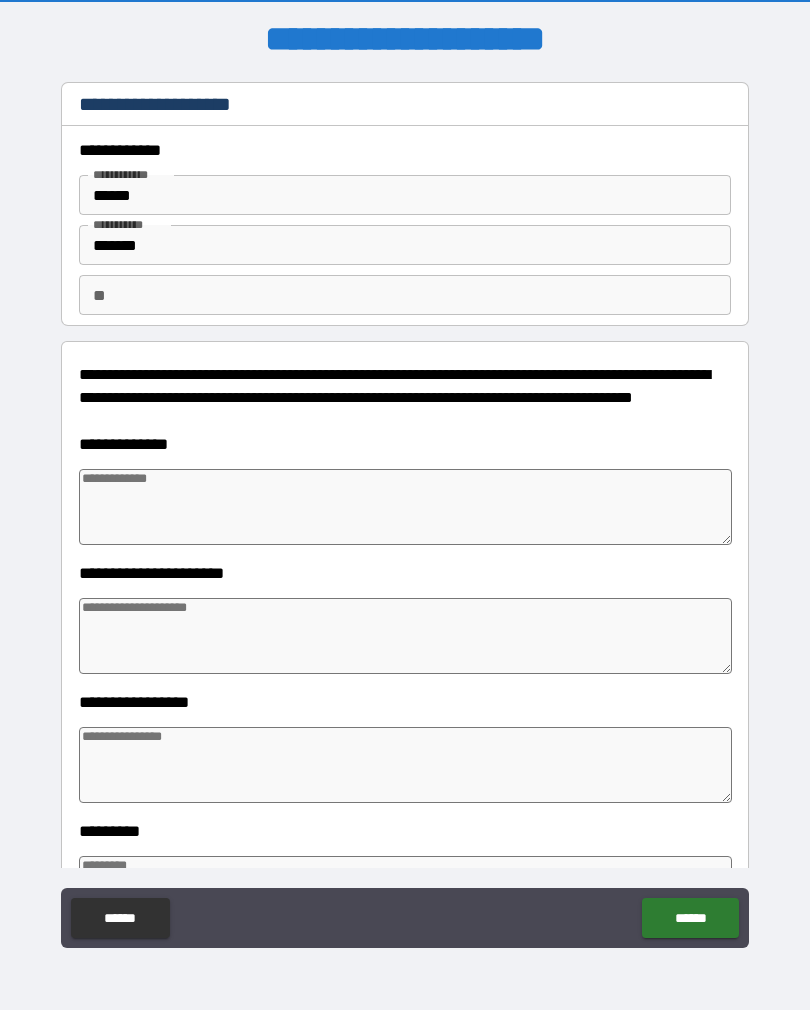 type on "*" 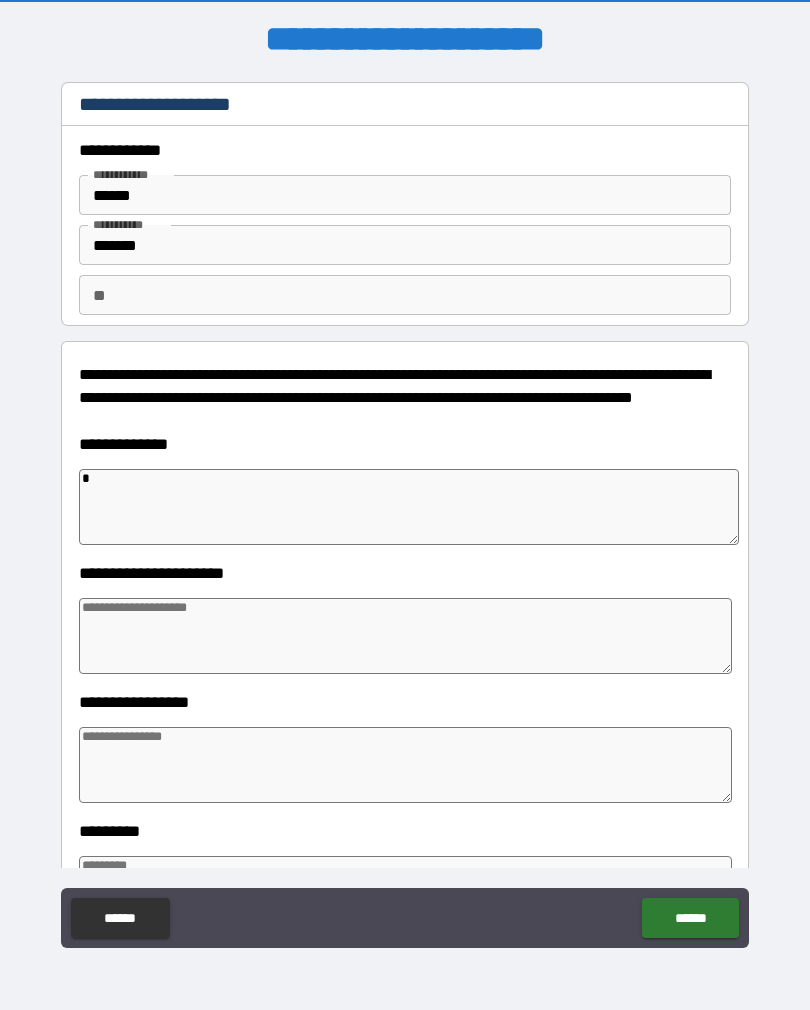 type on "*" 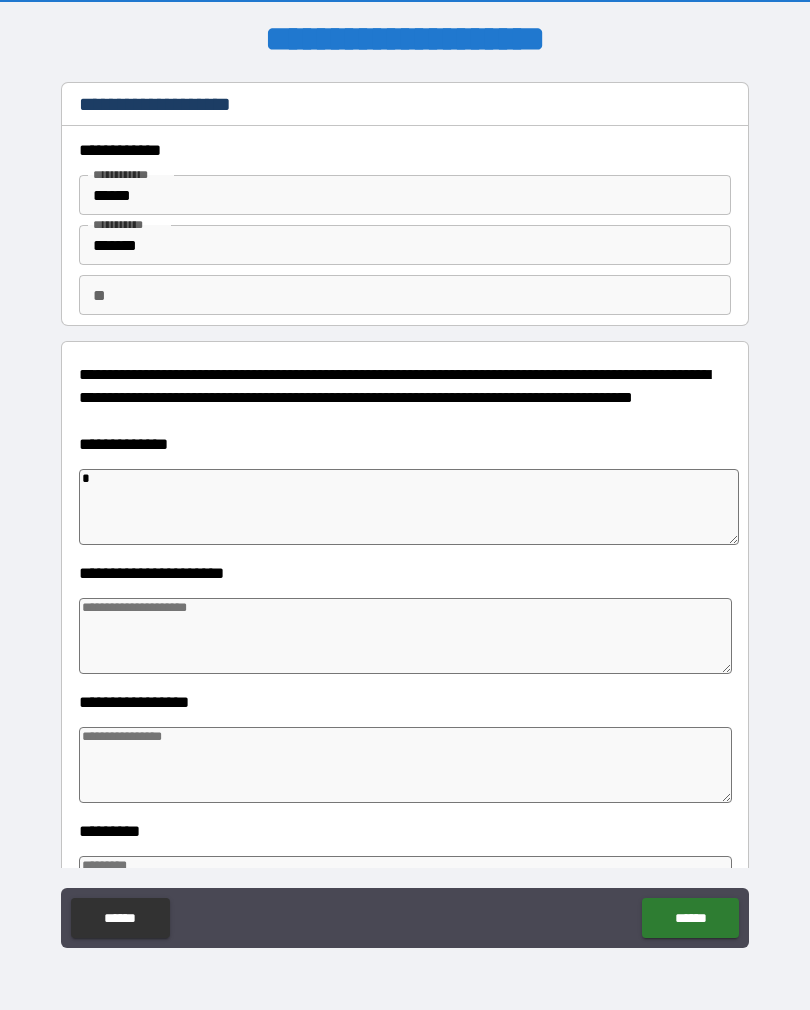 type on "*" 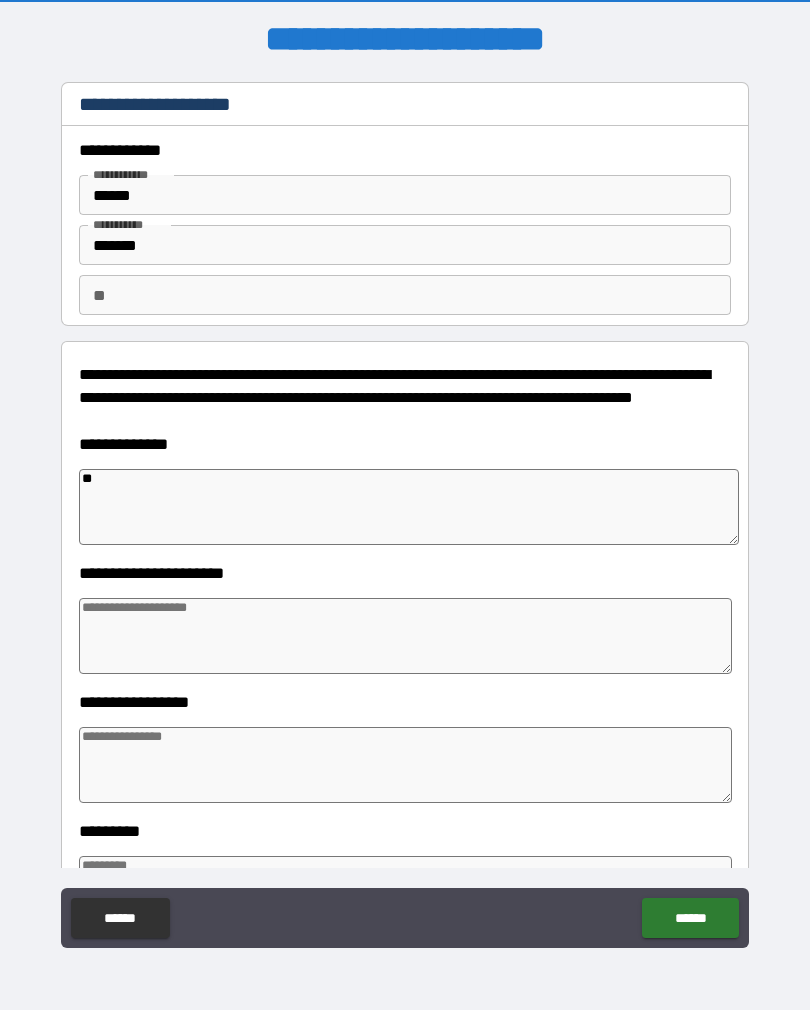 type on "*" 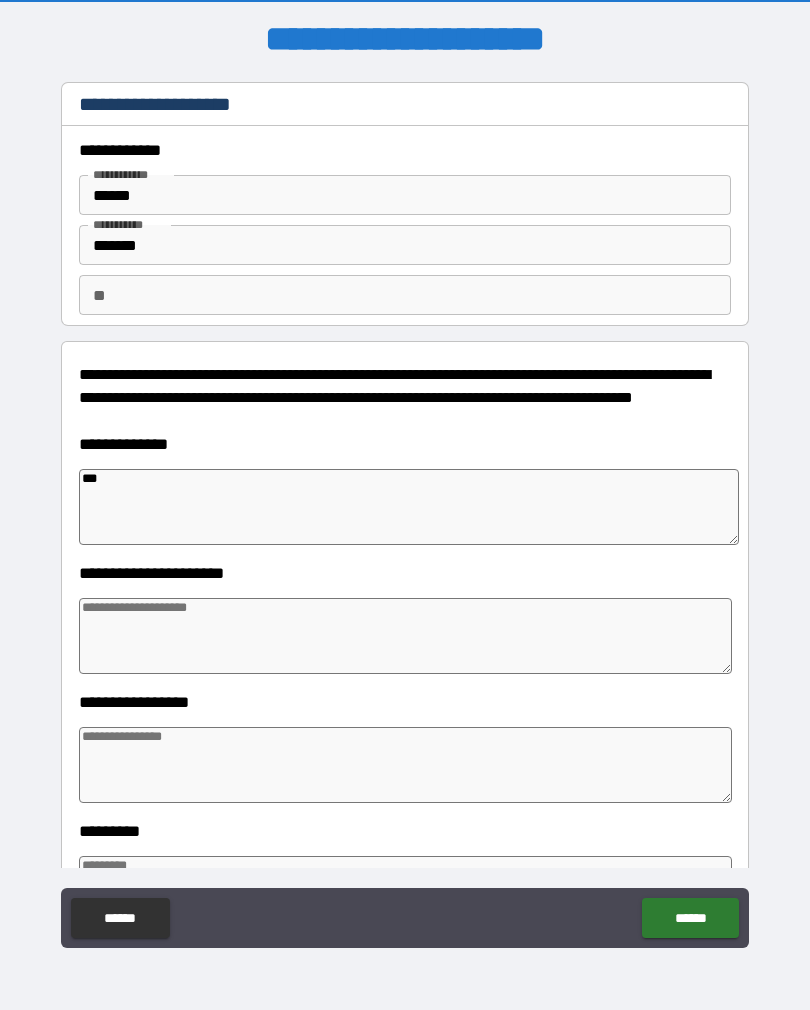 type on "*" 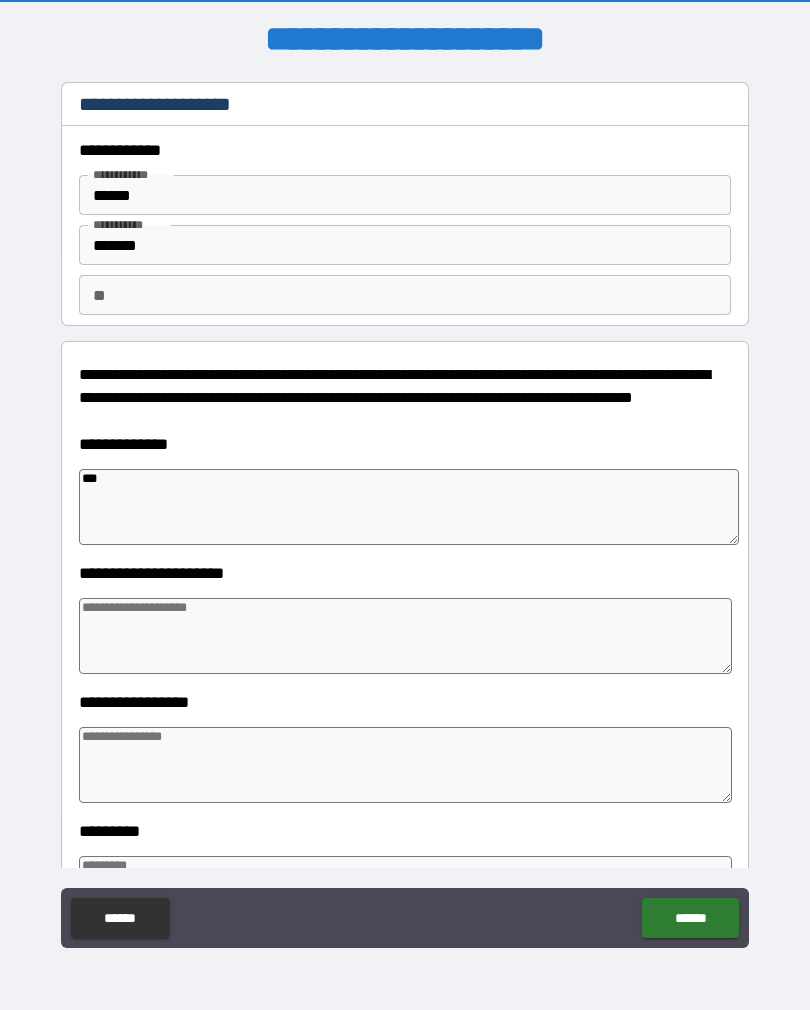 type on "*****" 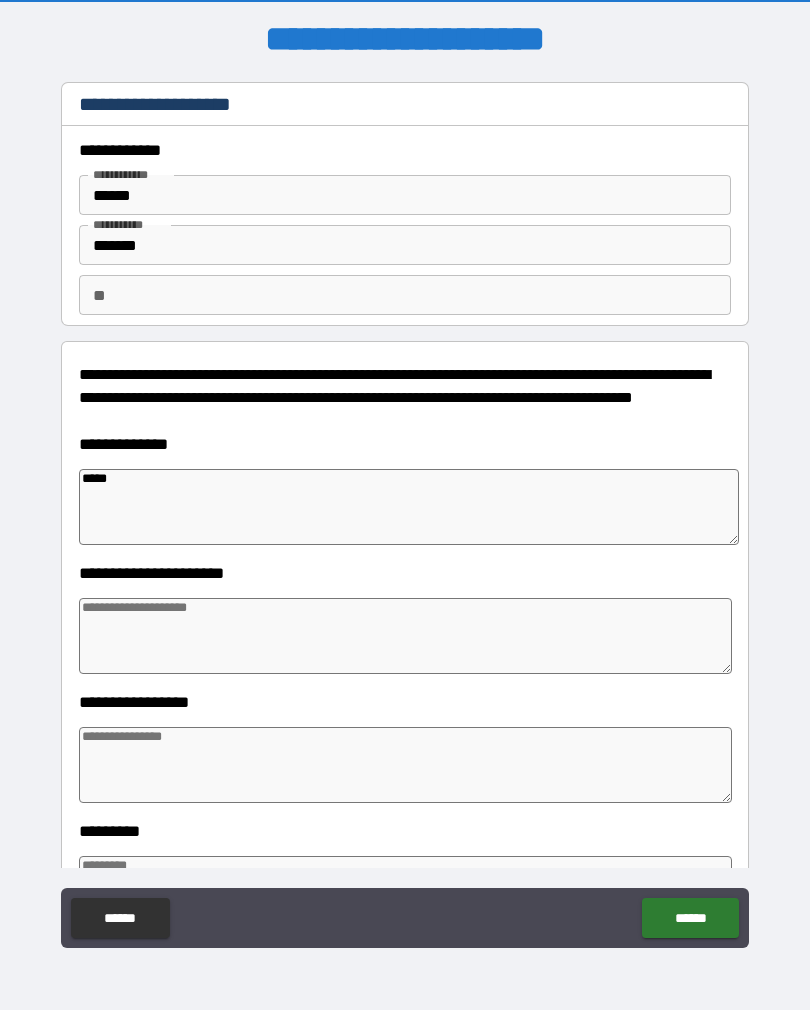 type on "*" 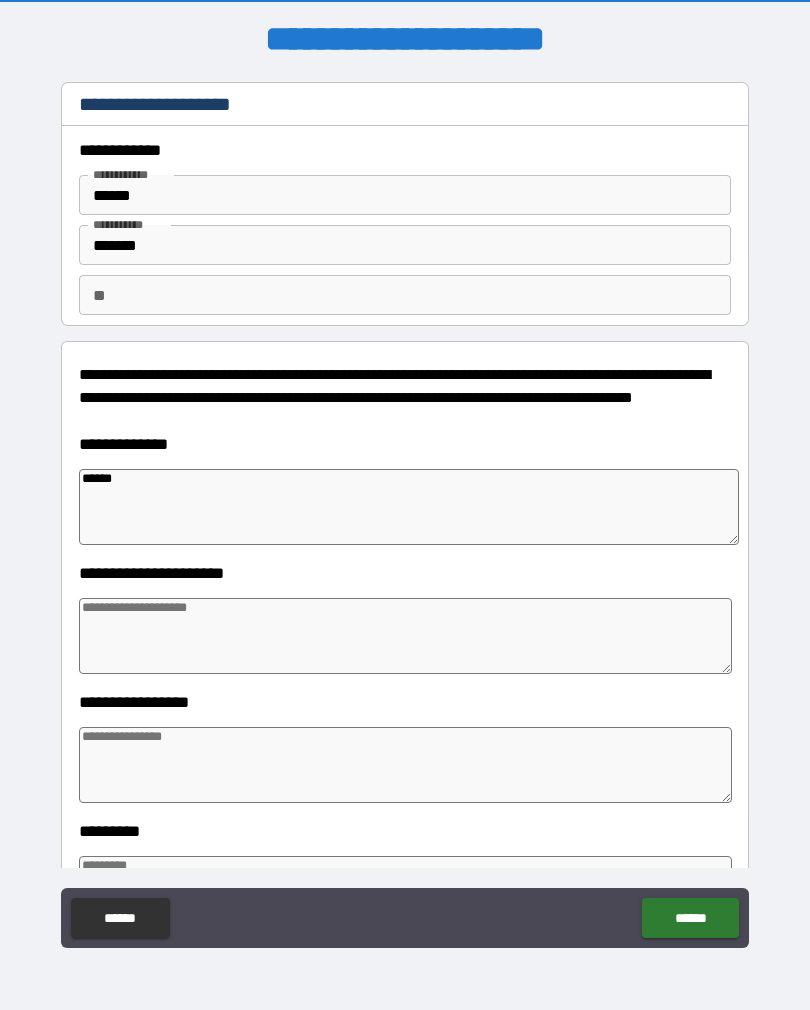 type on "*" 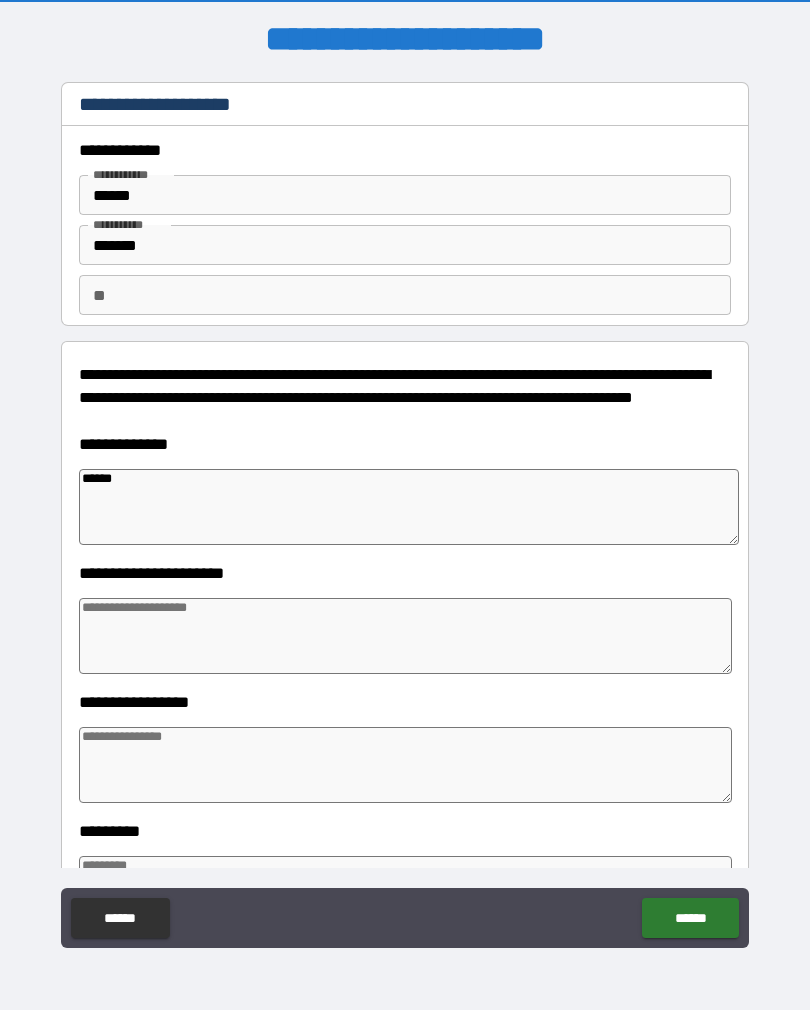 type on "*" 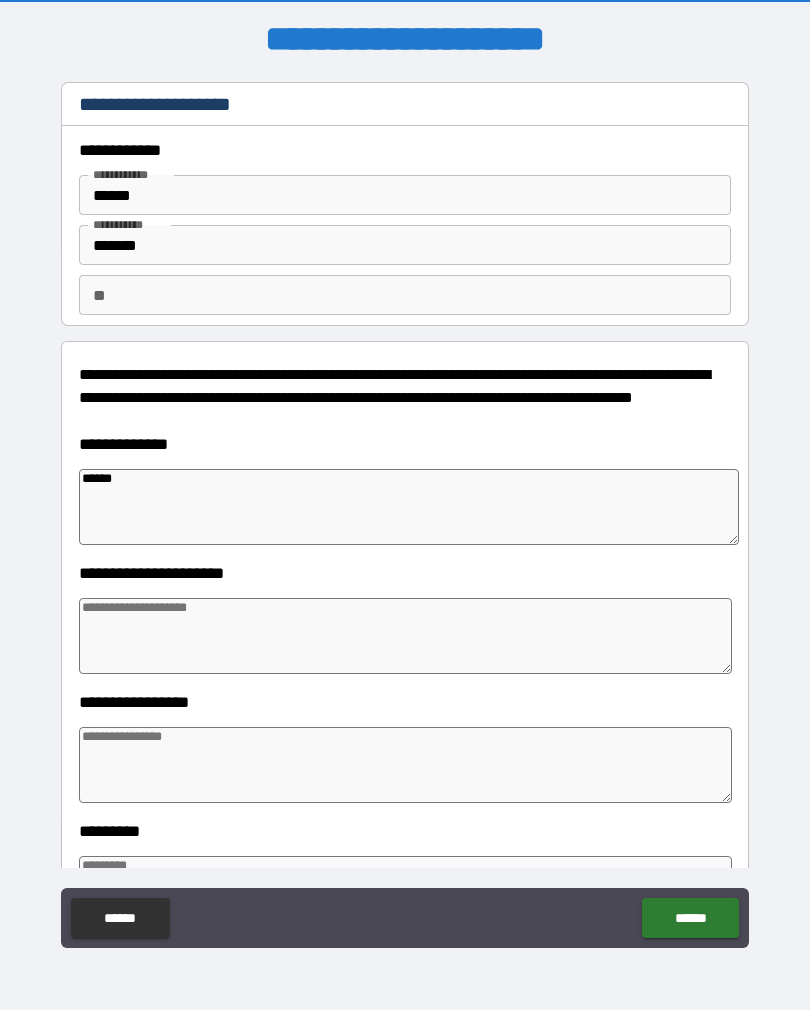 type on "*" 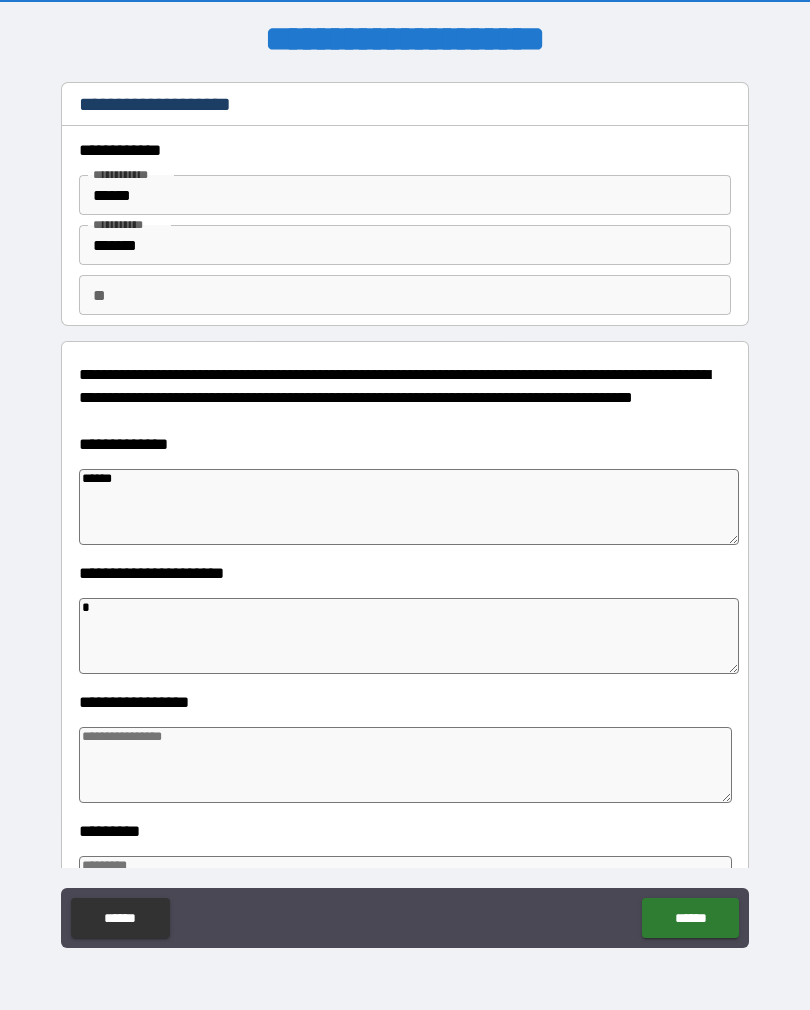 type on "*" 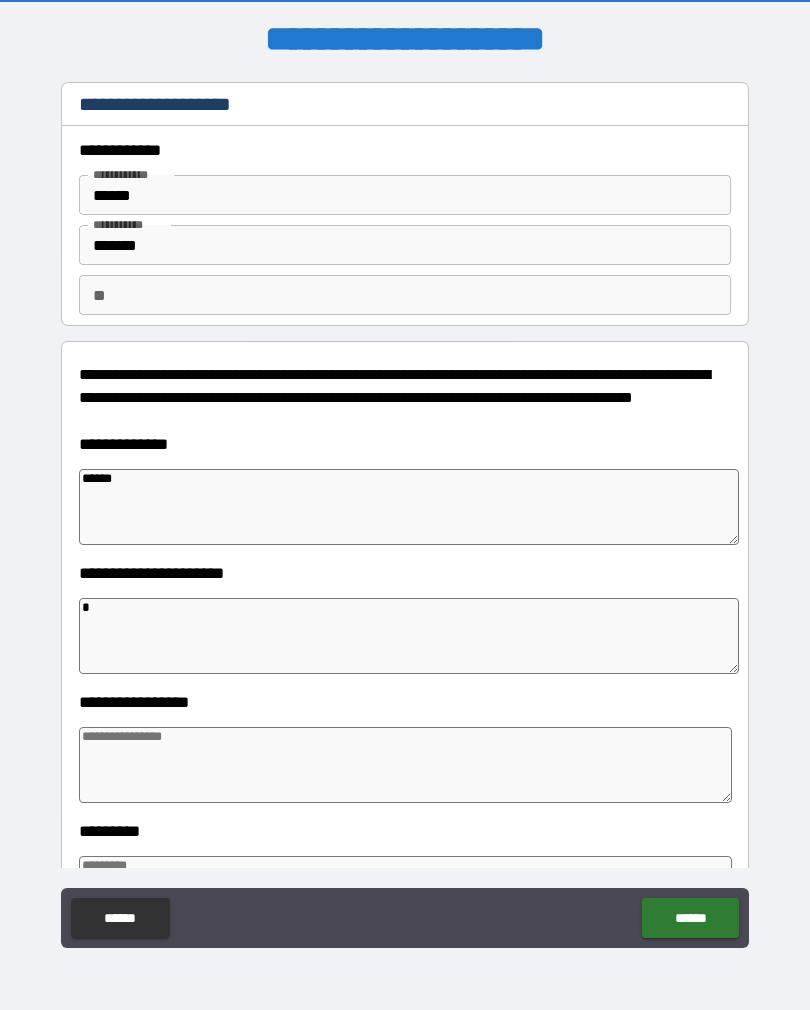 type on "*" 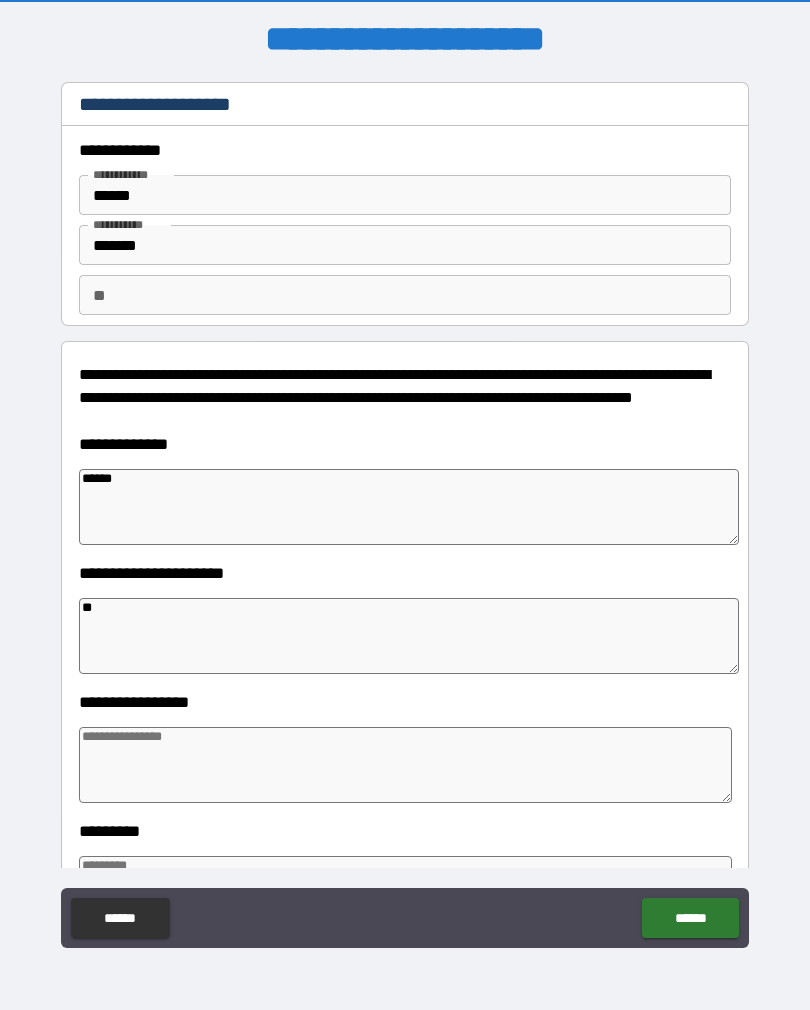 type on "*" 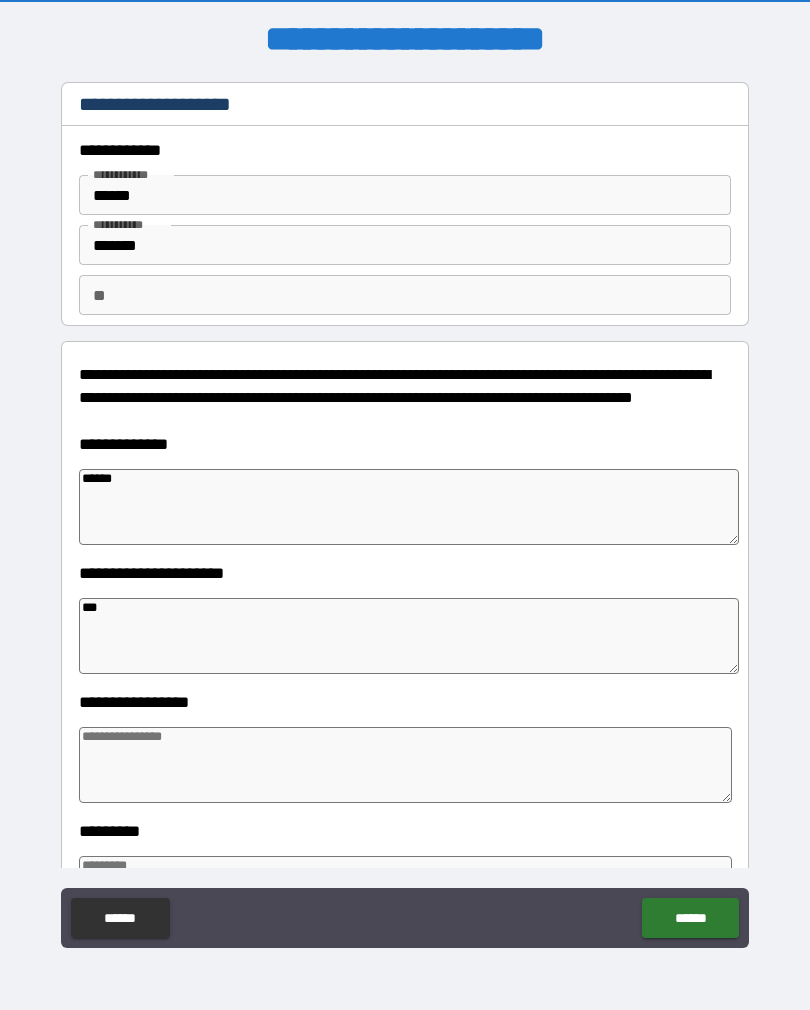 type on "*" 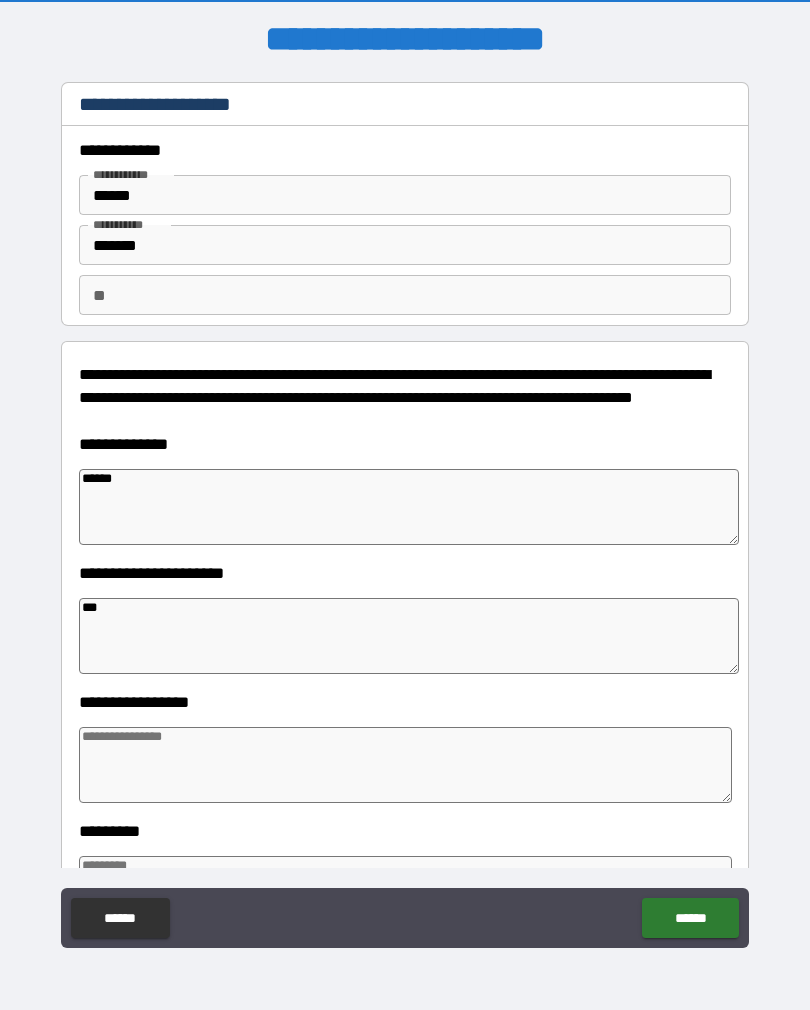 type on "****" 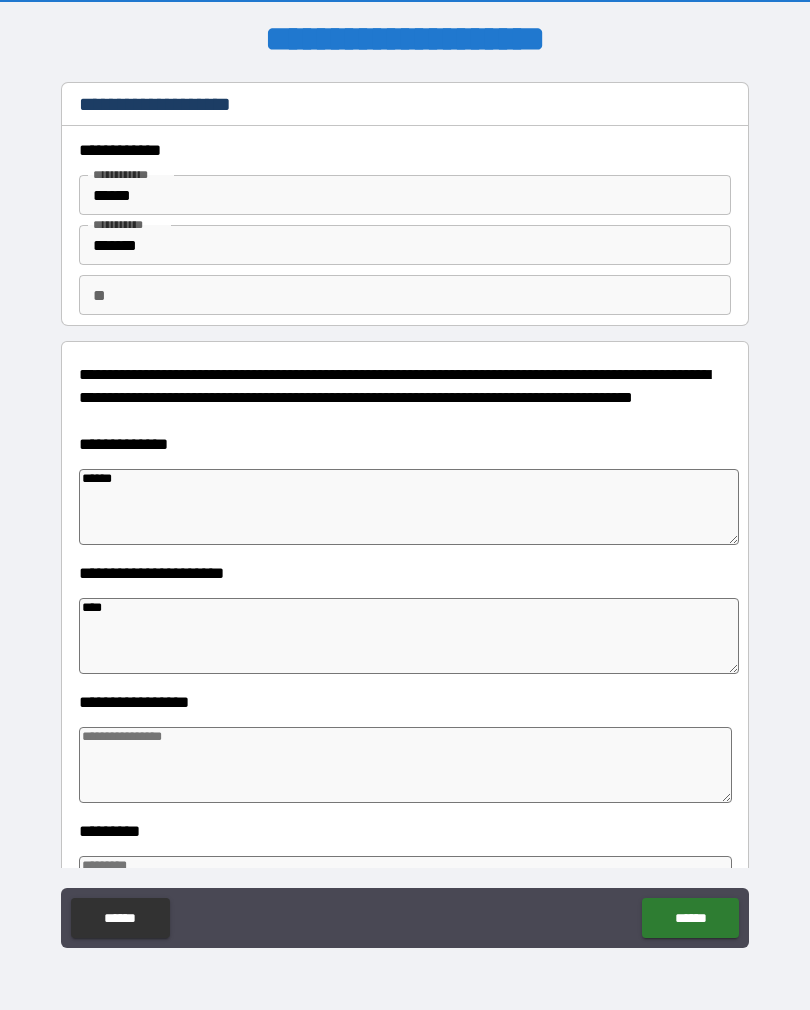 type on "*" 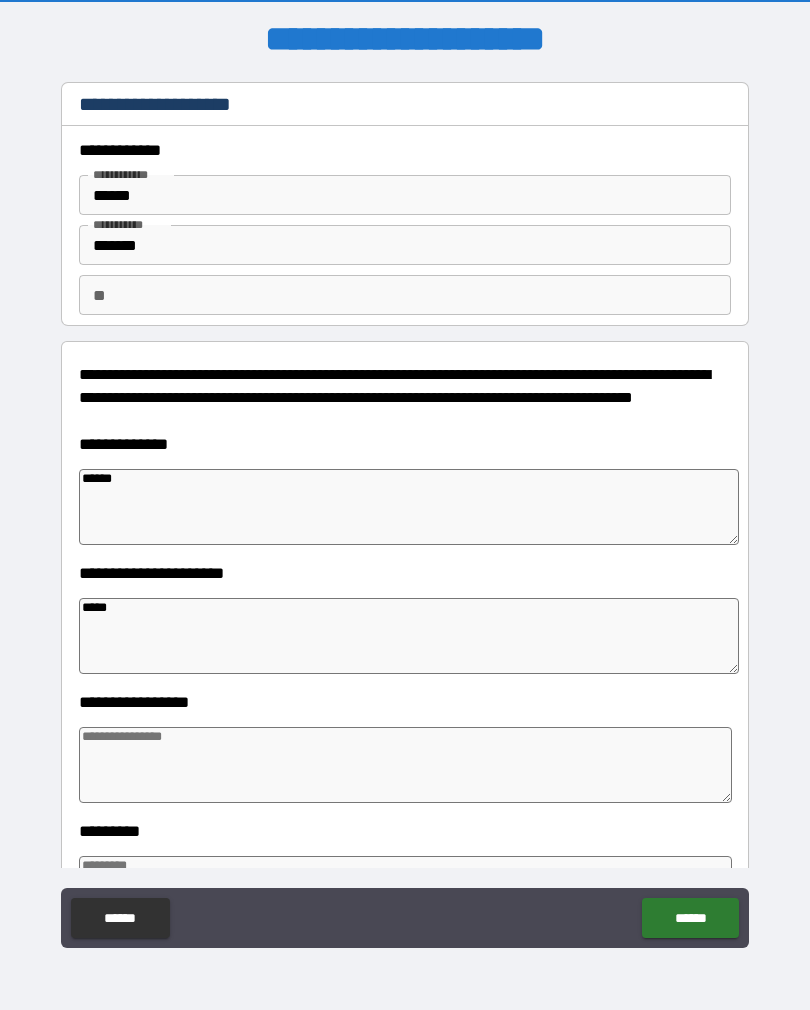 type on "*" 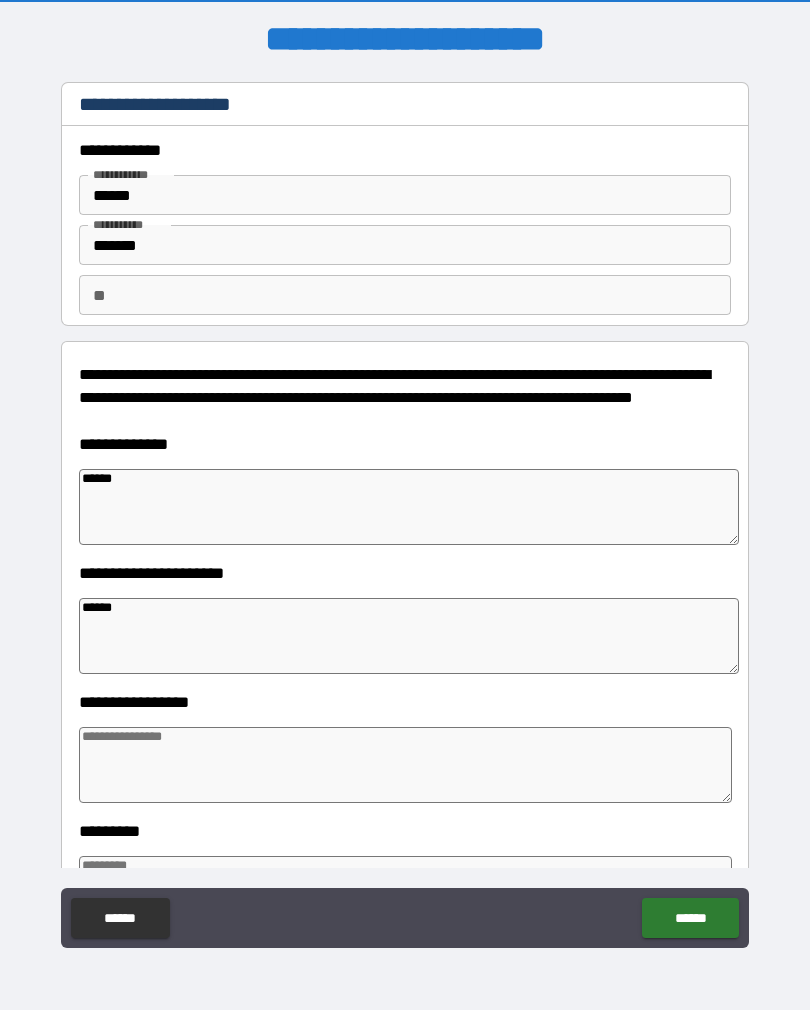 type on "*" 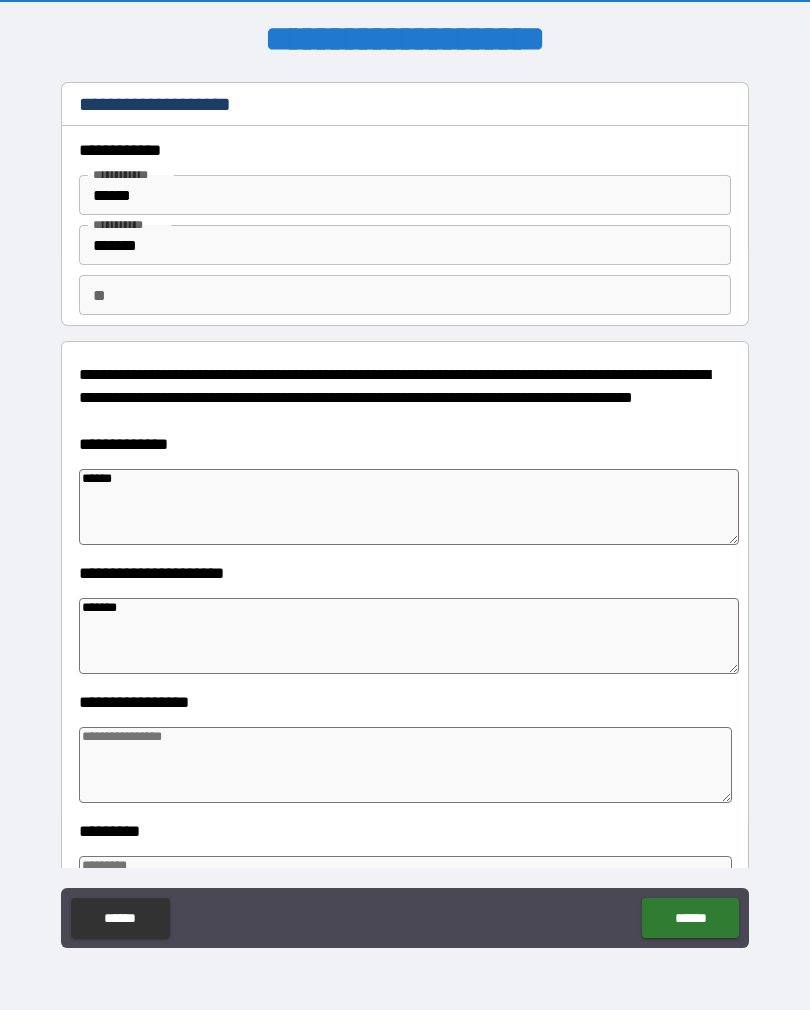 type on "*" 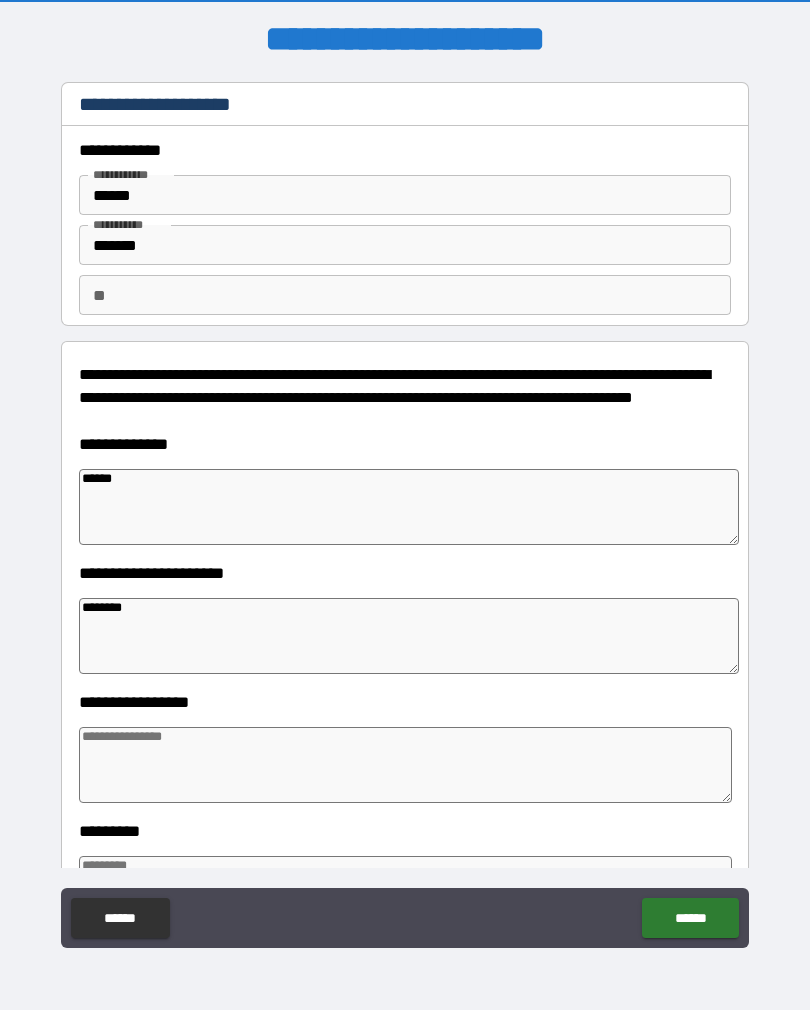 type on "*" 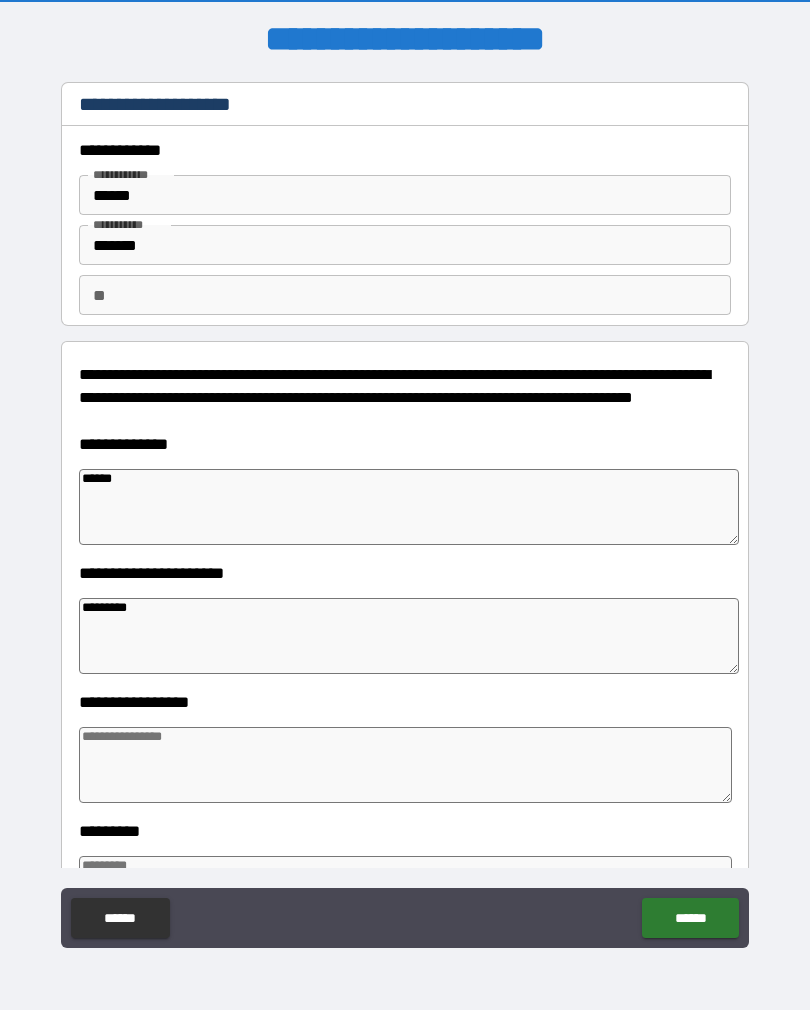 type on "*" 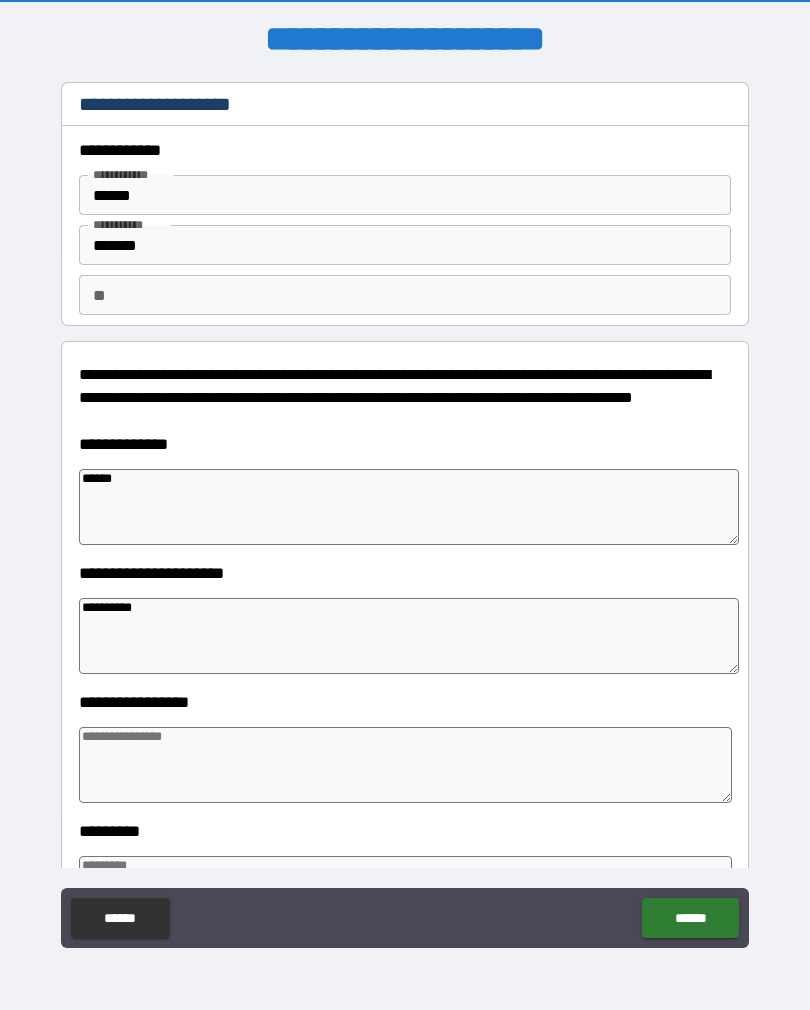 type on "*" 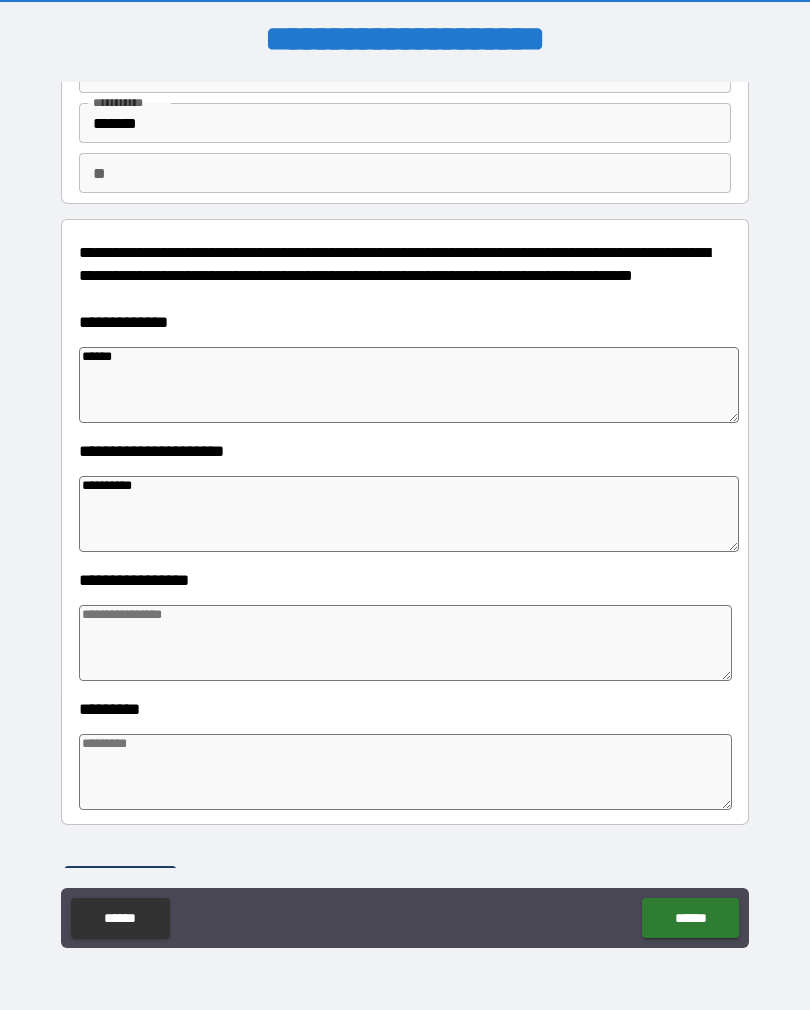 scroll, scrollTop: 139, scrollLeft: 0, axis: vertical 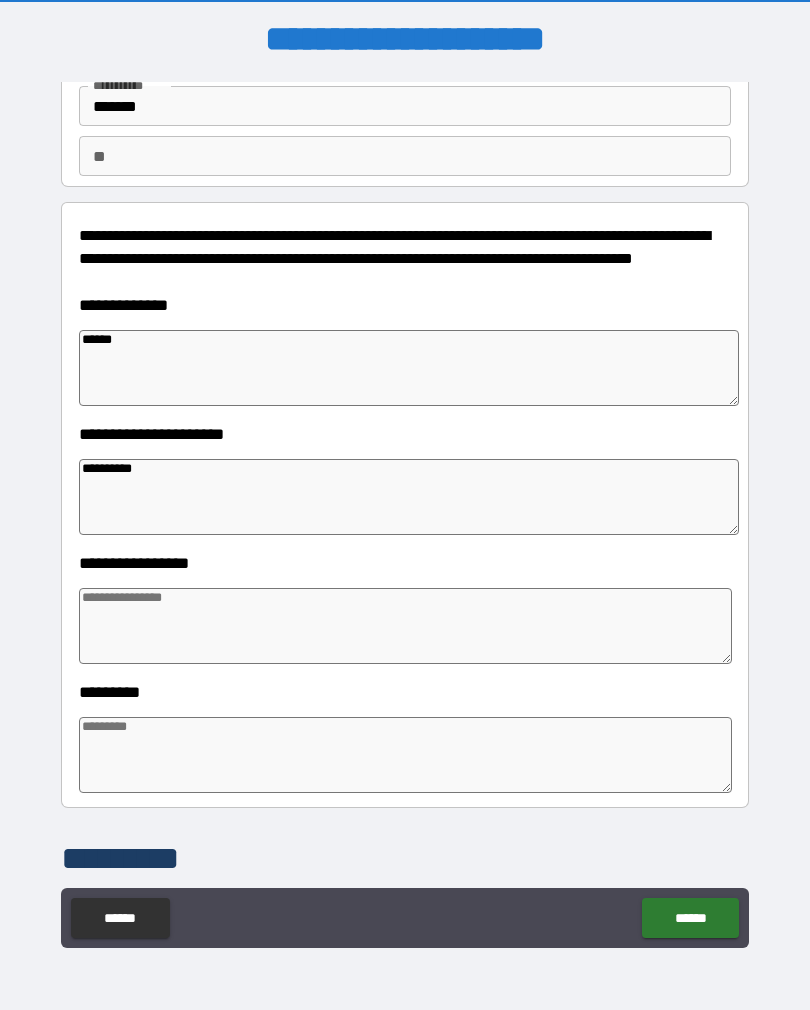 type on "*********" 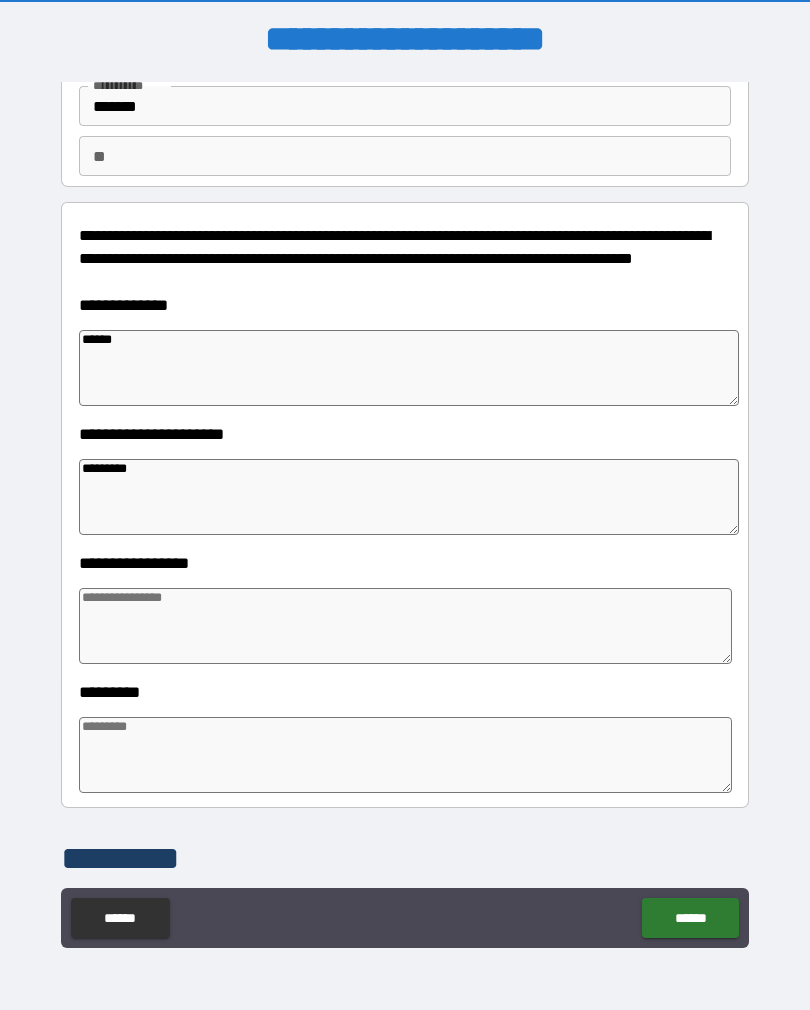 type on "*" 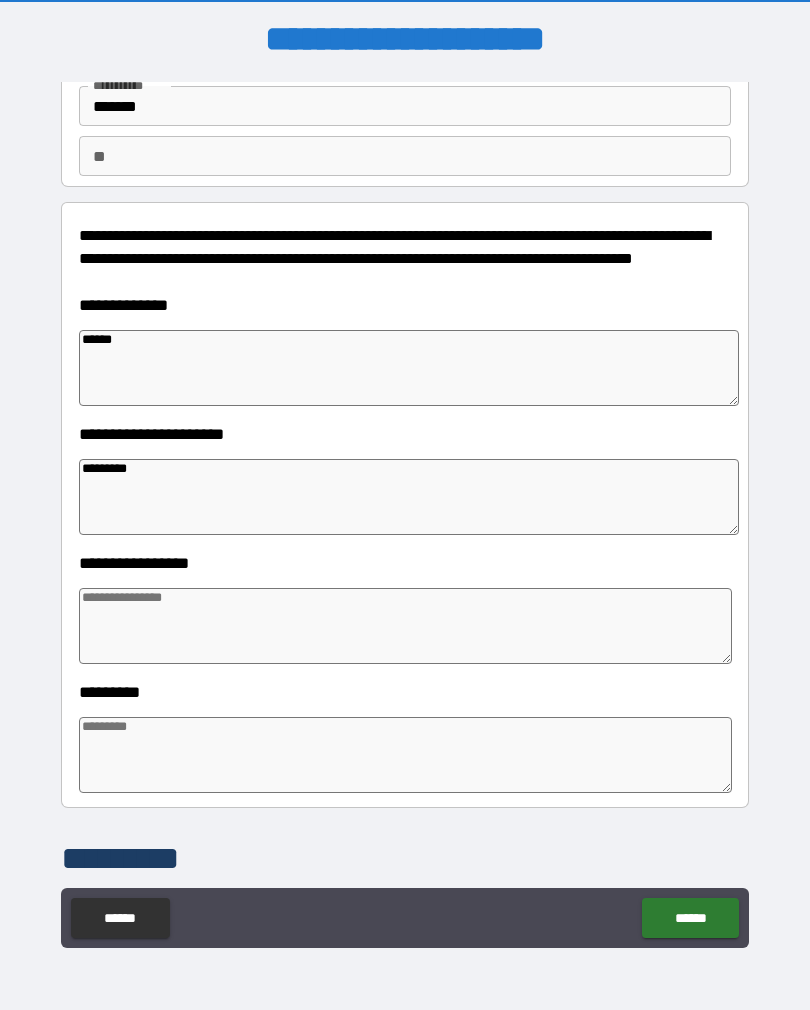 type on "*" 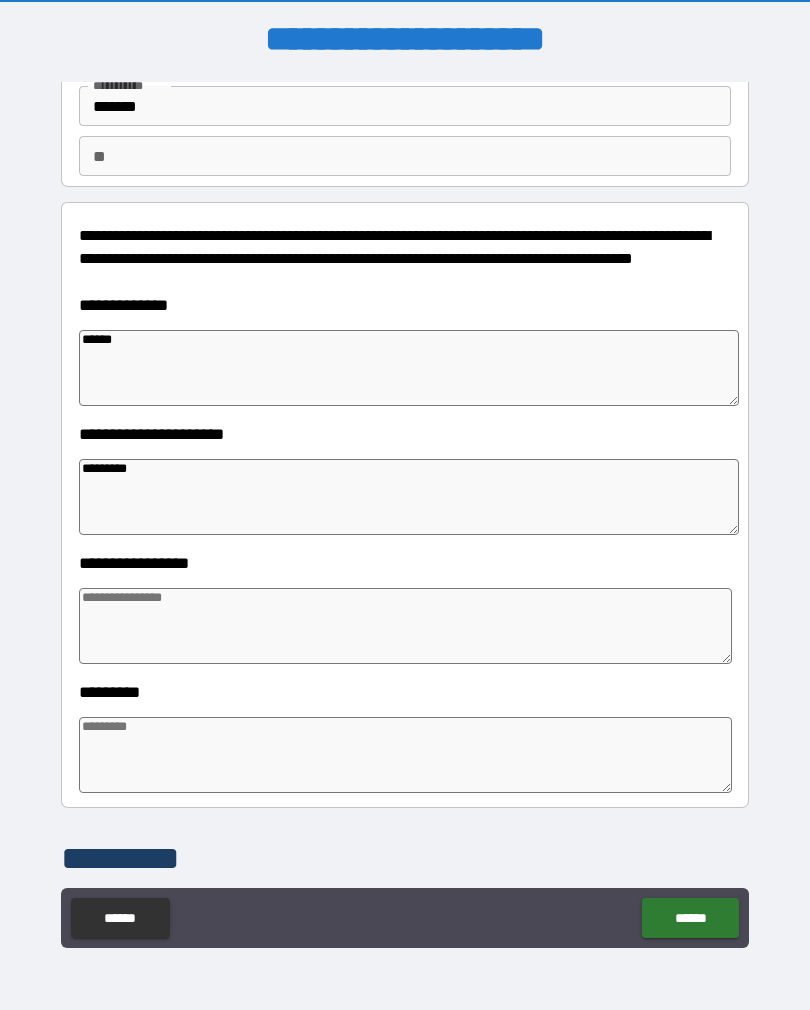 type on "*" 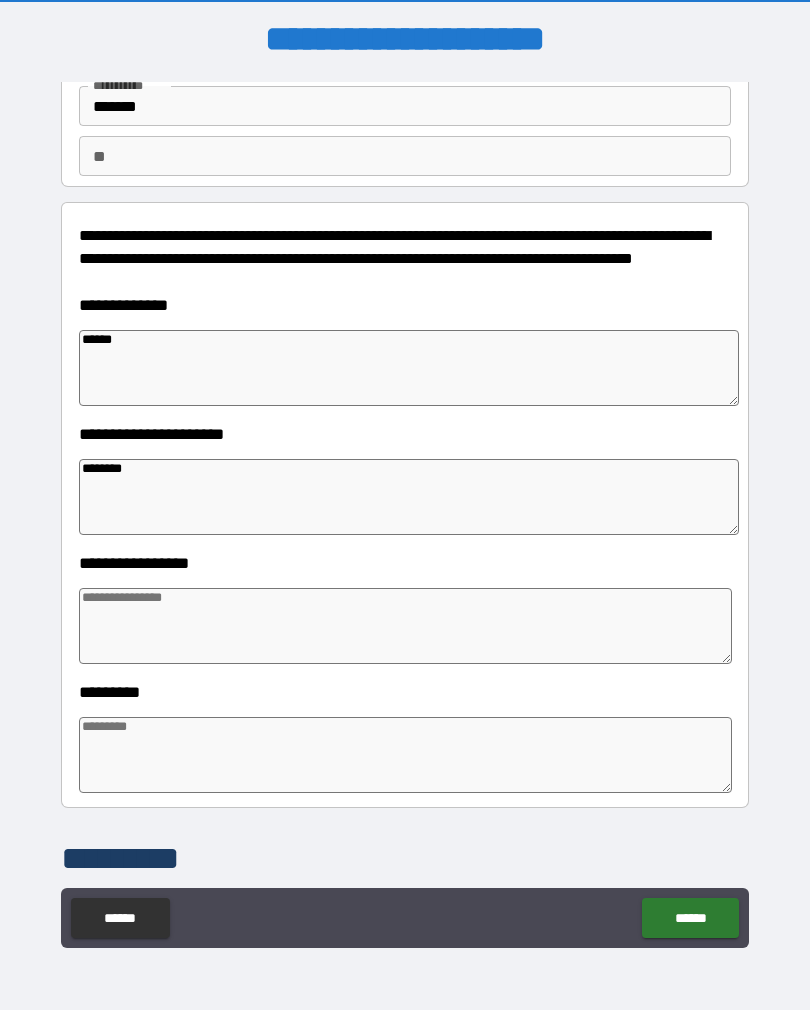 type on "*" 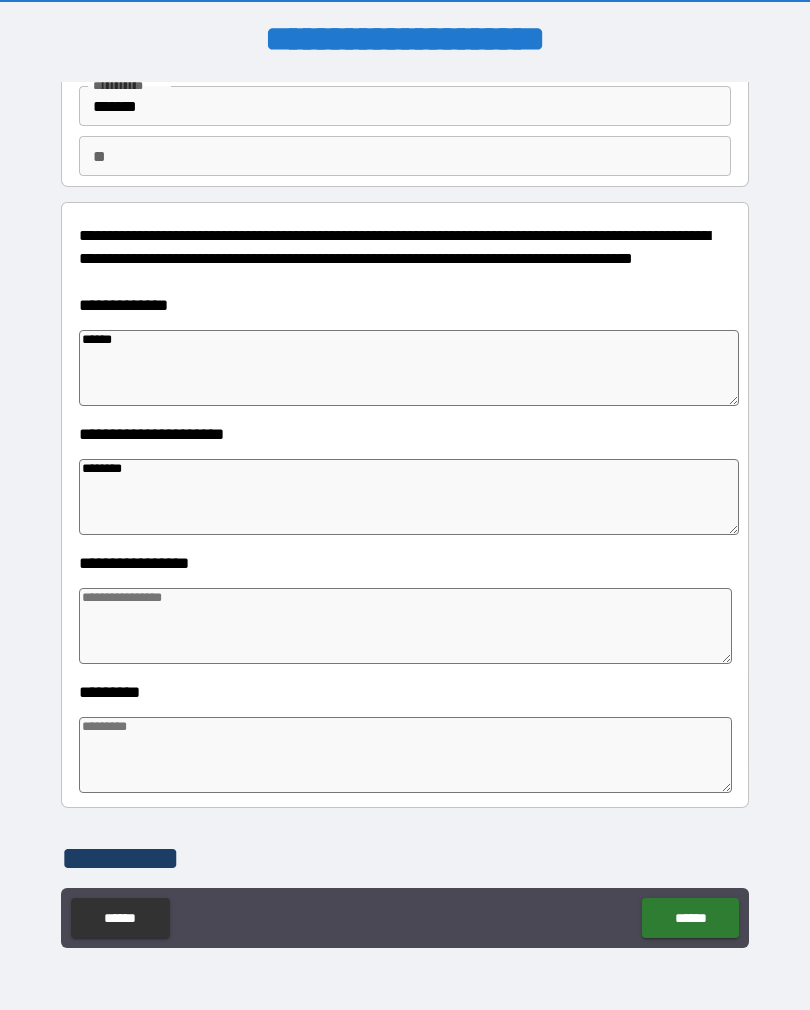 type on "*" 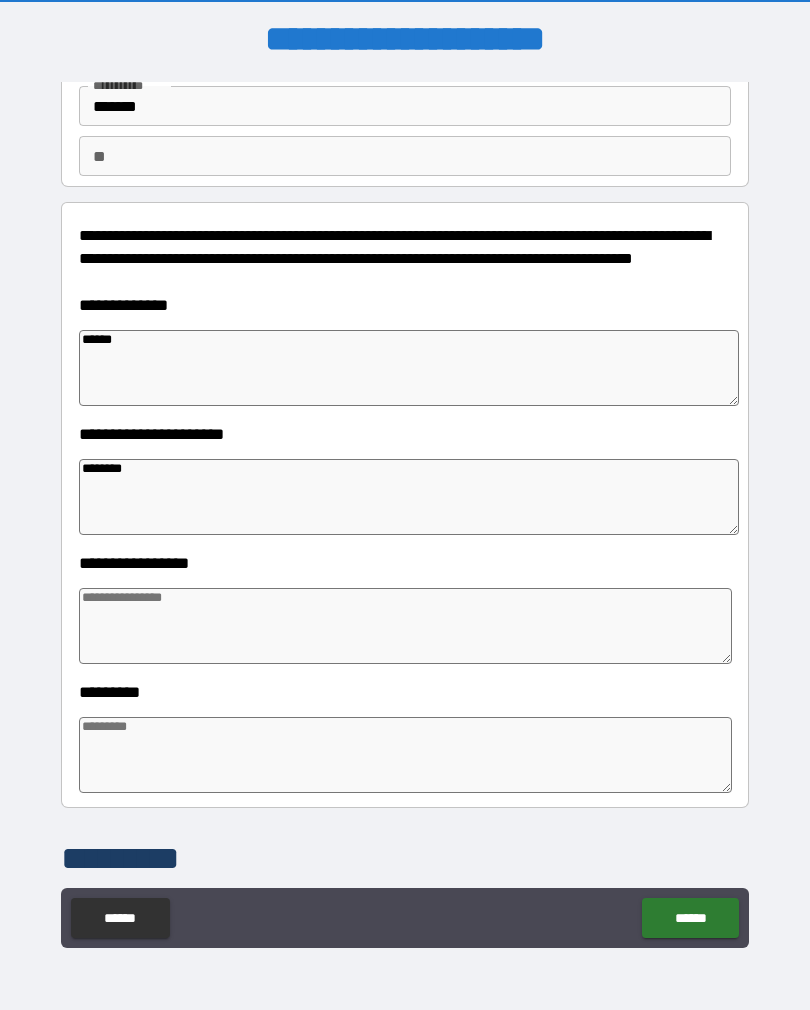 type on "*******" 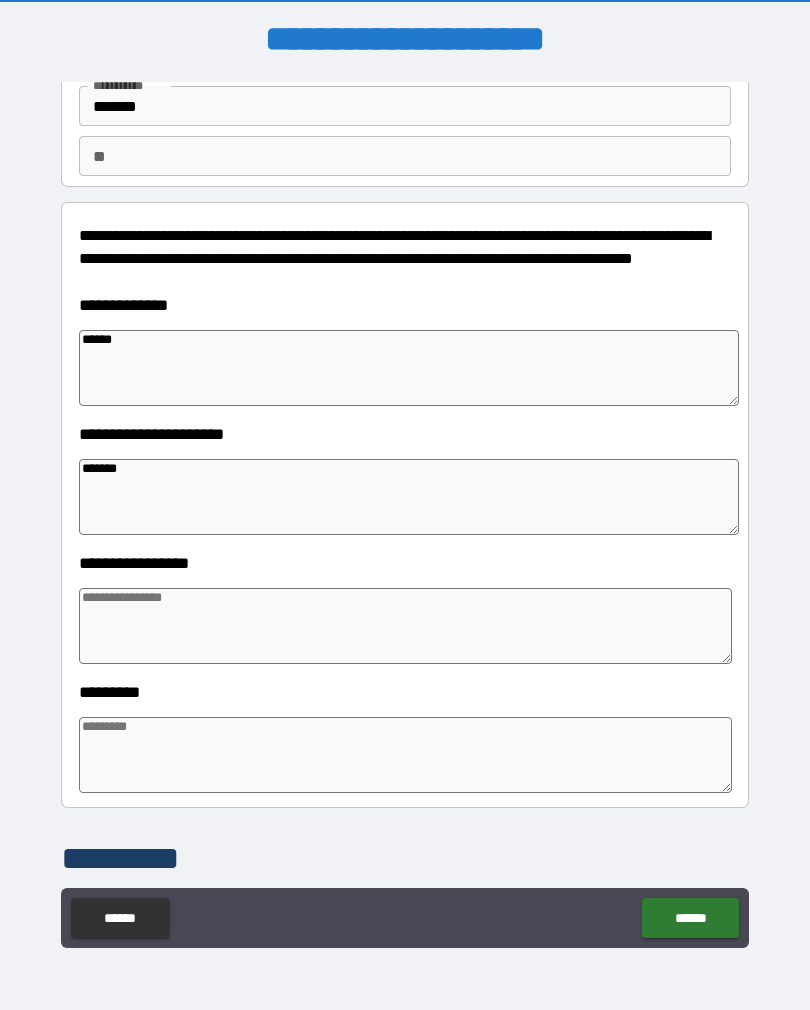 type on "*" 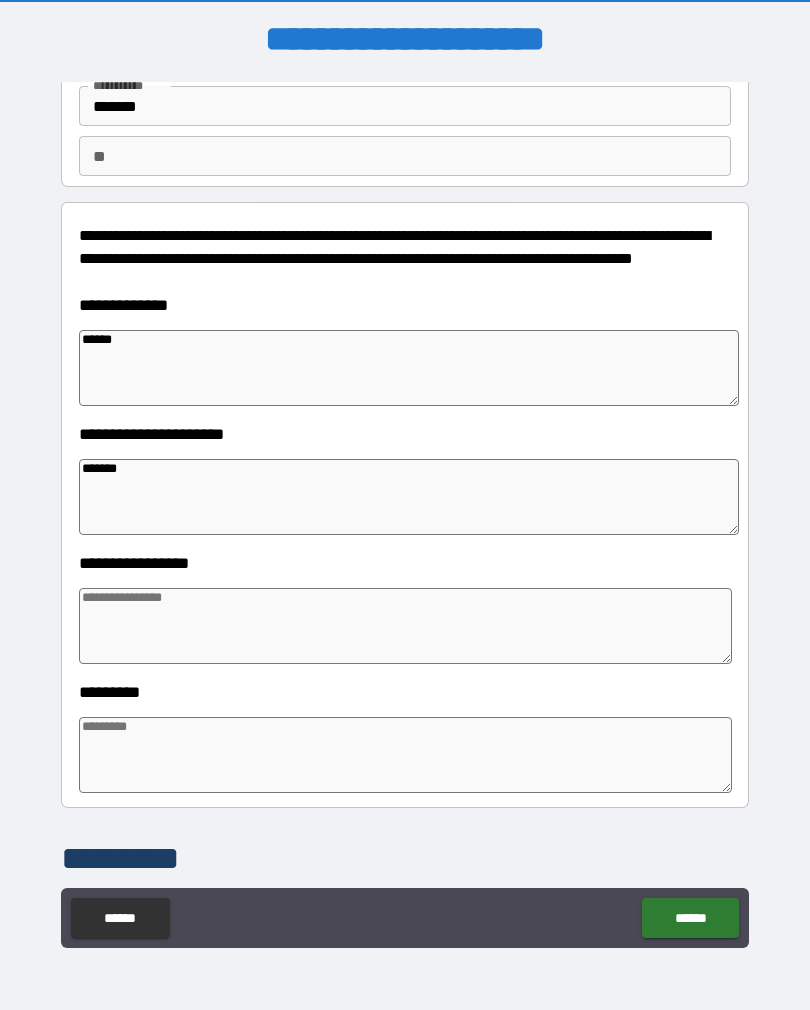 type on "******" 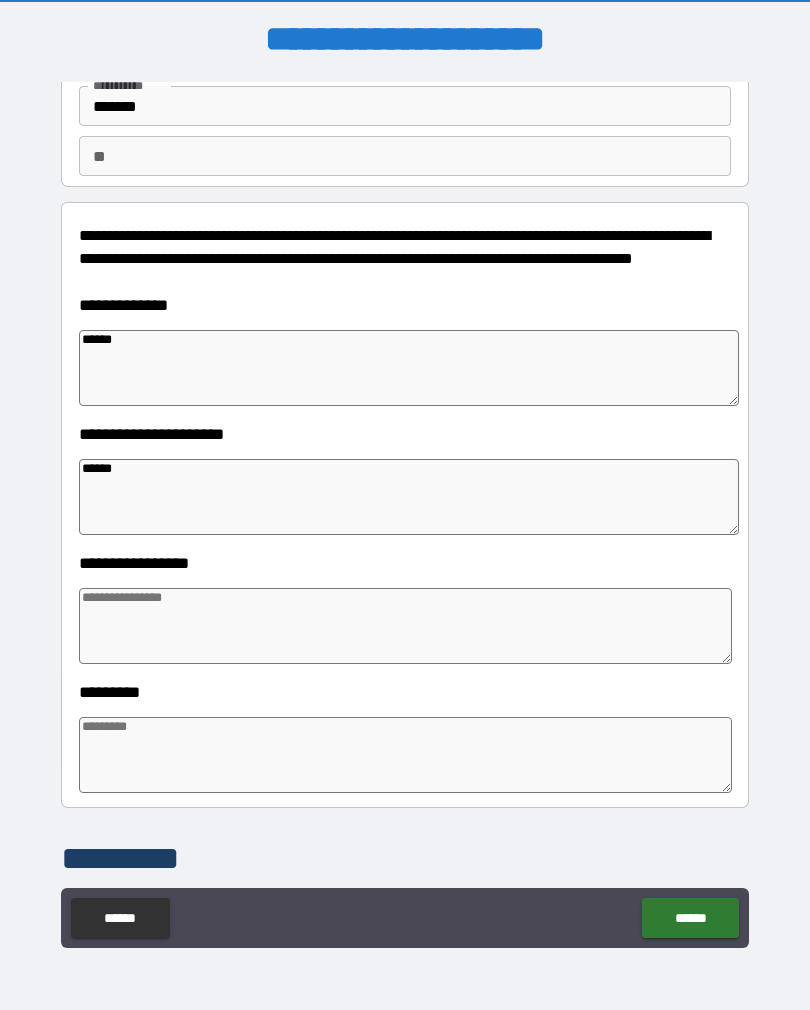 type on "*" 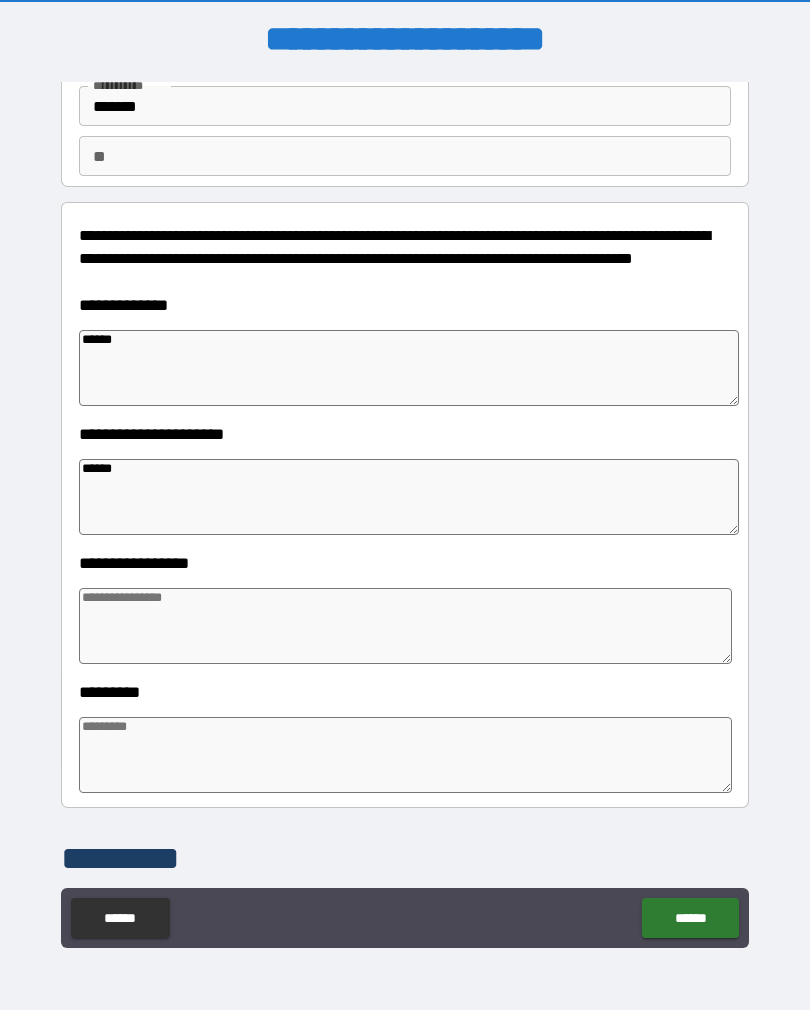 type on "*****" 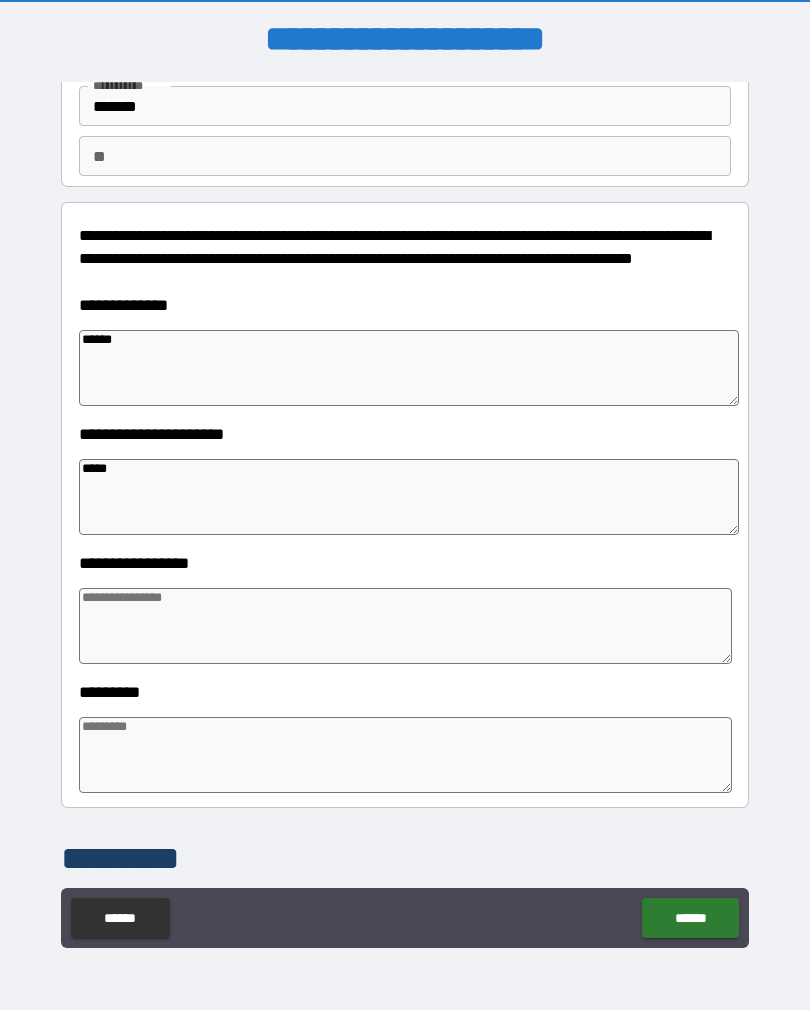 type on "*" 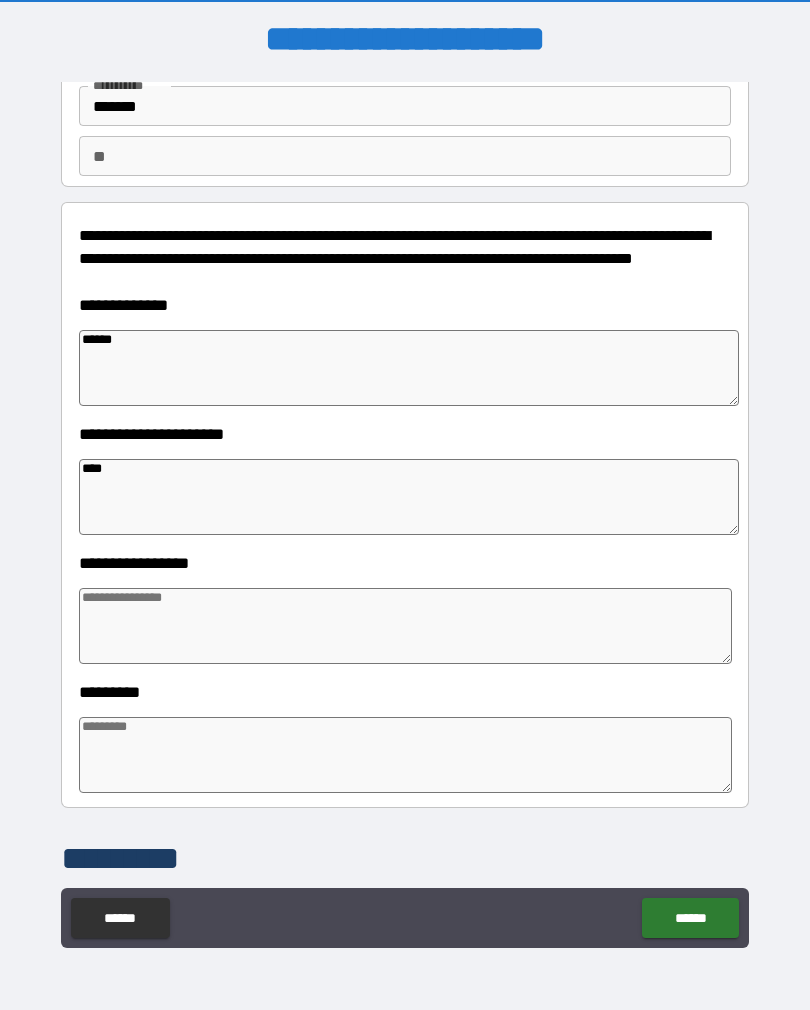 type on "*" 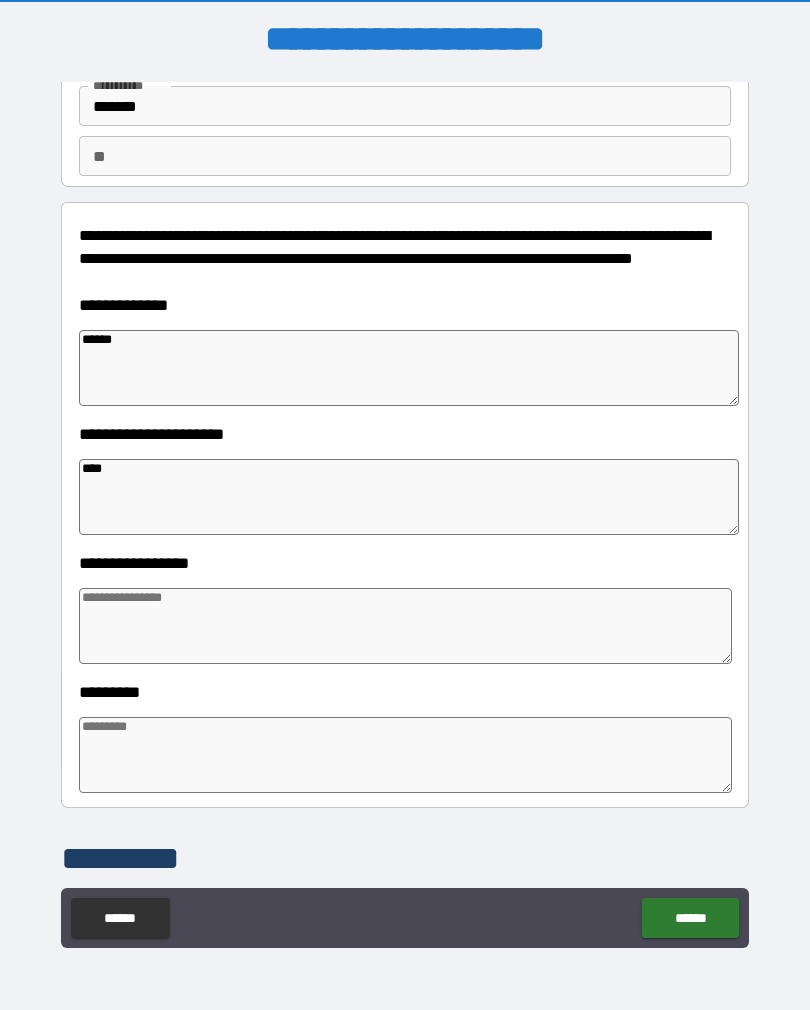 type on "*" 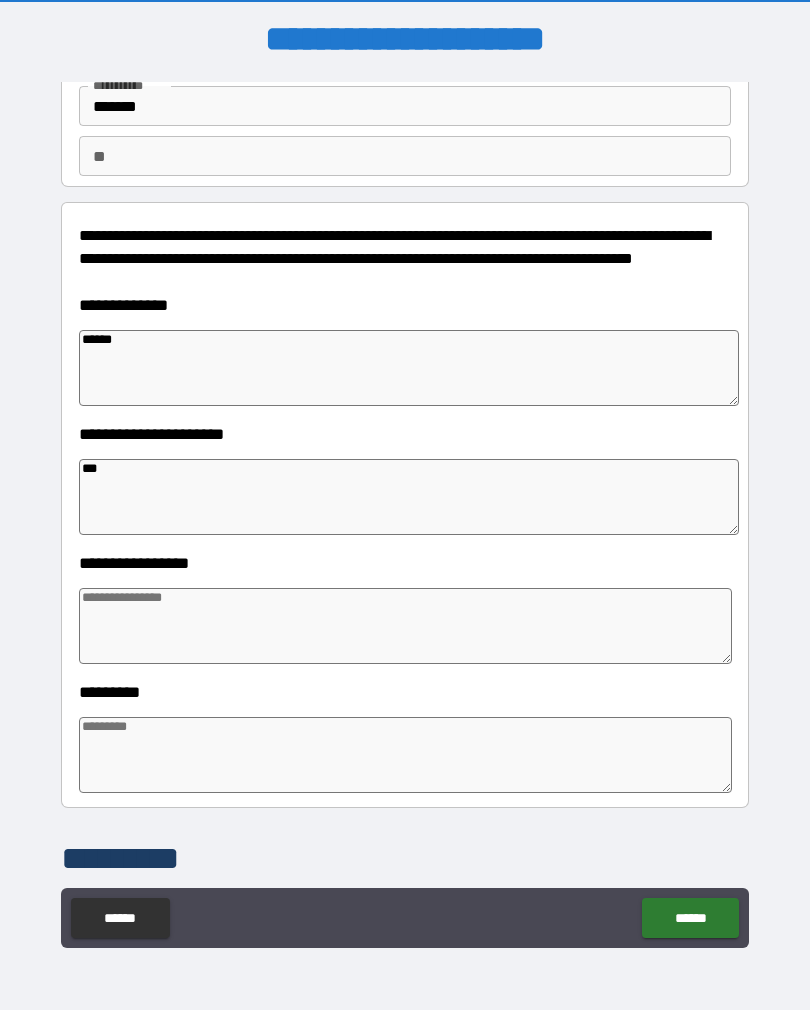 type on "*" 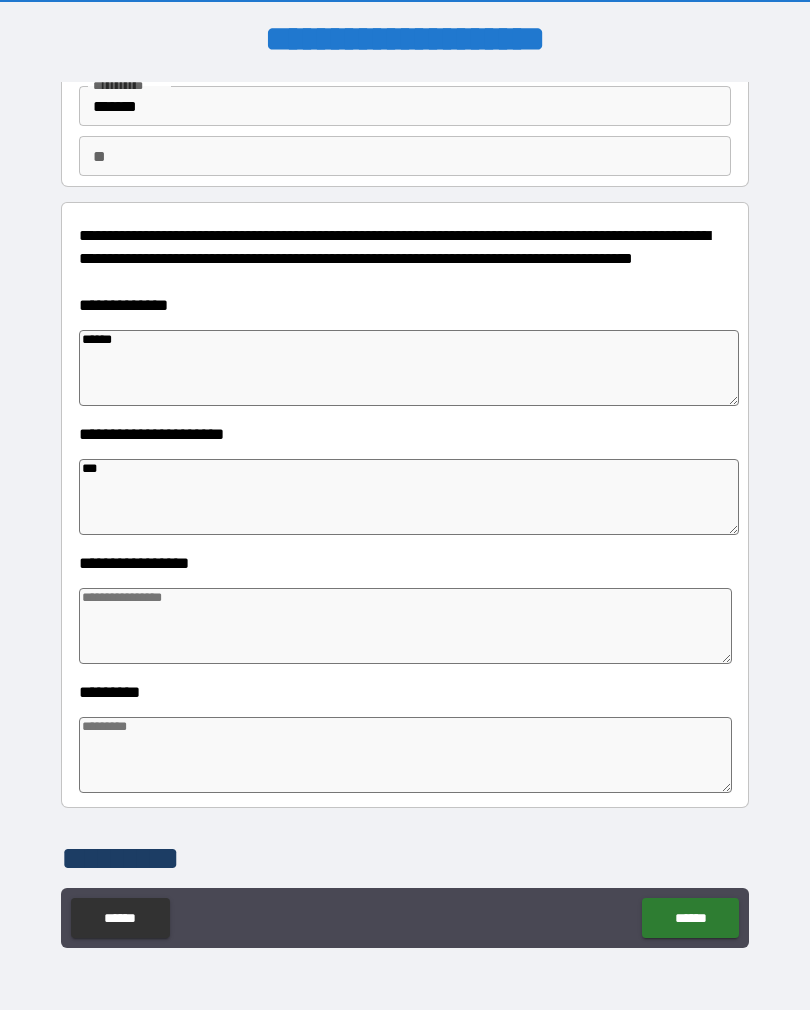 type on "*" 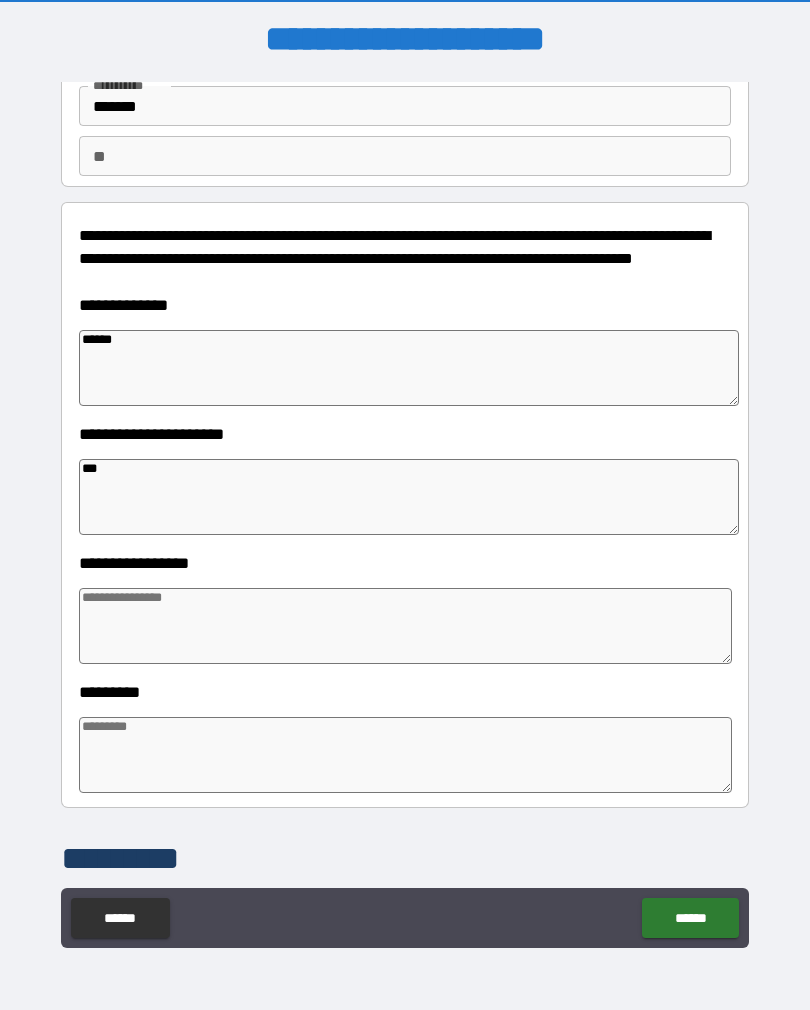 type on "*" 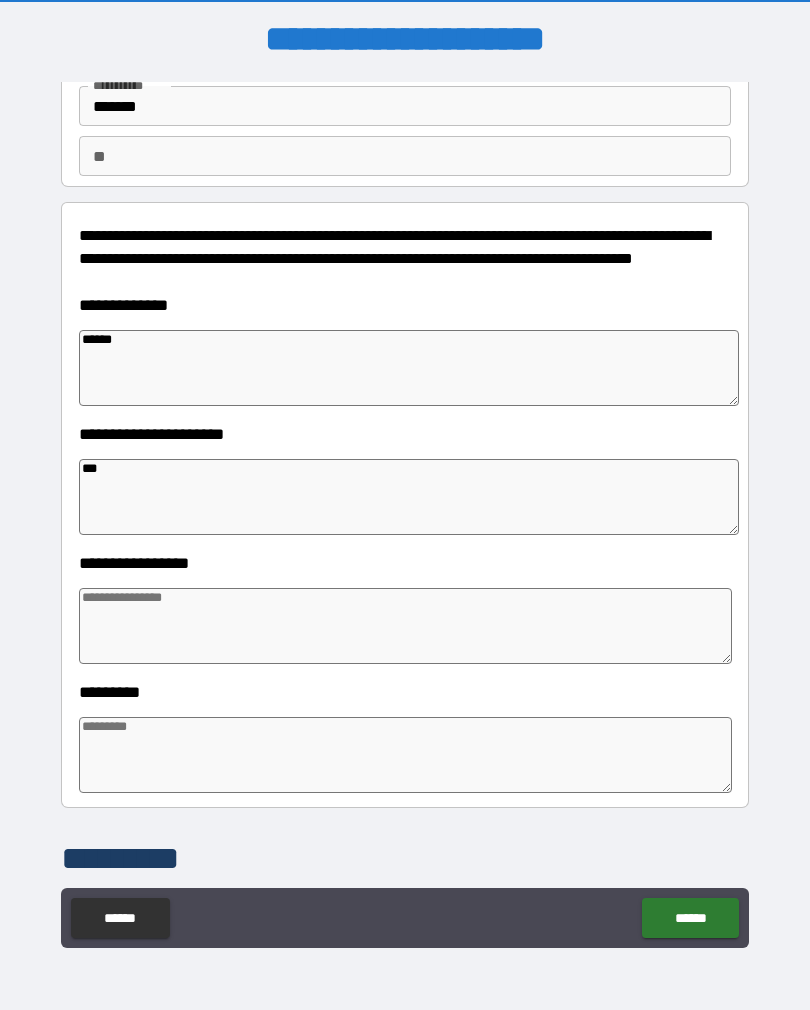 type on "****" 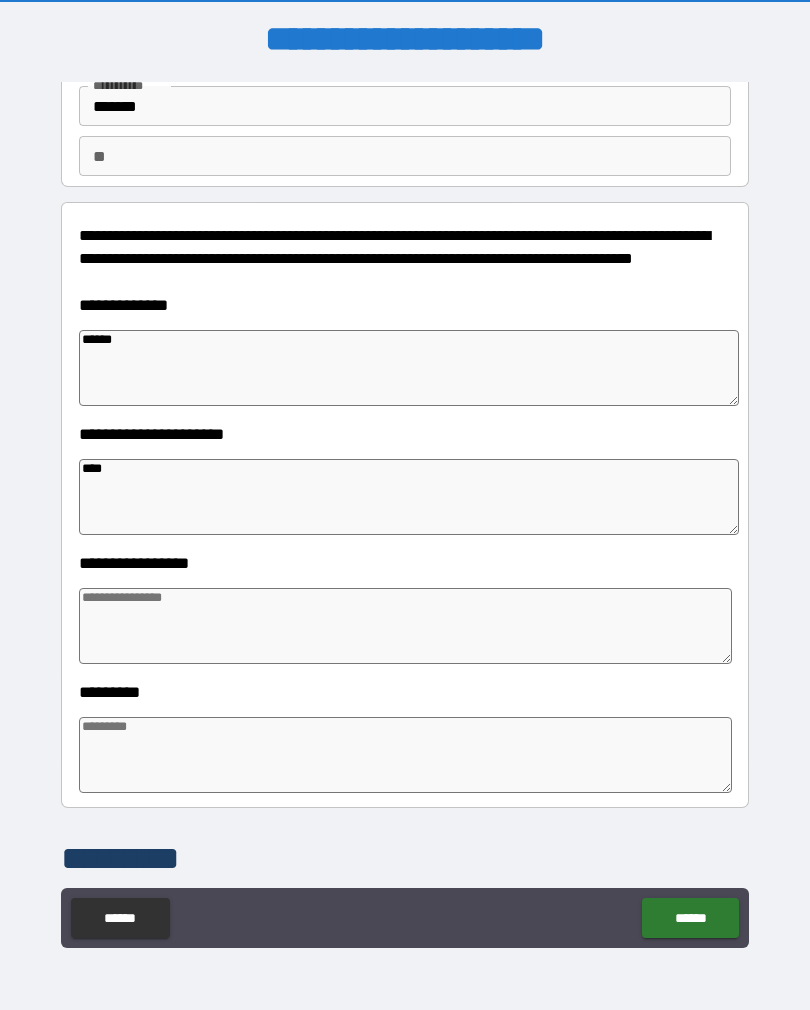 type on "*" 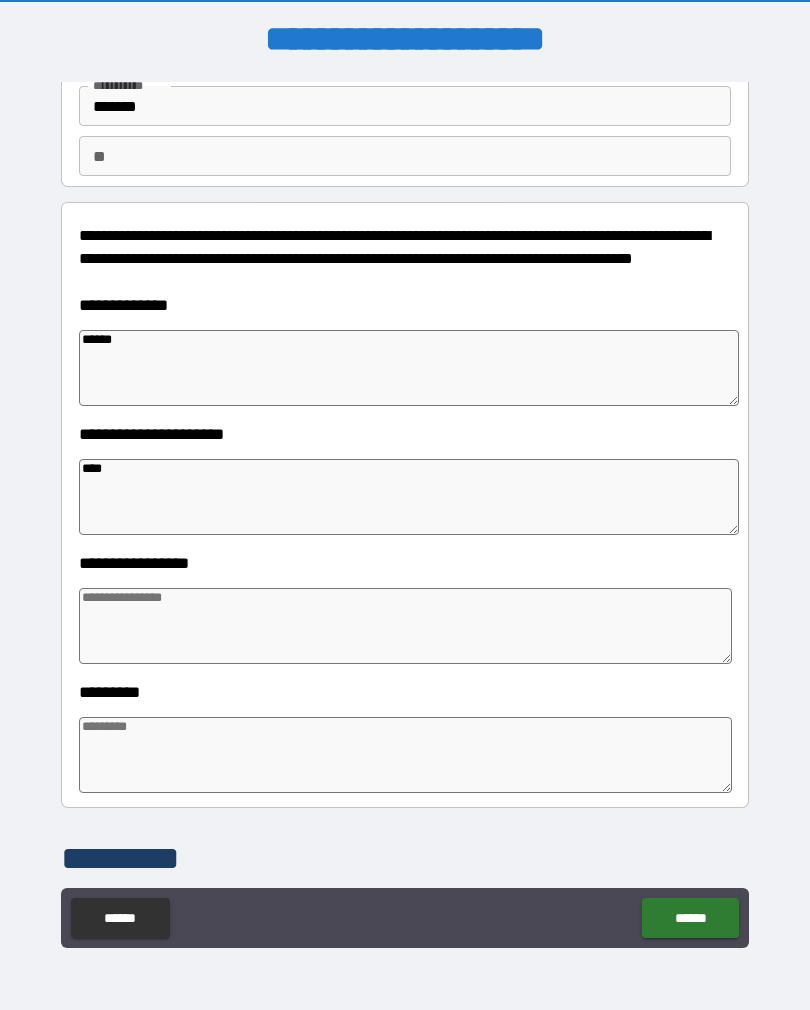 type on "*" 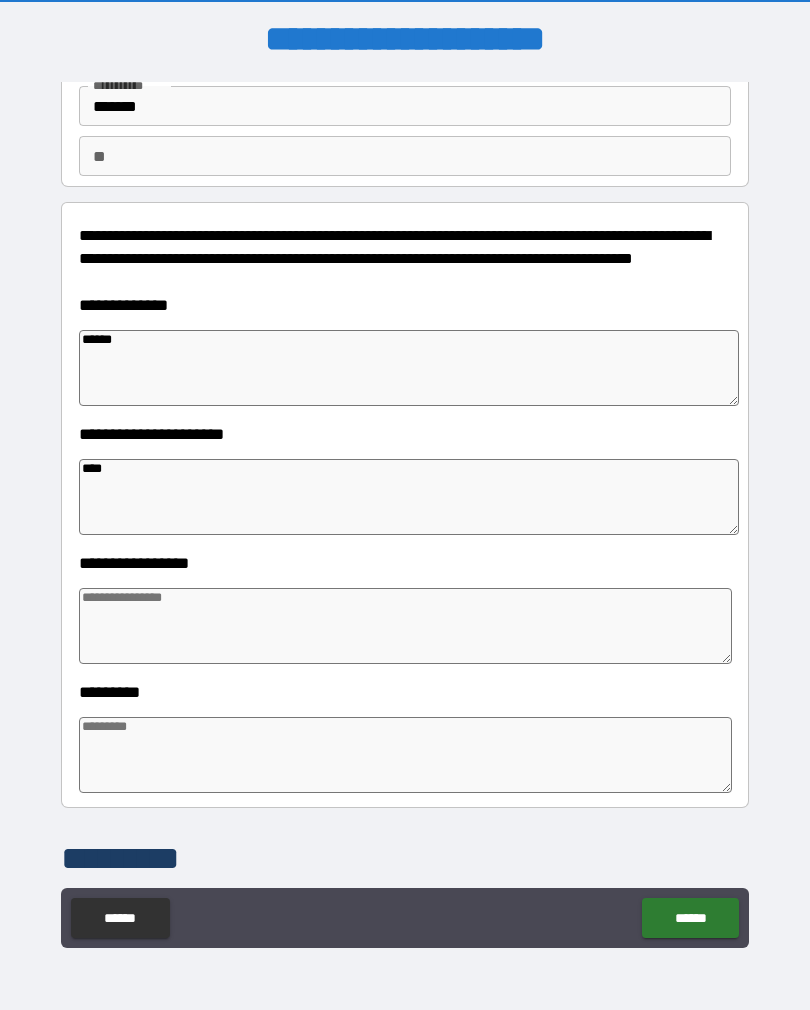 type on "*" 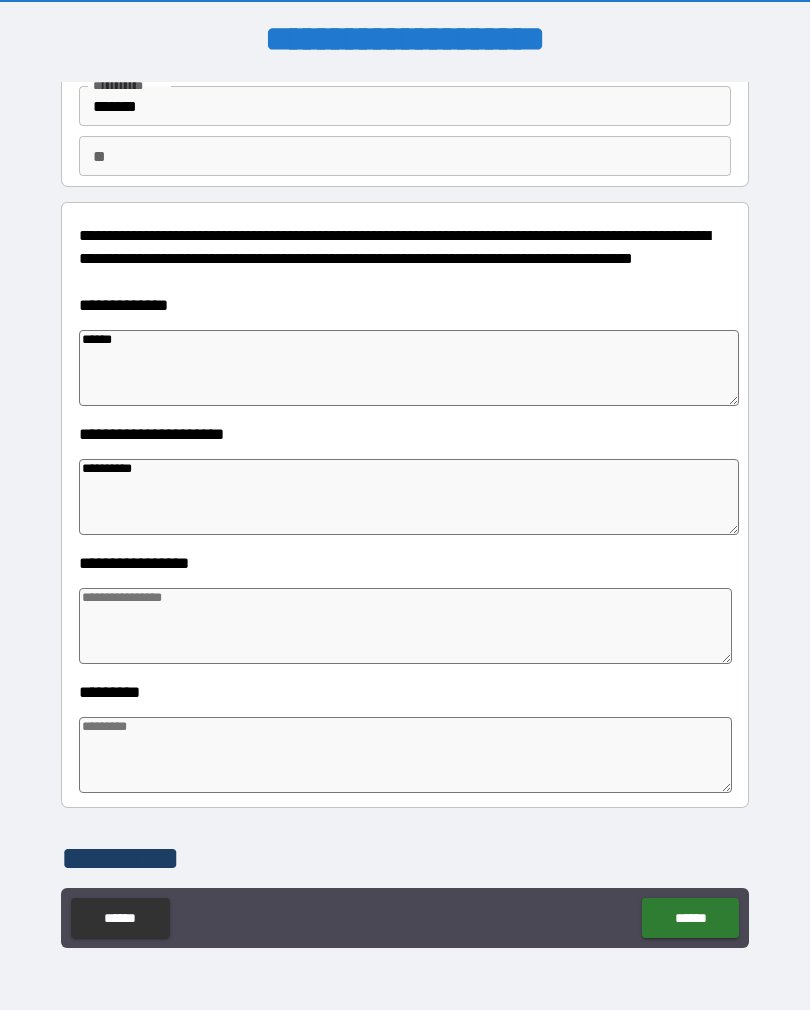 click at bounding box center [405, 626] 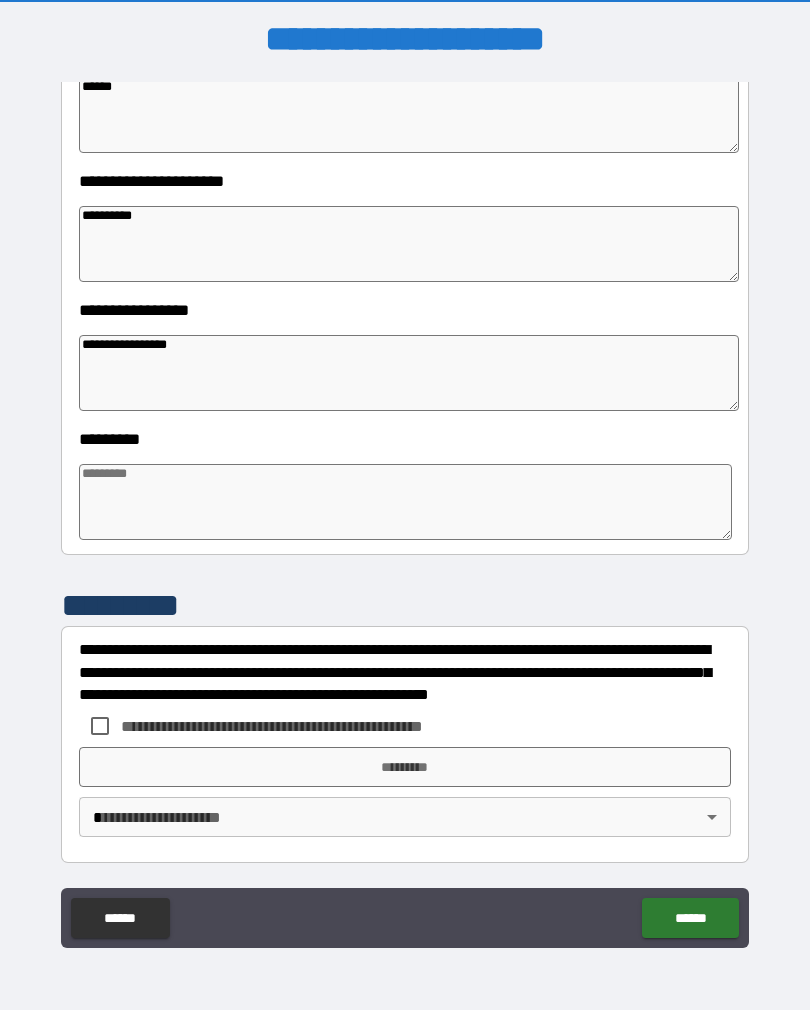 scroll, scrollTop: 392, scrollLeft: 0, axis: vertical 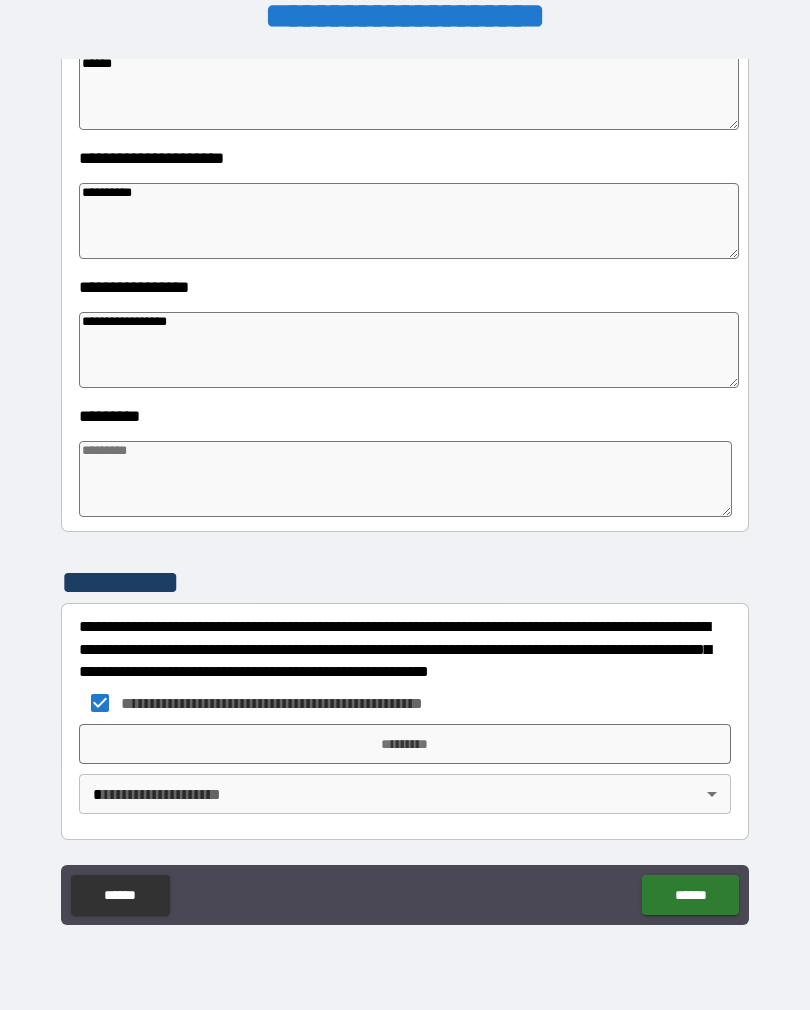 click on "*********" at bounding box center [405, 744] 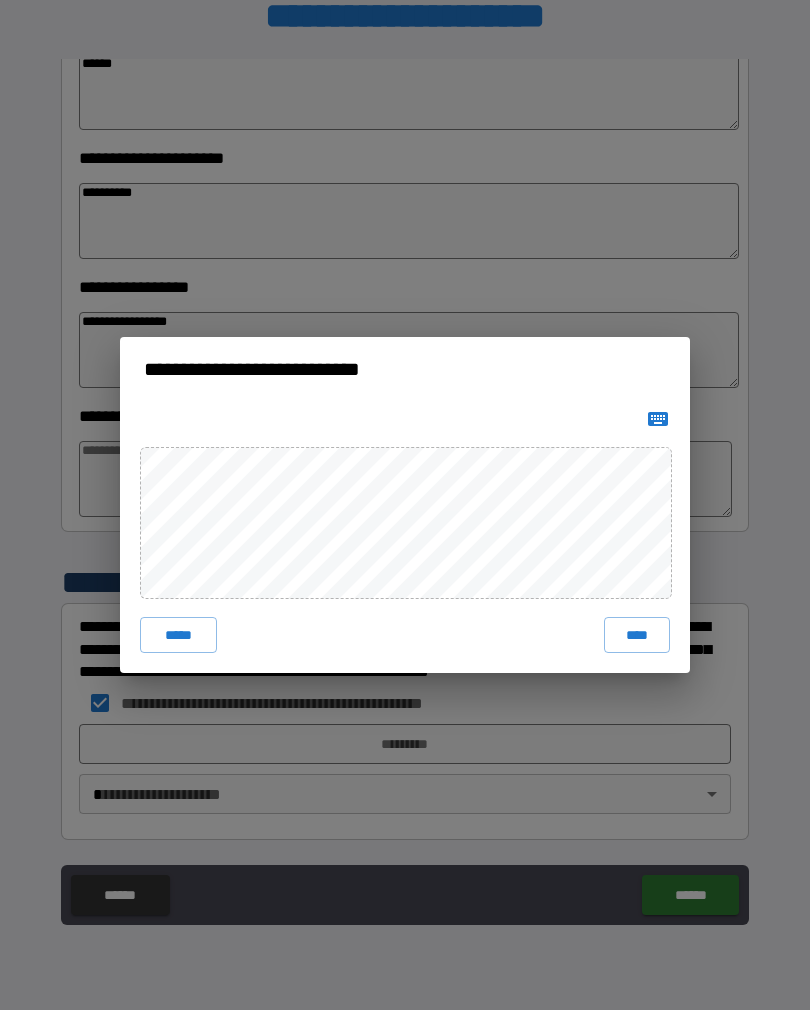 click on "****" at bounding box center (637, 635) 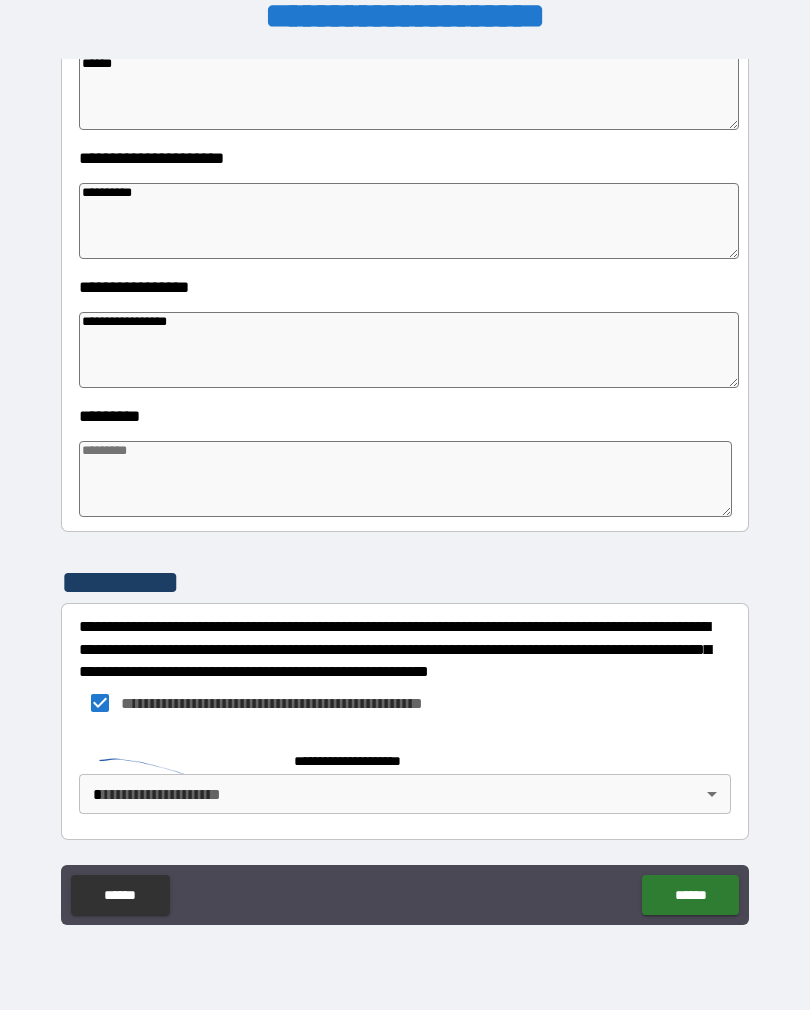 scroll, scrollTop: 382, scrollLeft: 0, axis: vertical 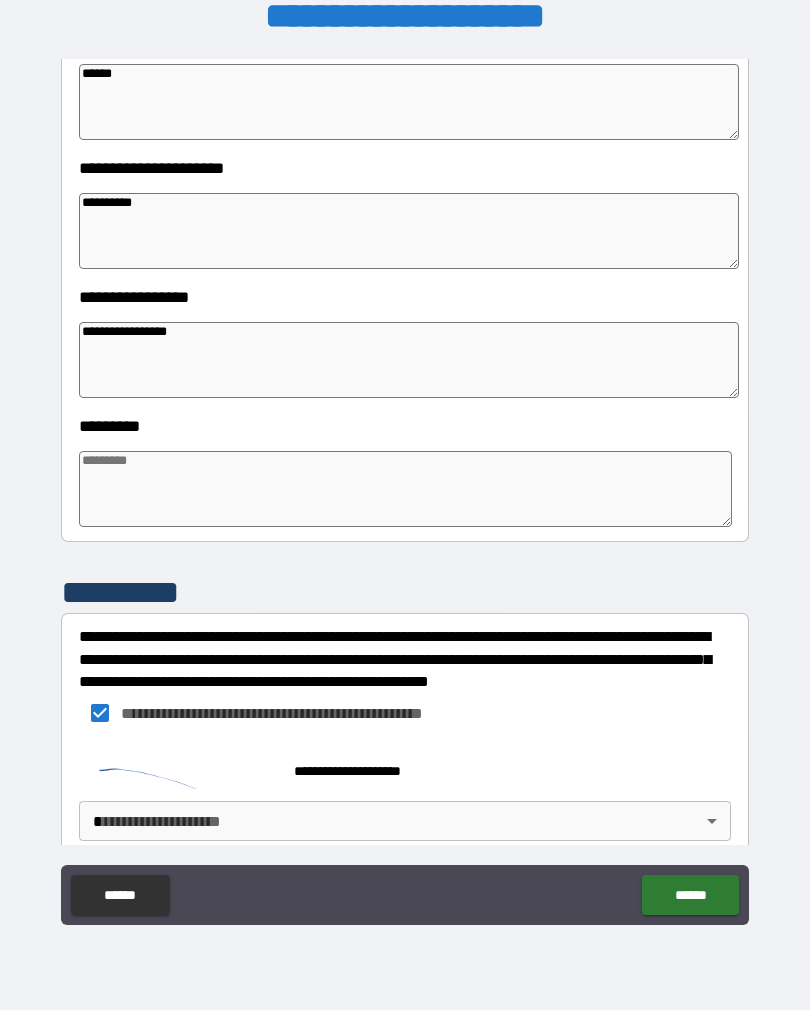 click on "**********" at bounding box center [405, 489] 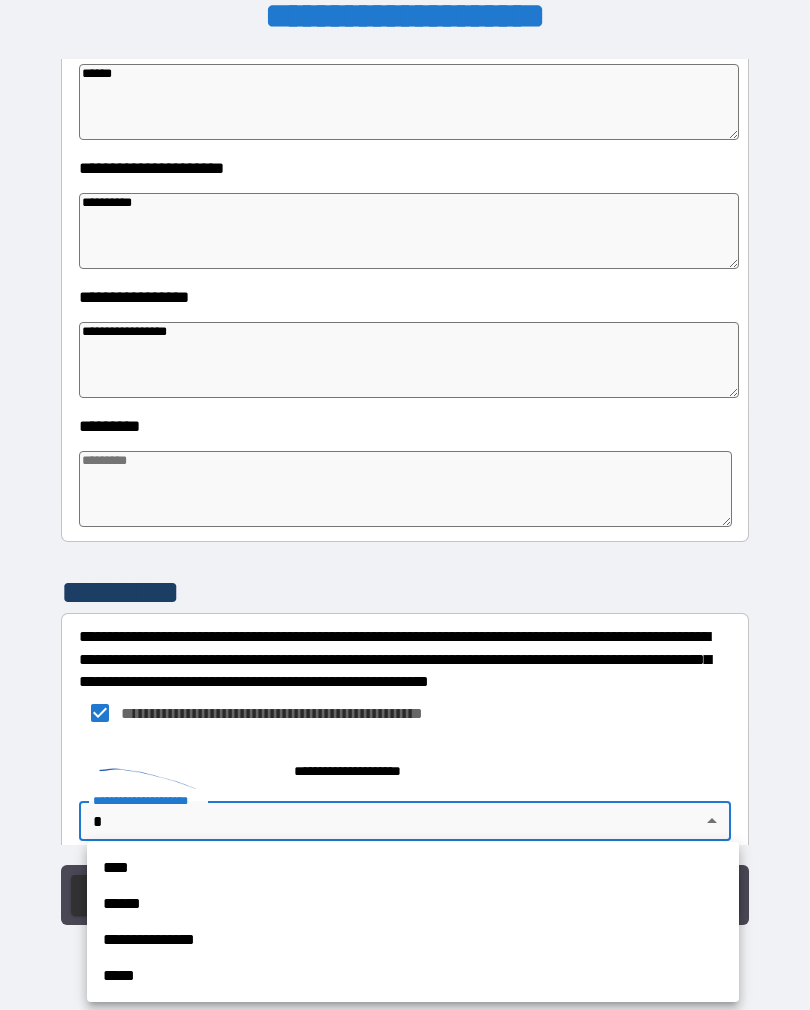 click on "****" at bounding box center (413, 868) 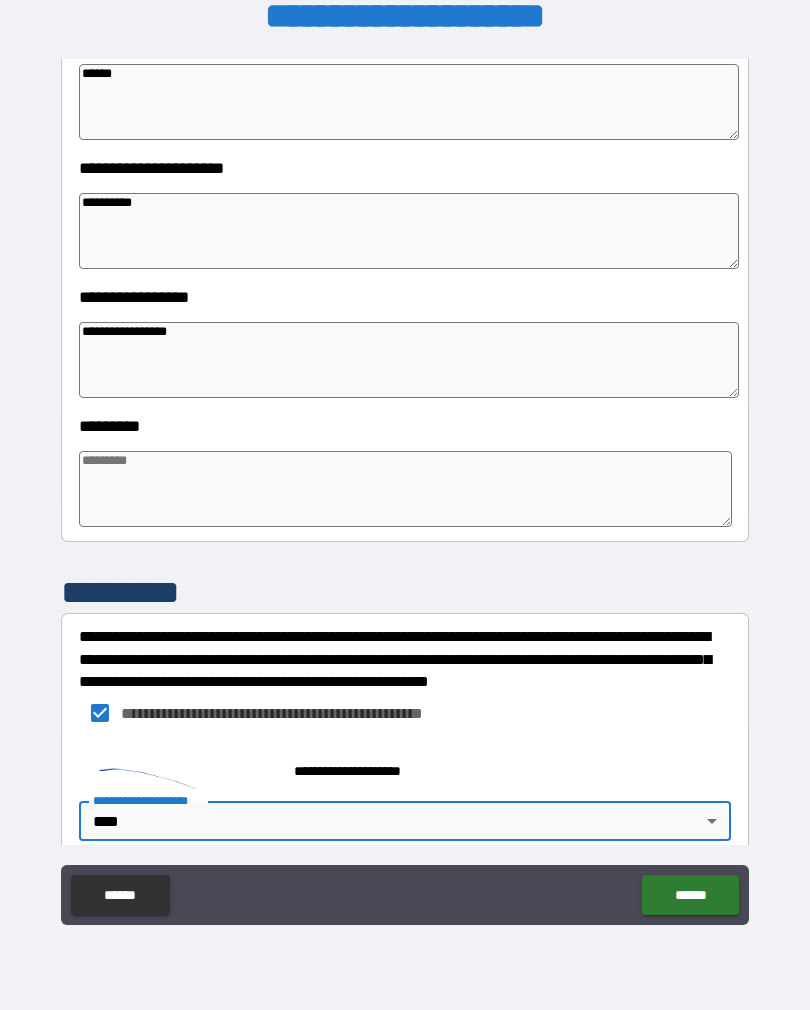 click on "******" at bounding box center [690, 895] 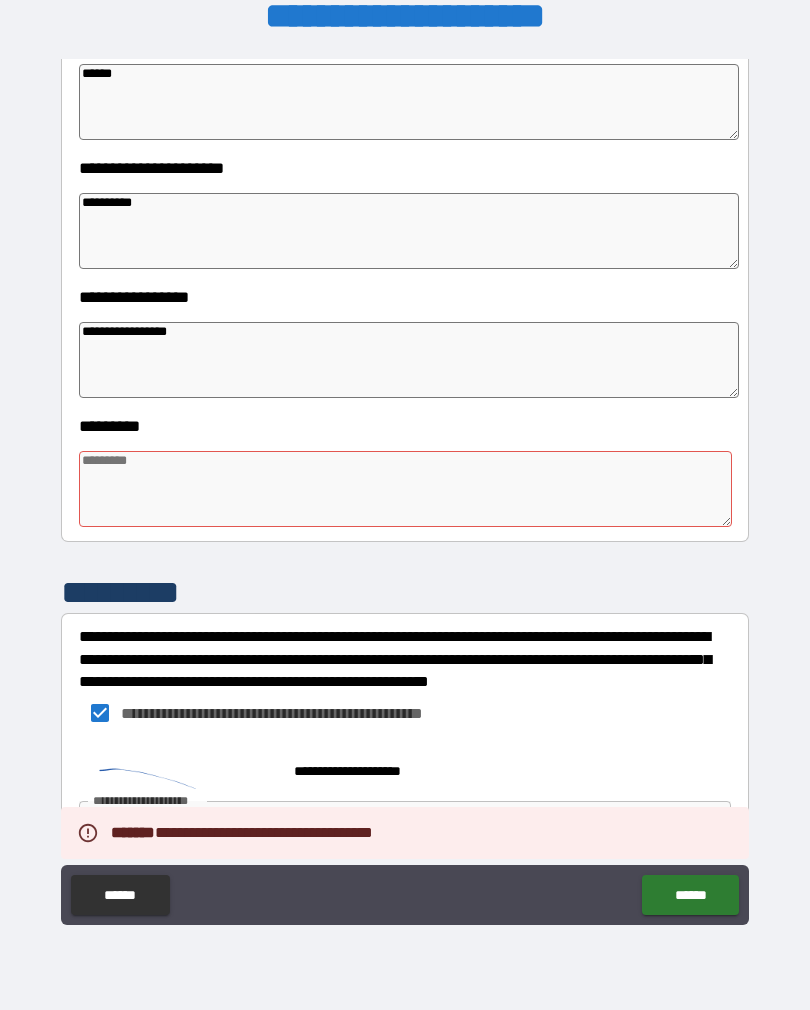 click at bounding box center (405, 489) 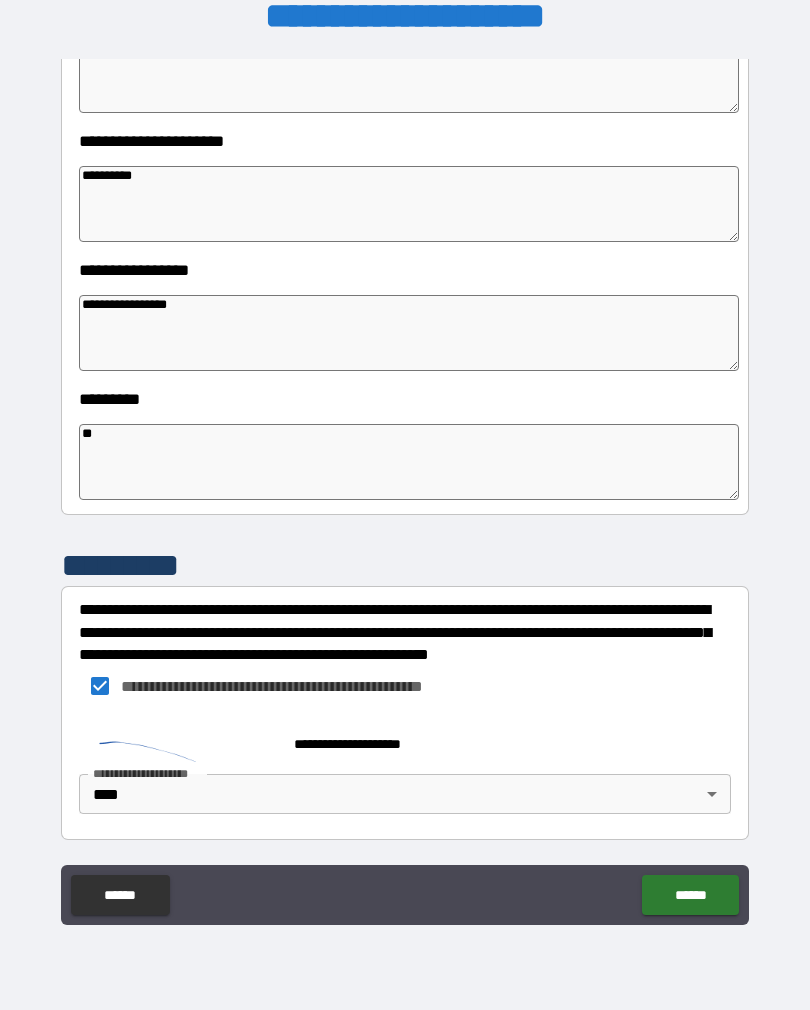 scroll, scrollTop: 409, scrollLeft: 0, axis: vertical 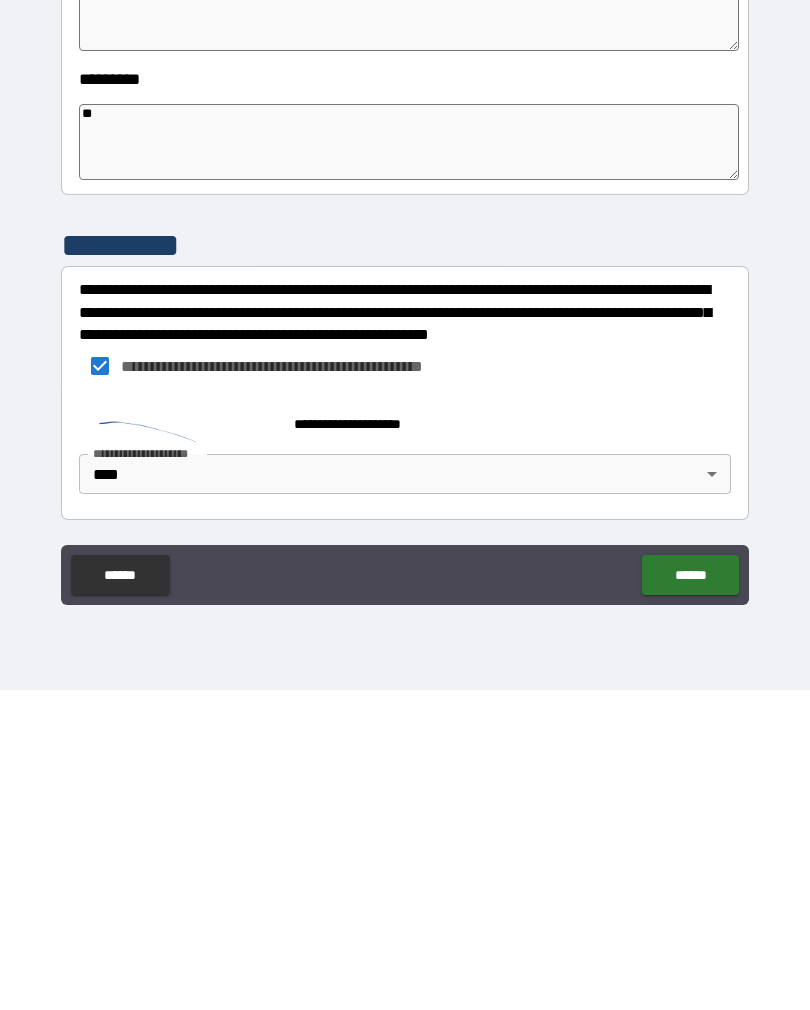 click on "******" at bounding box center [690, 895] 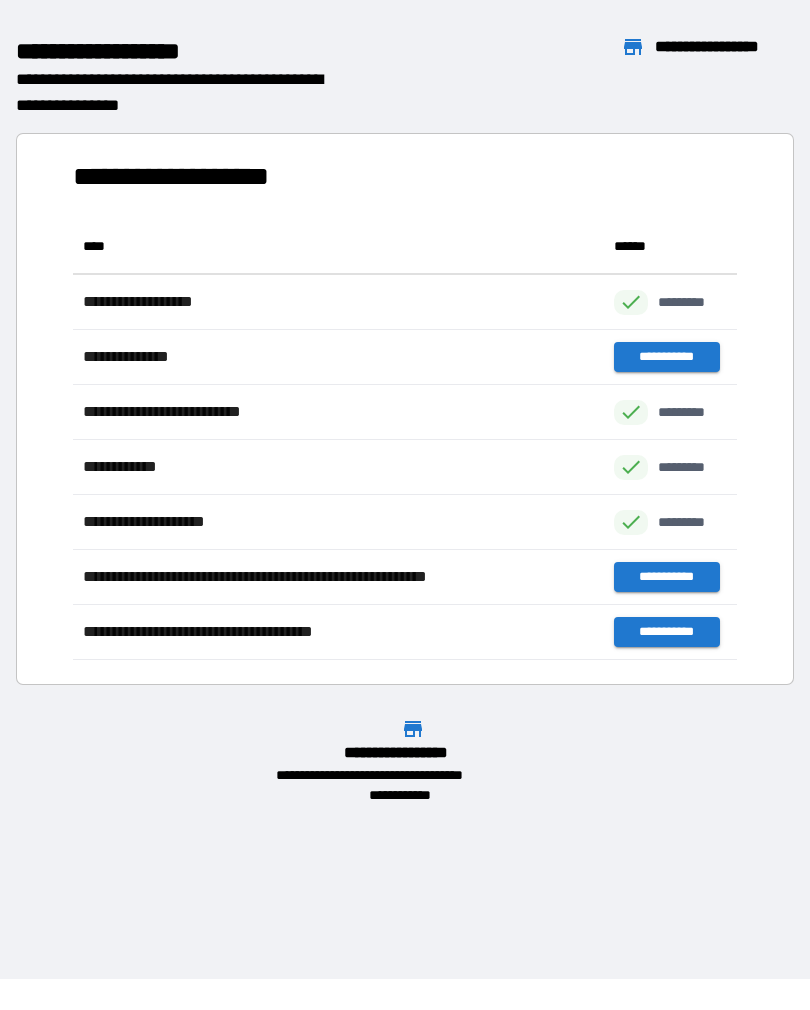 scroll, scrollTop: 441, scrollLeft: 664, axis: both 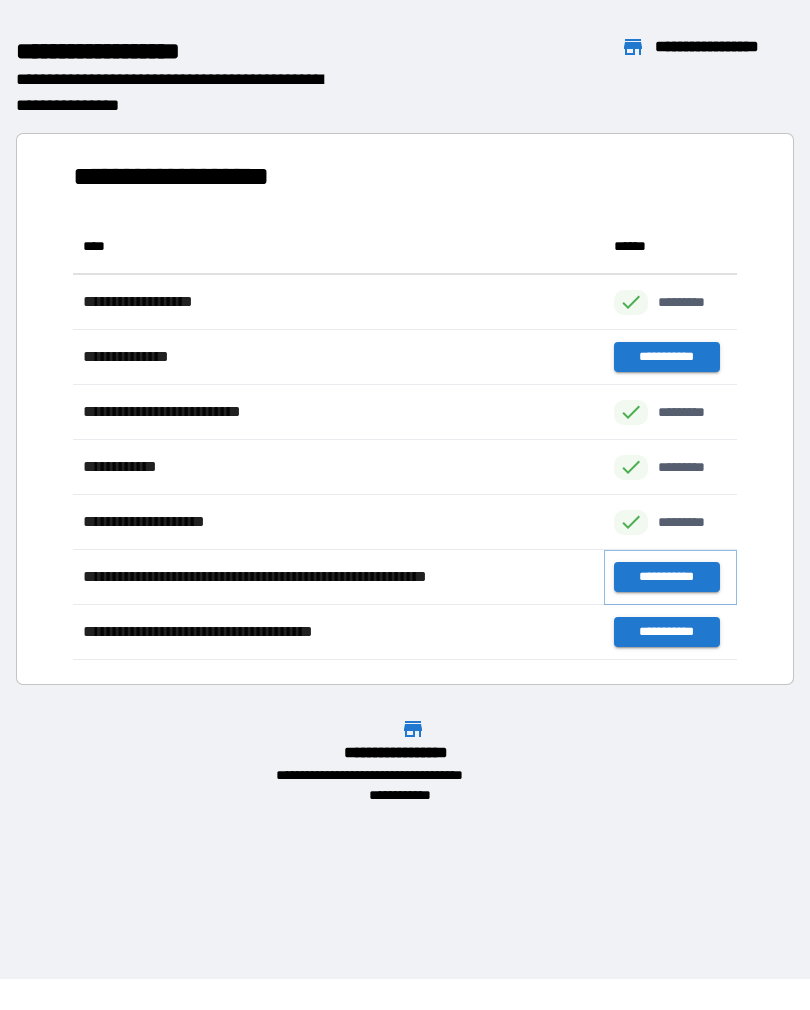 click on "**********" at bounding box center [666, 577] 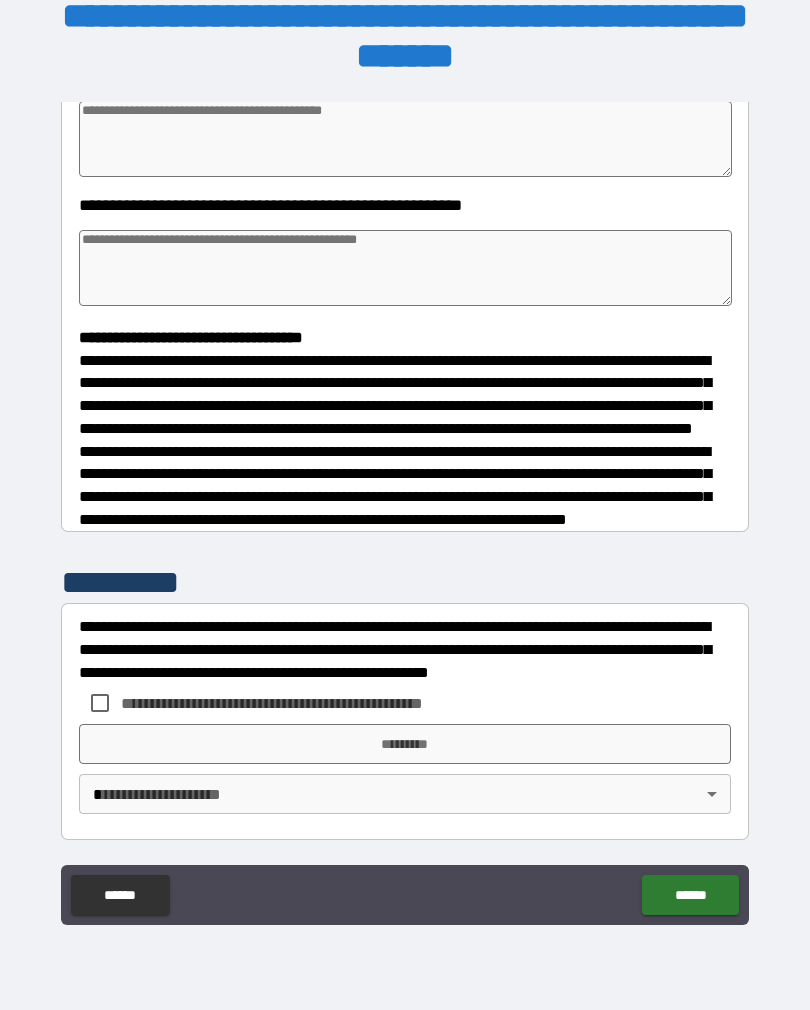 scroll, scrollTop: 391, scrollLeft: 0, axis: vertical 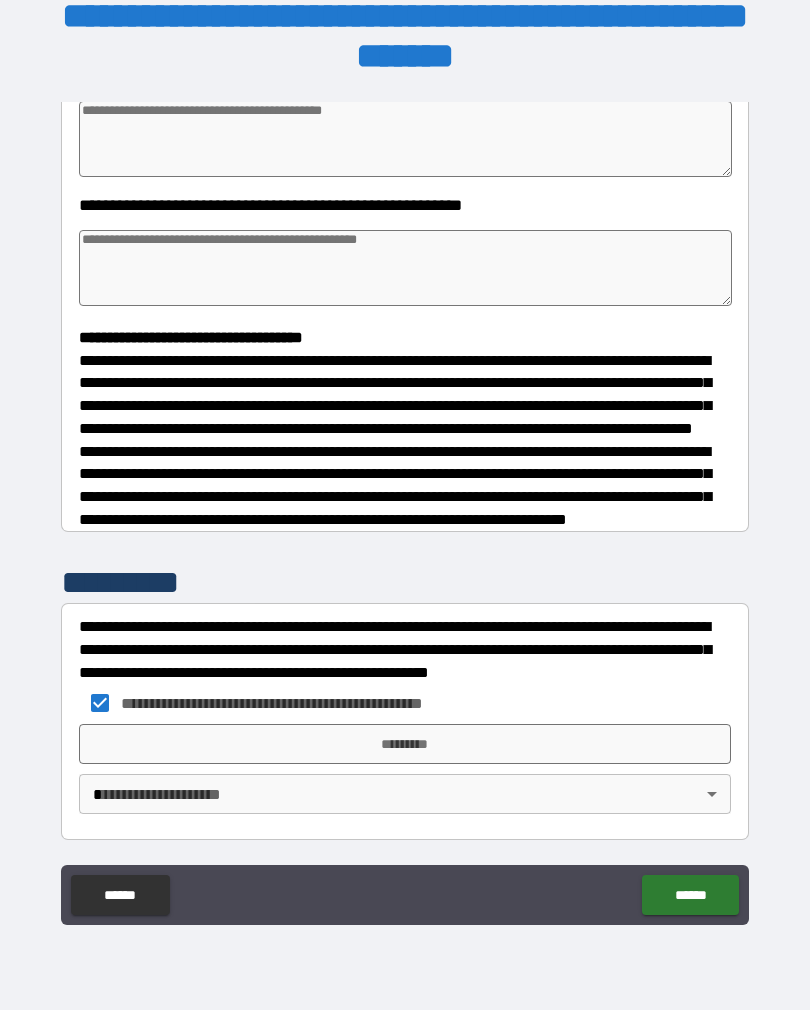 click on "*********" at bounding box center (405, 744) 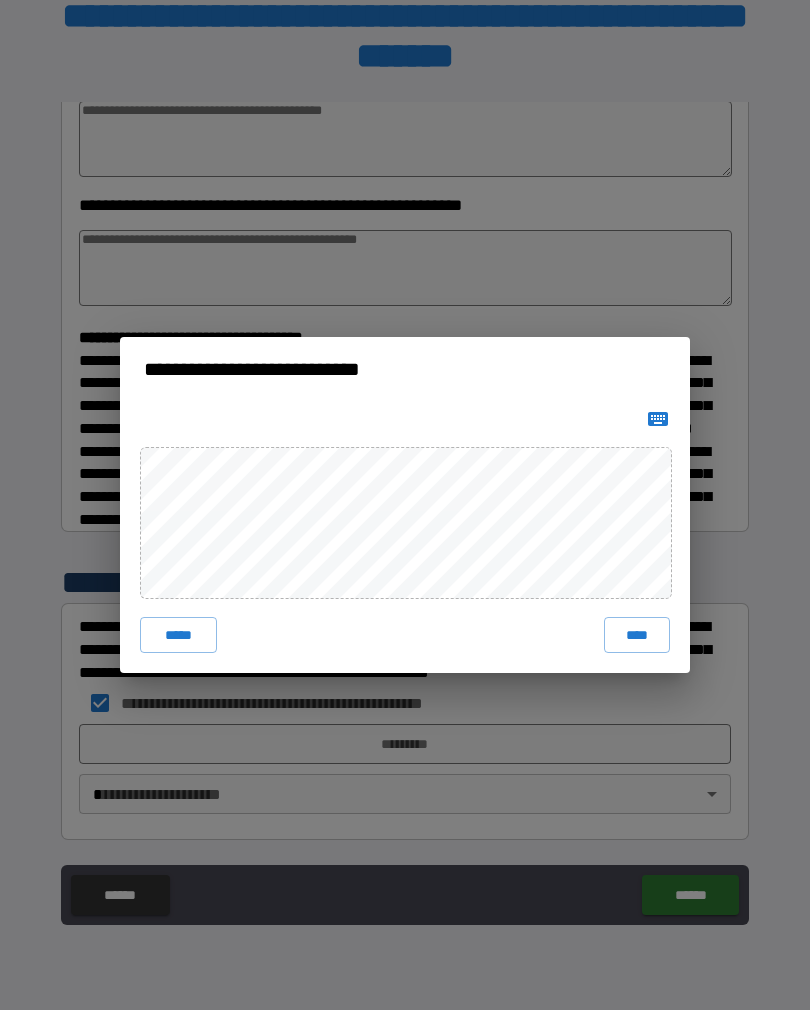 click on "****" at bounding box center (637, 635) 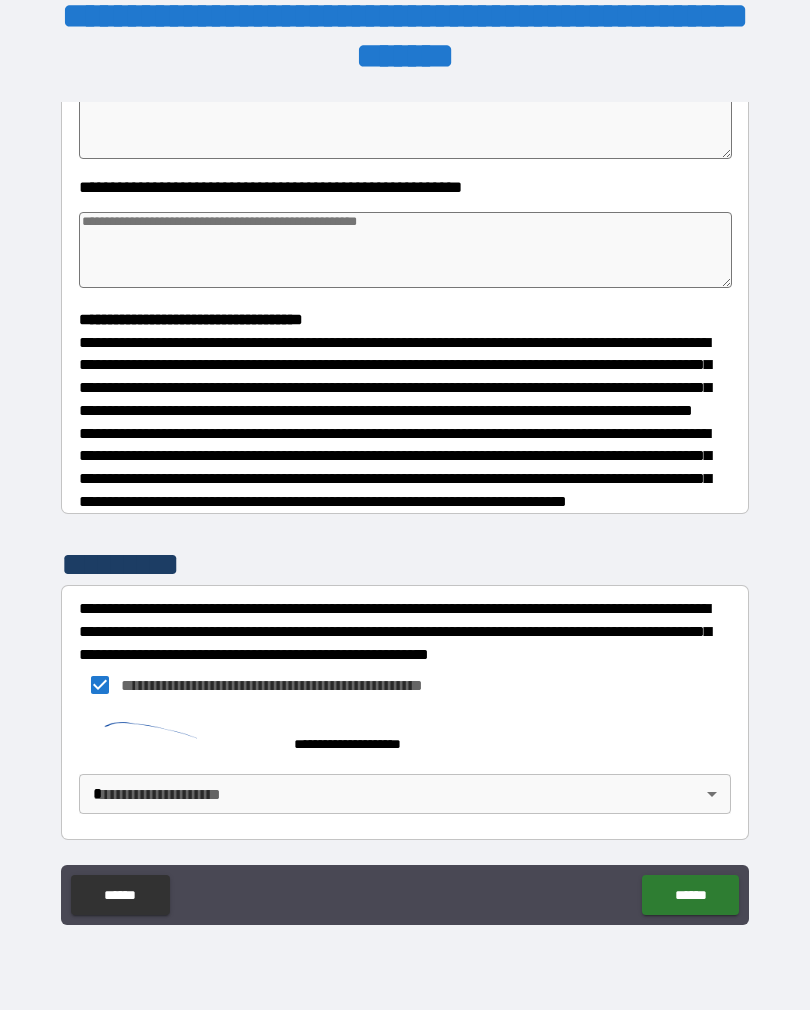 scroll, scrollTop: 408, scrollLeft: 0, axis: vertical 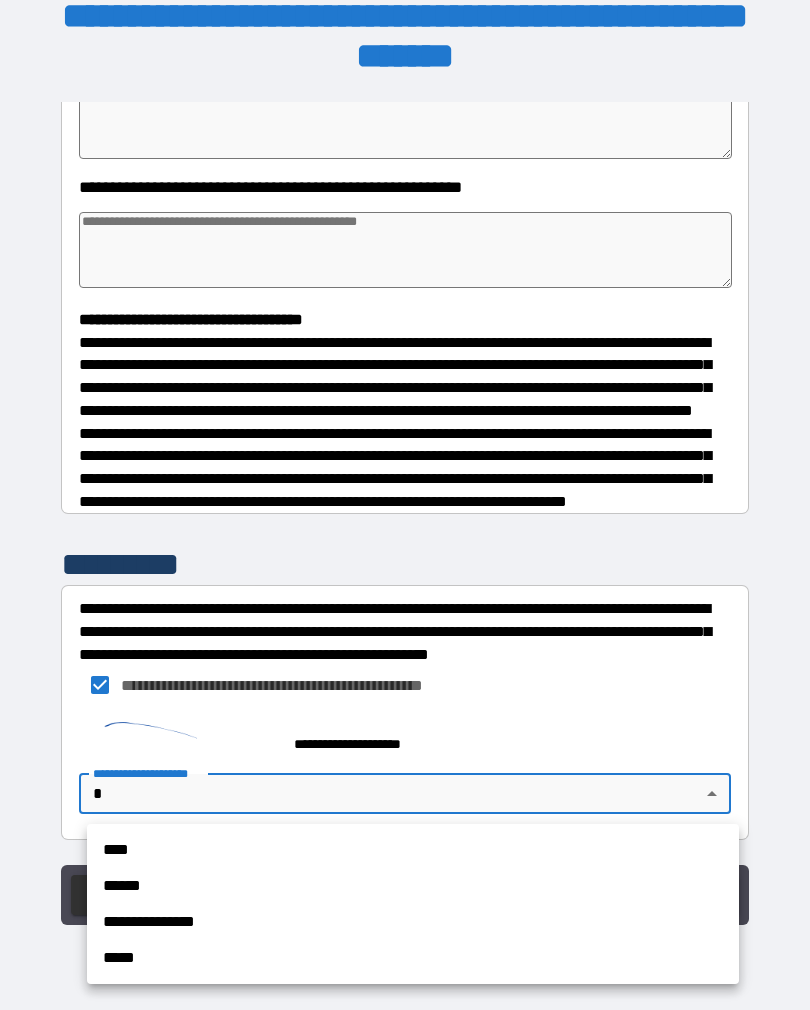 click on "****" at bounding box center [413, 850] 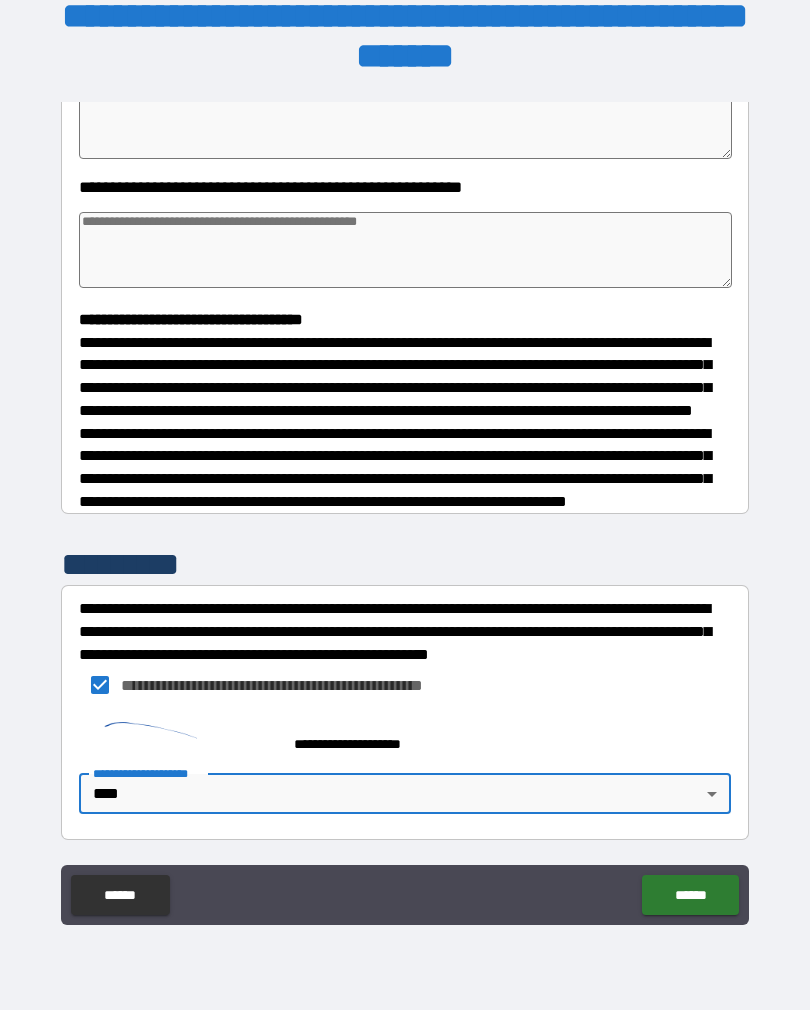 click on "******" at bounding box center [690, 895] 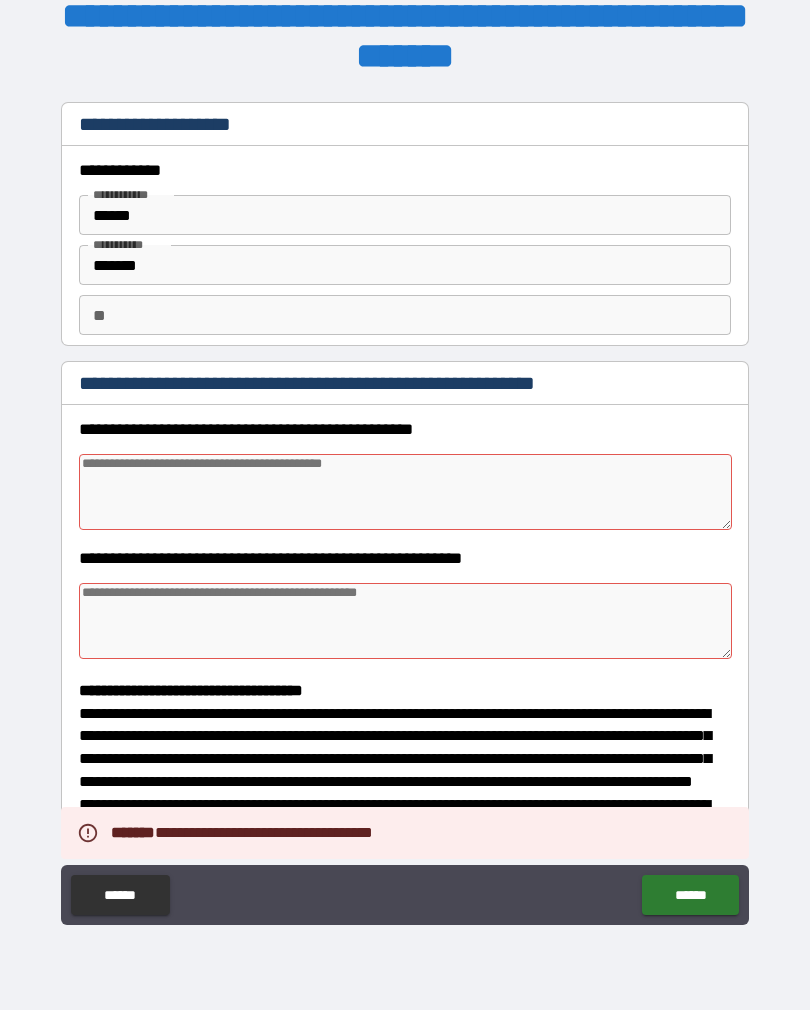 scroll, scrollTop: 0, scrollLeft: 0, axis: both 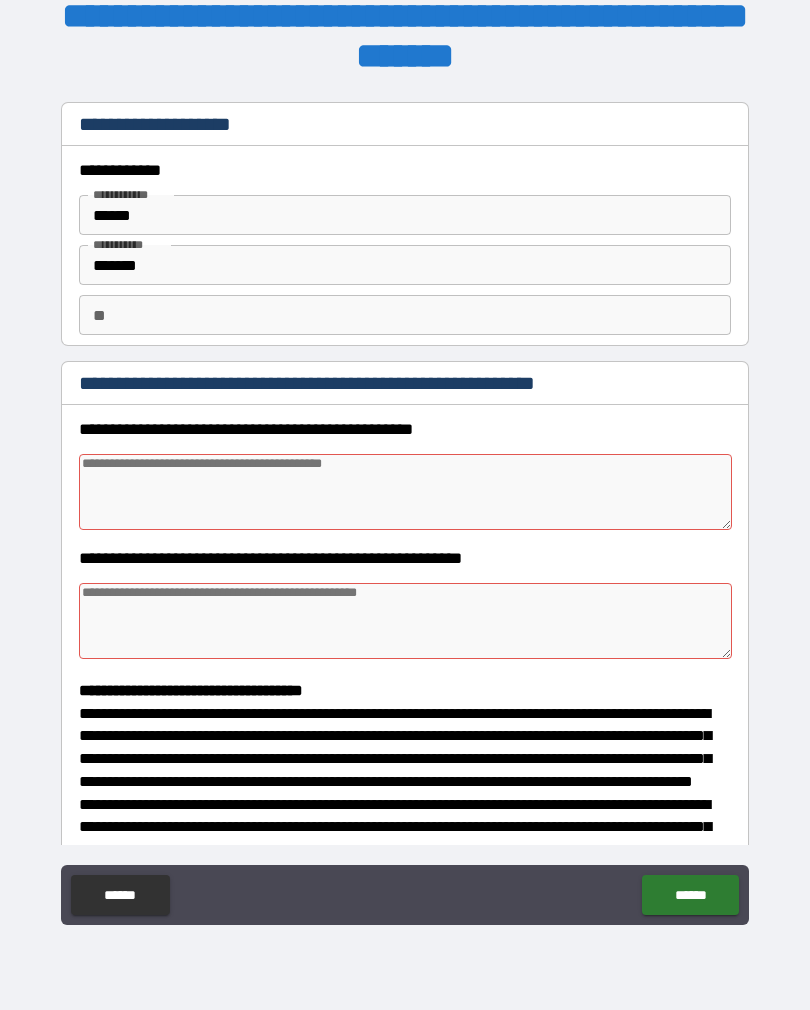click at bounding box center [405, 492] 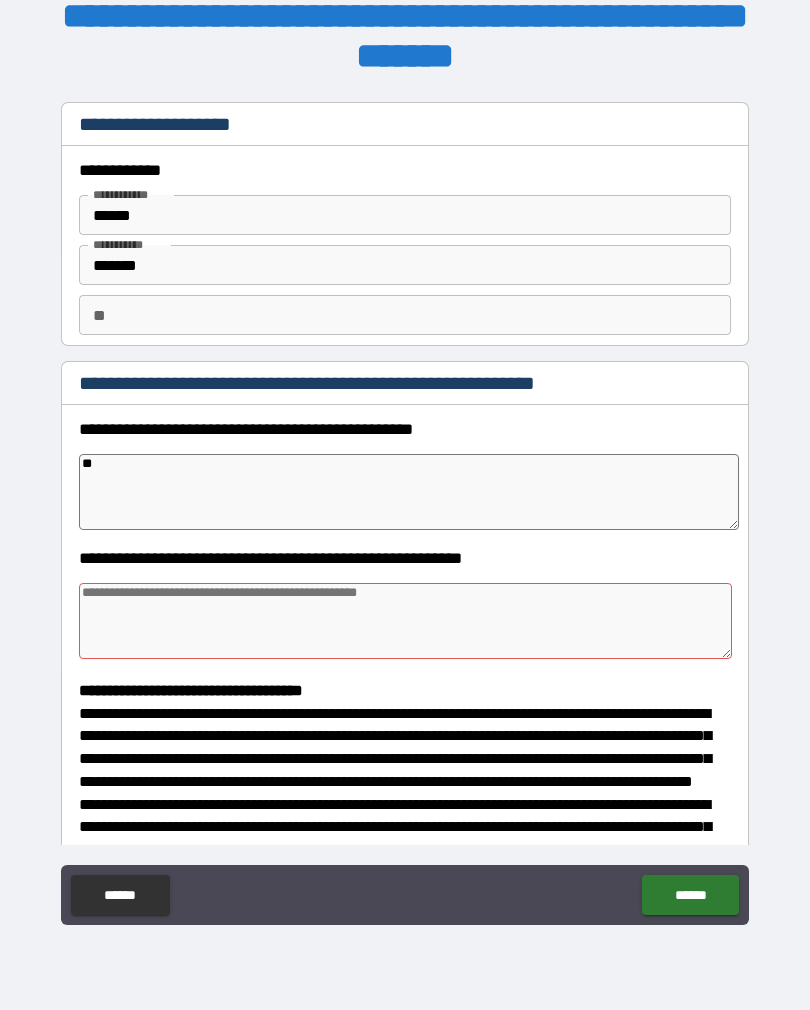 click at bounding box center (405, 621) 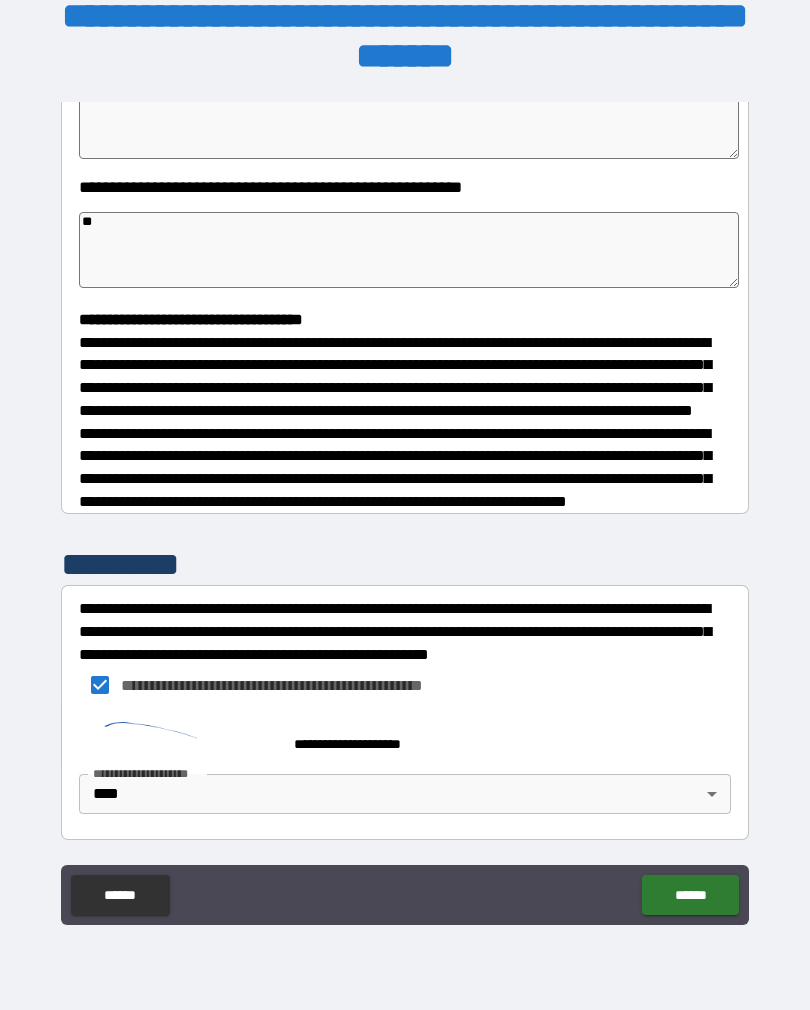 scroll, scrollTop: 408, scrollLeft: 0, axis: vertical 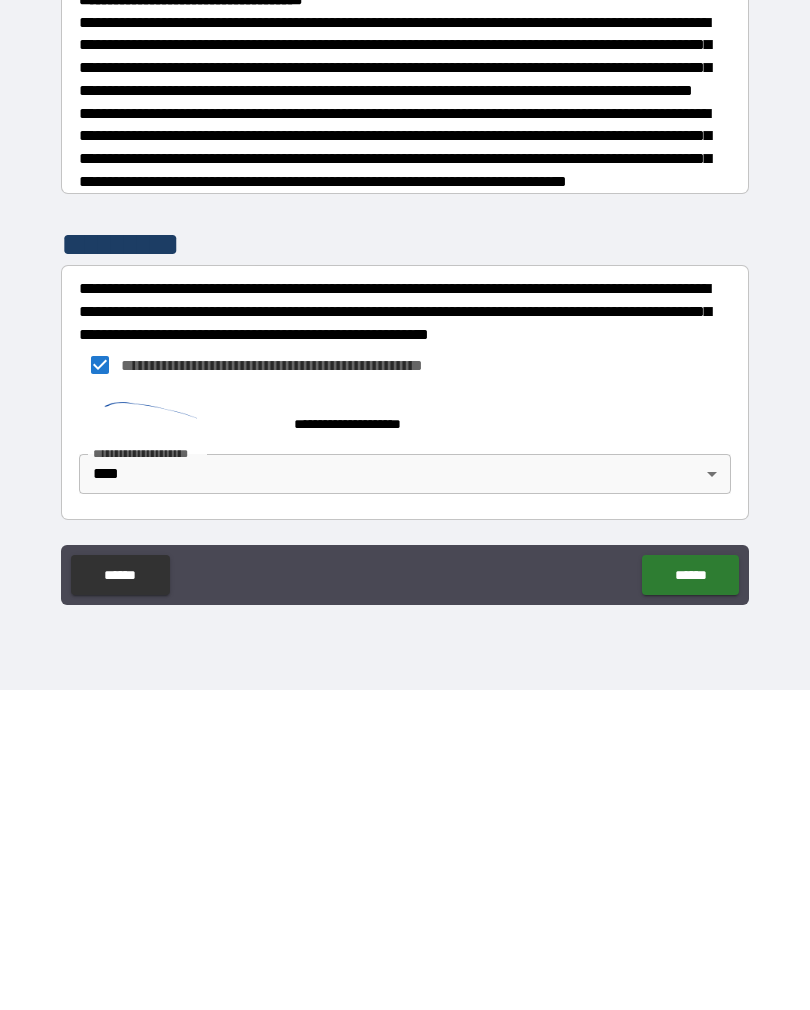 click on "******" at bounding box center (690, 895) 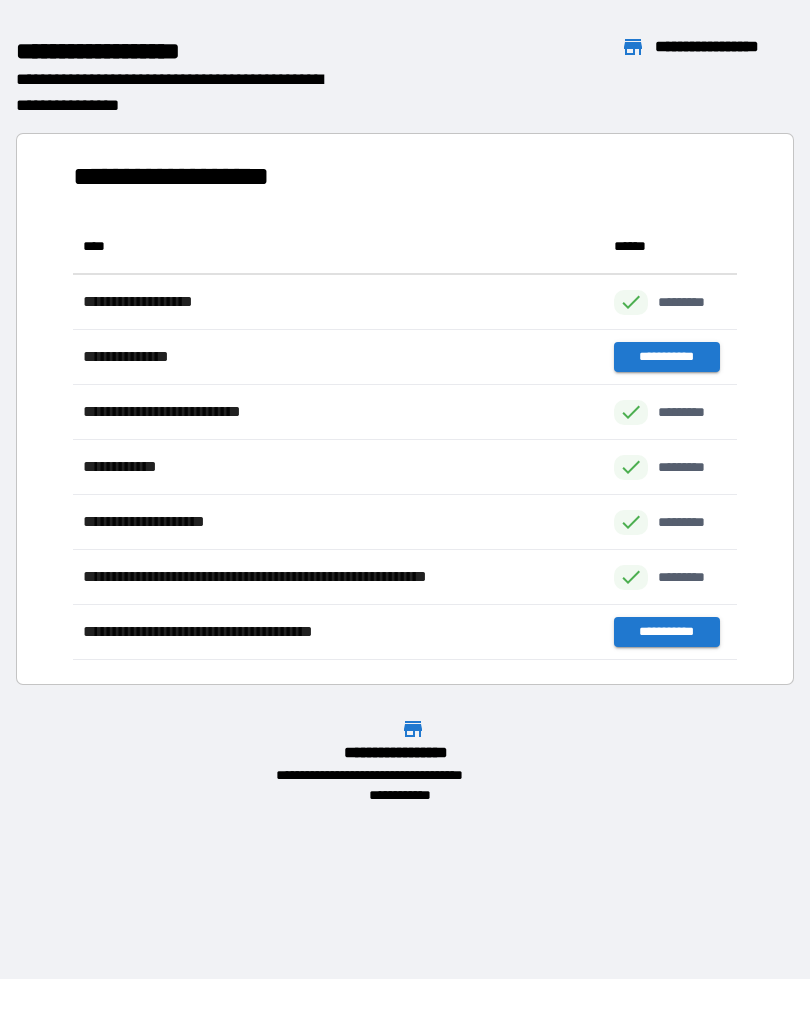 scroll, scrollTop: 1, scrollLeft: 1, axis: both 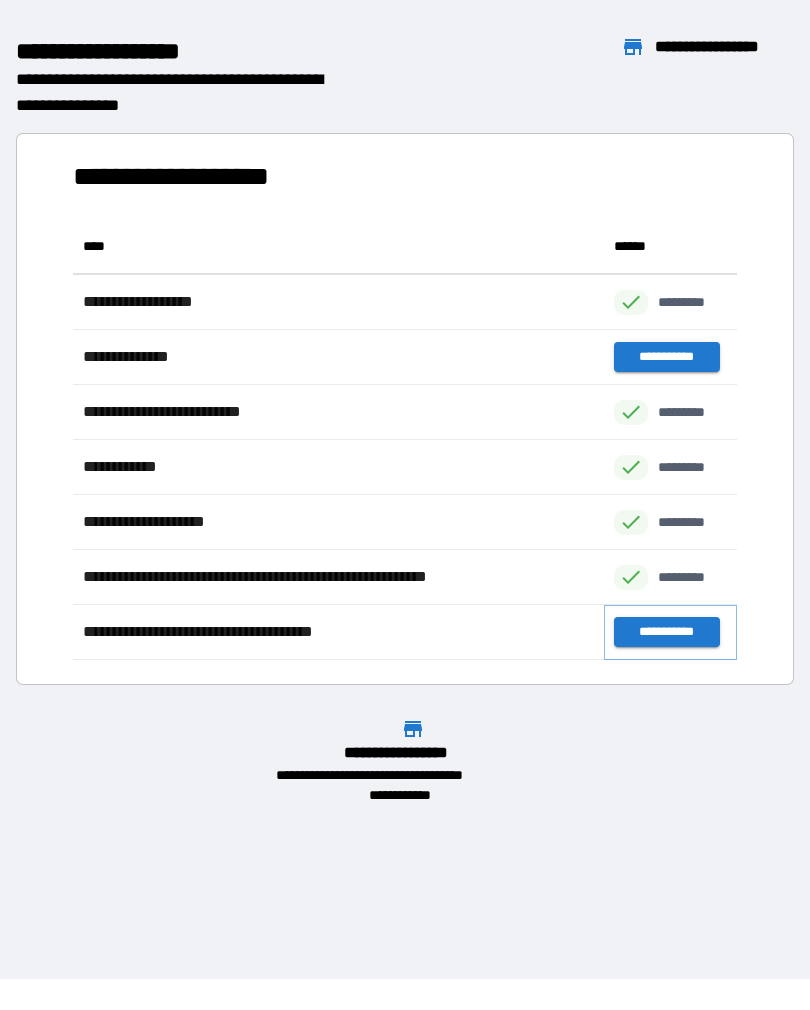 click on "**********" at bounding box center (666, 632) 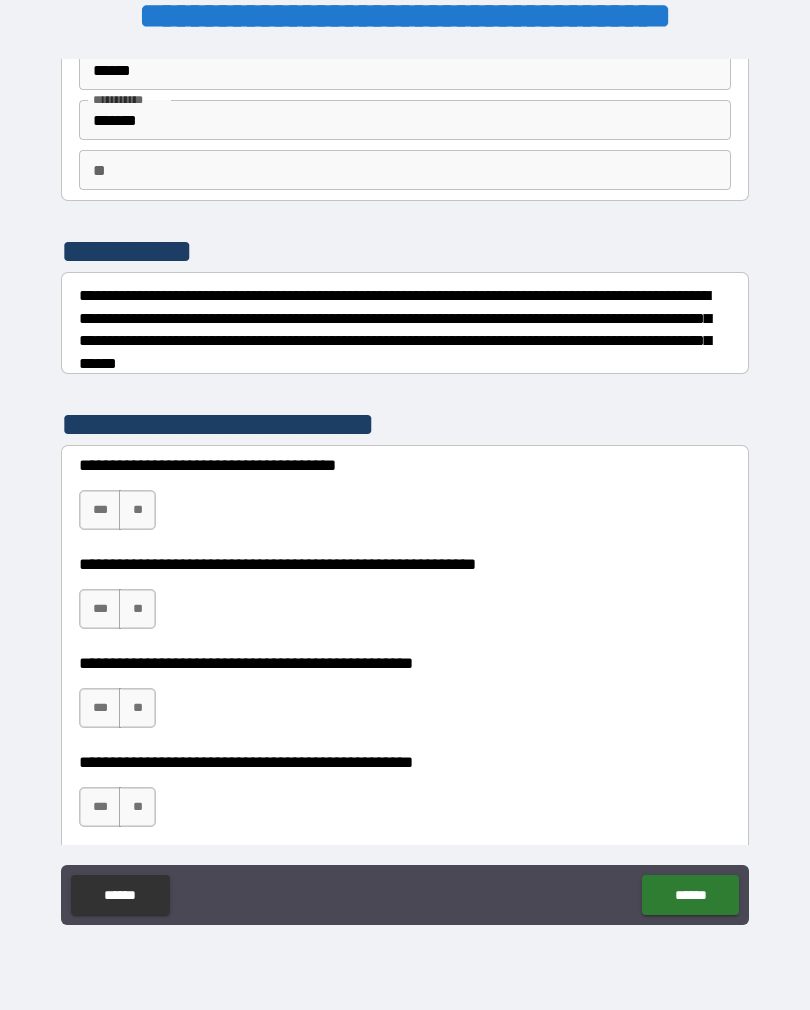 scroll, scrollTop: 150, scrollLeft: 0, axis: vertical 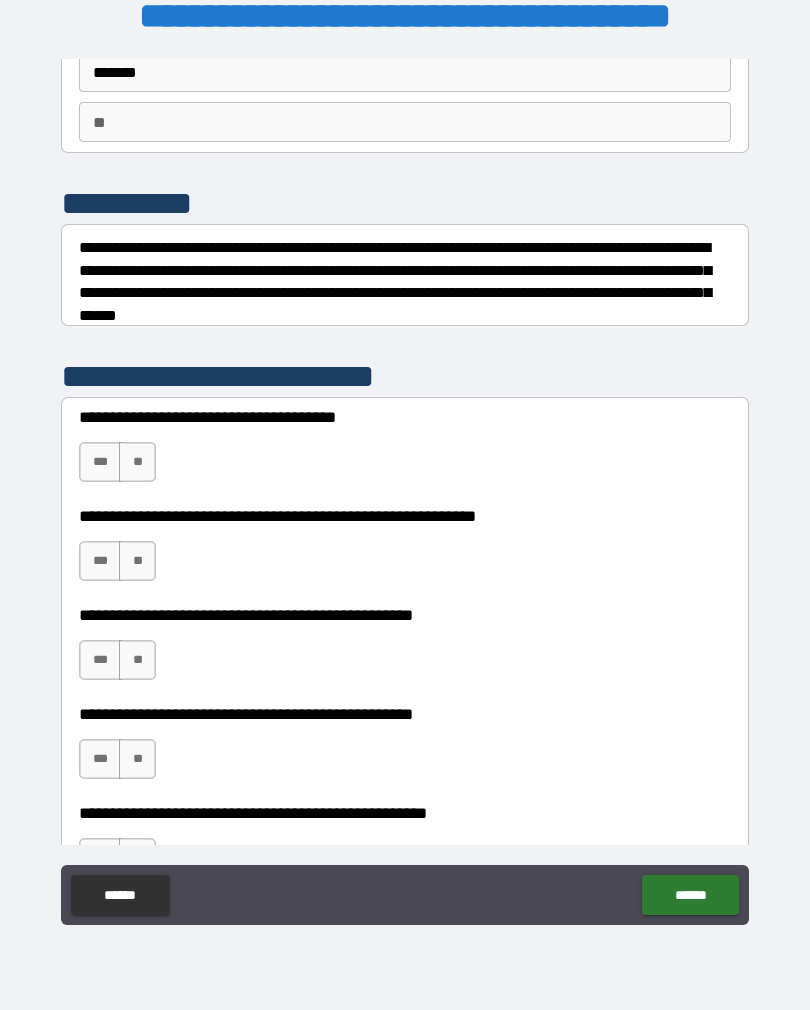 click on "**" at bounding box center [137, 462] 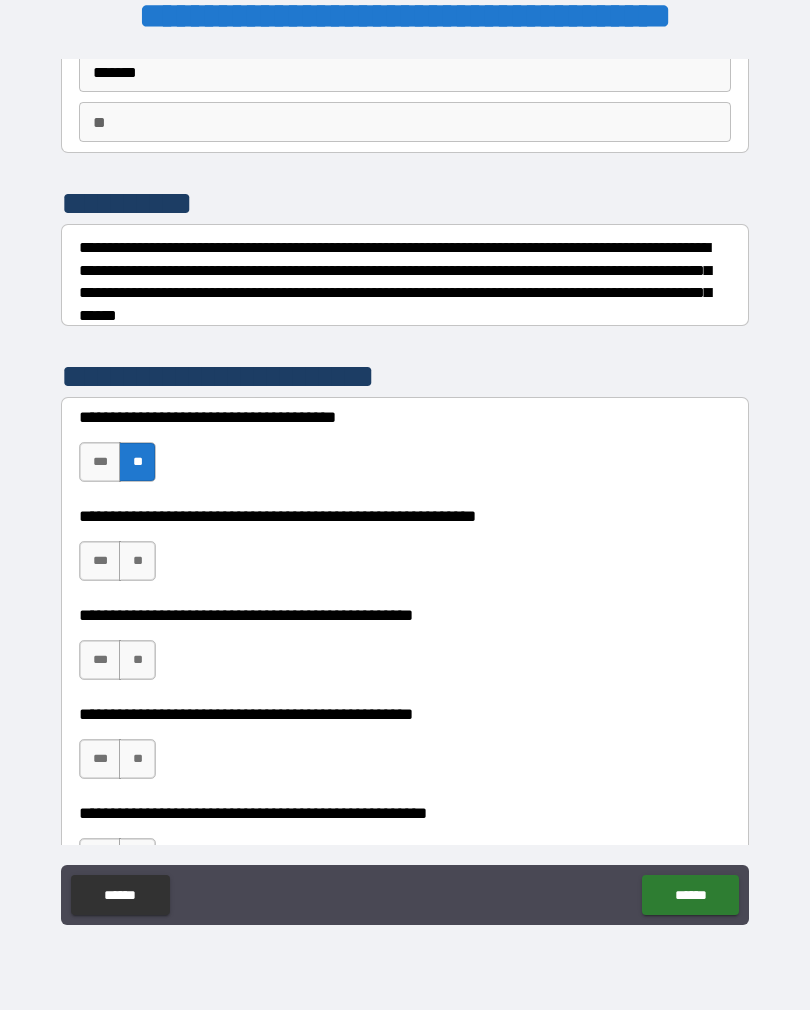 click on "**" at bounding box center (137, 561) 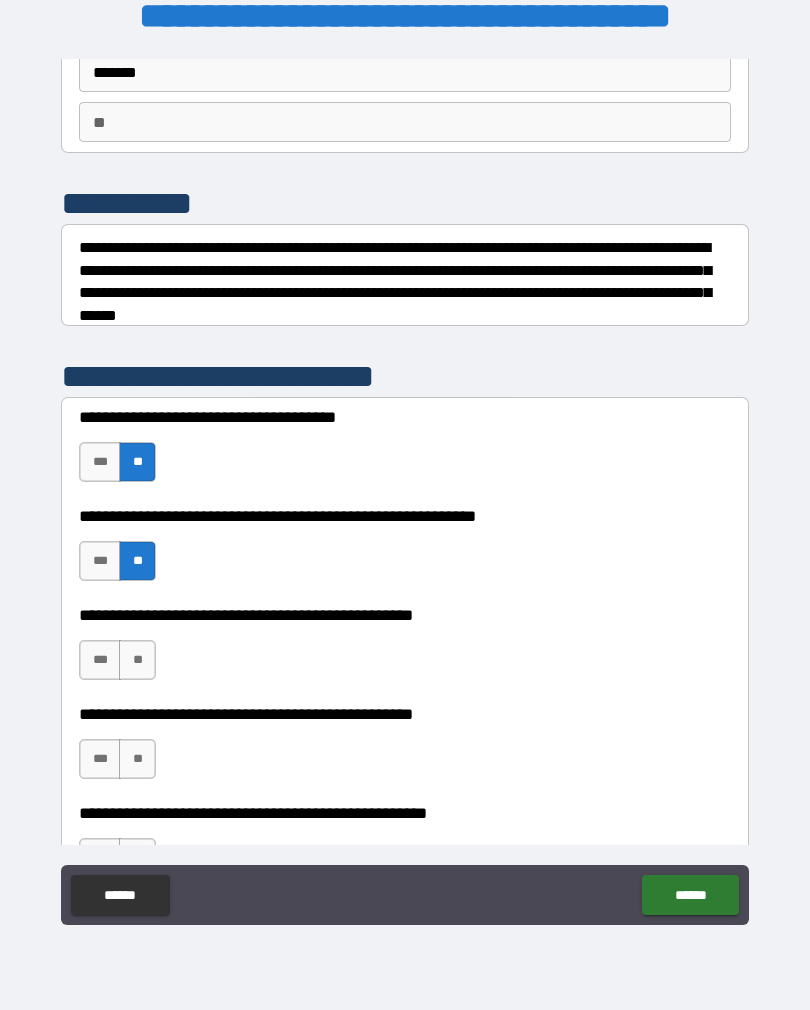 click on "**" at bounding box center (137, 660) 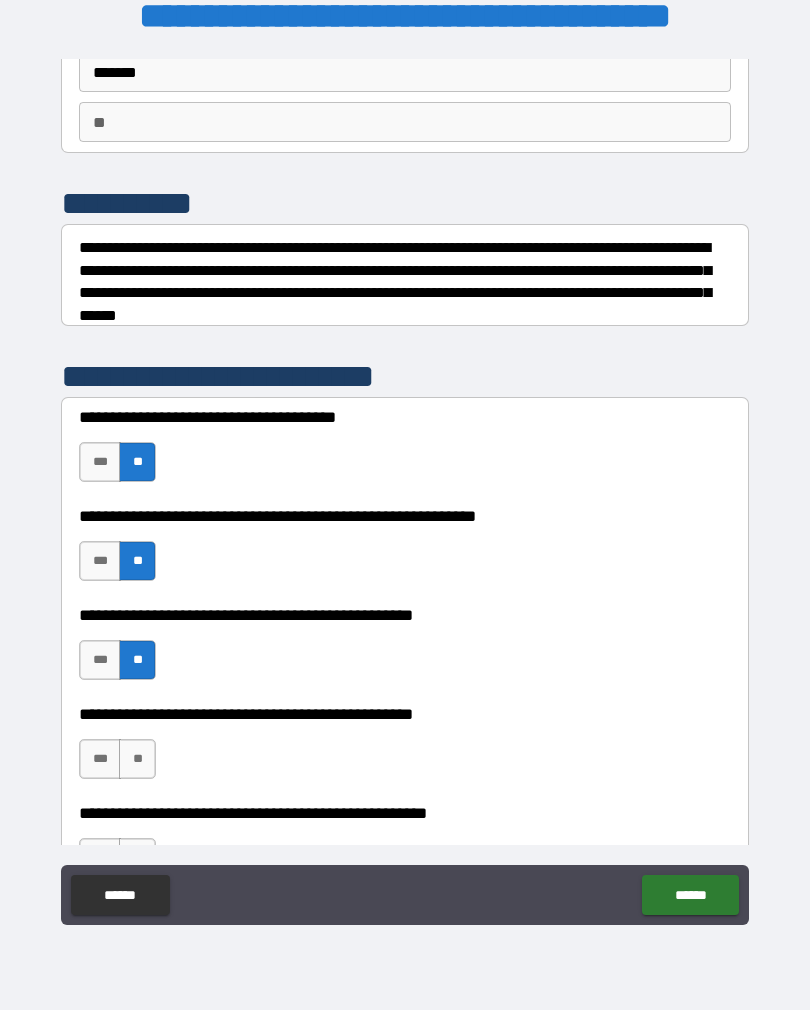 click on "**" at bounding box center [137, 759] 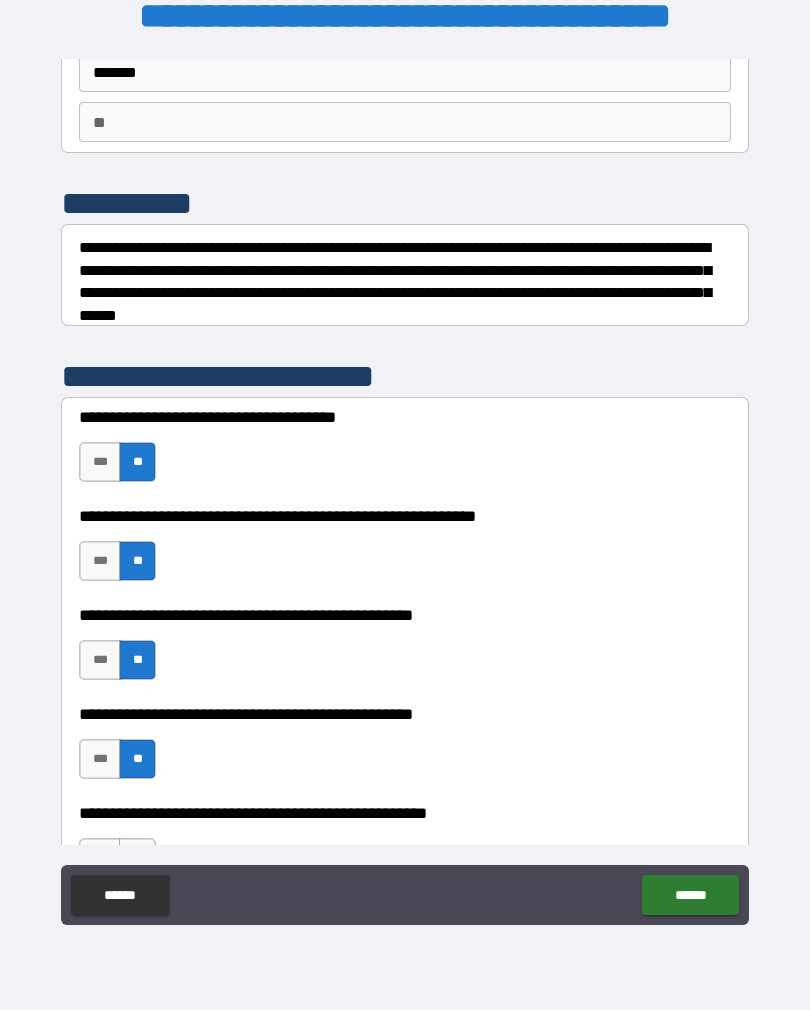 click on "**" at bounding box center (137, 858) 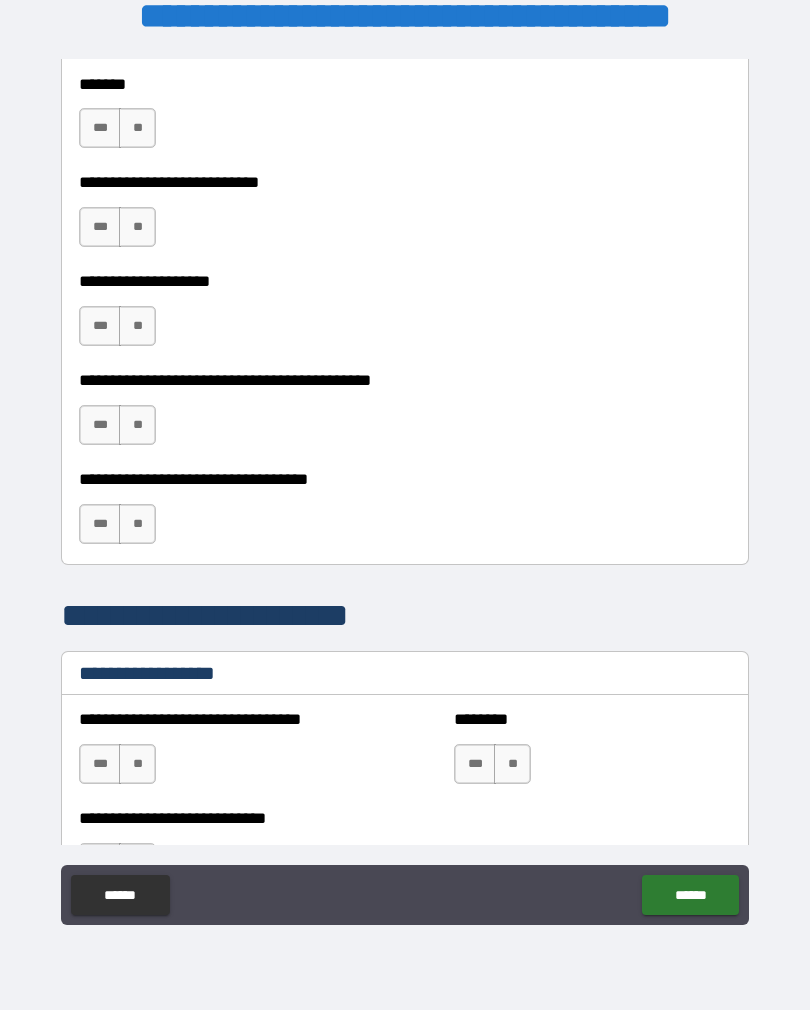 scroll, scrollTop: 1011, scrollLeft: 0, axis: vertical 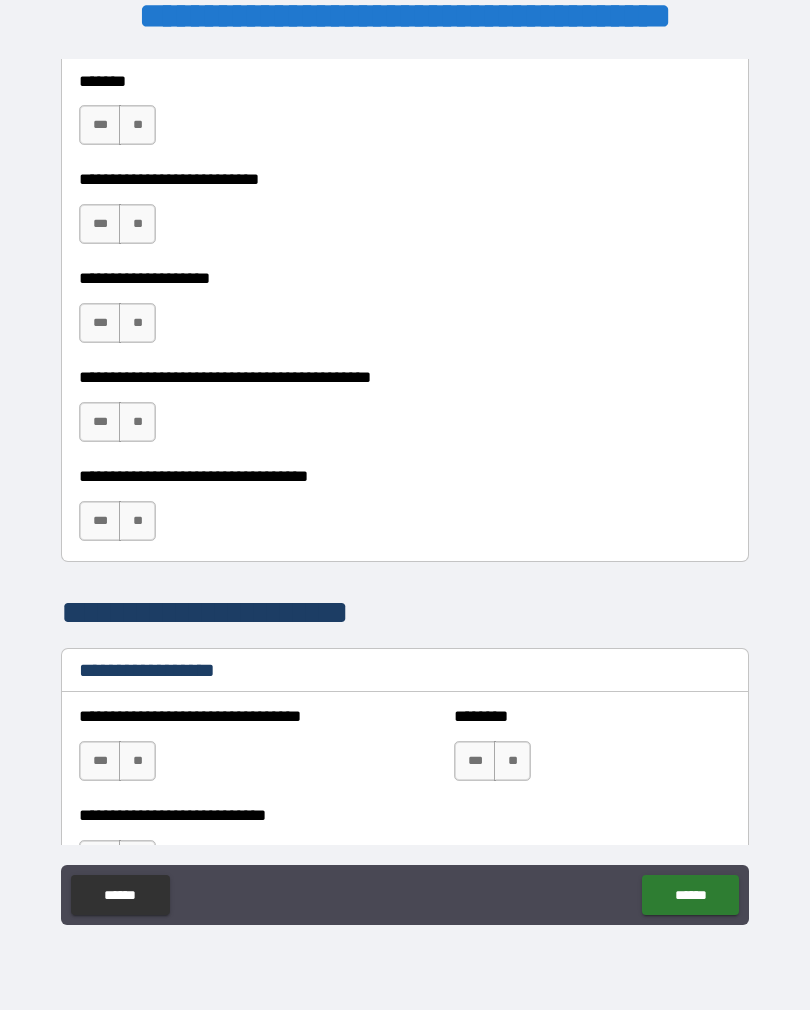 click on "**" at bounding box center [137, 125] 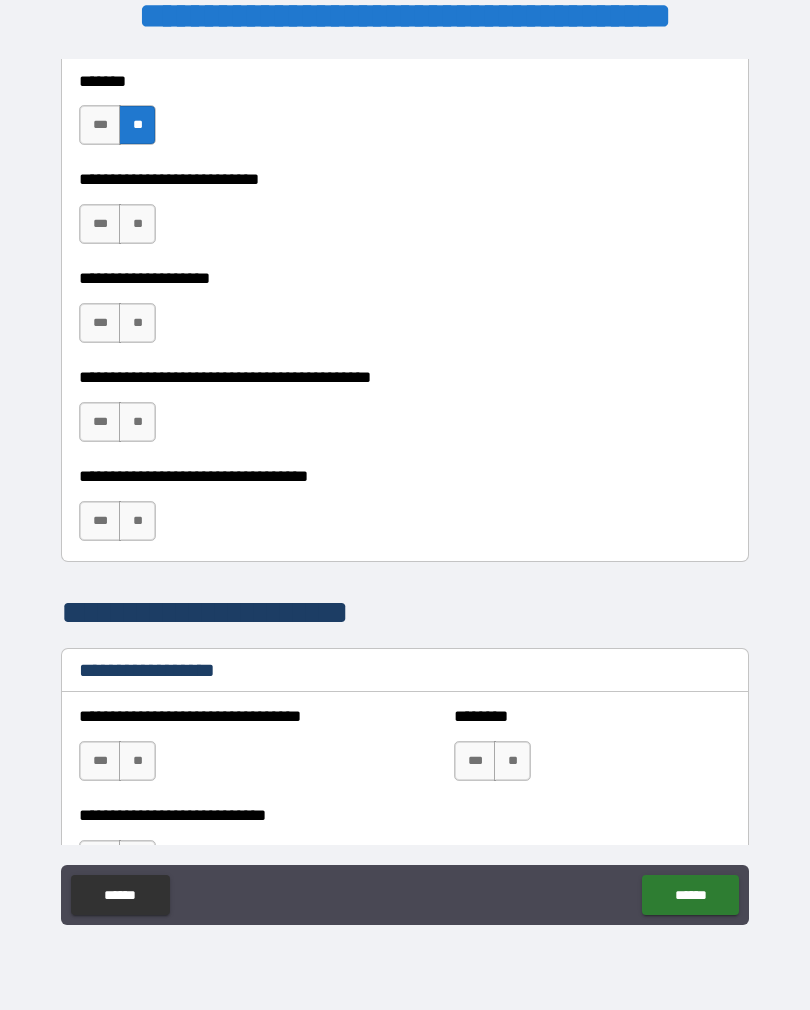 click on "**" at bounding box center [137, 224] 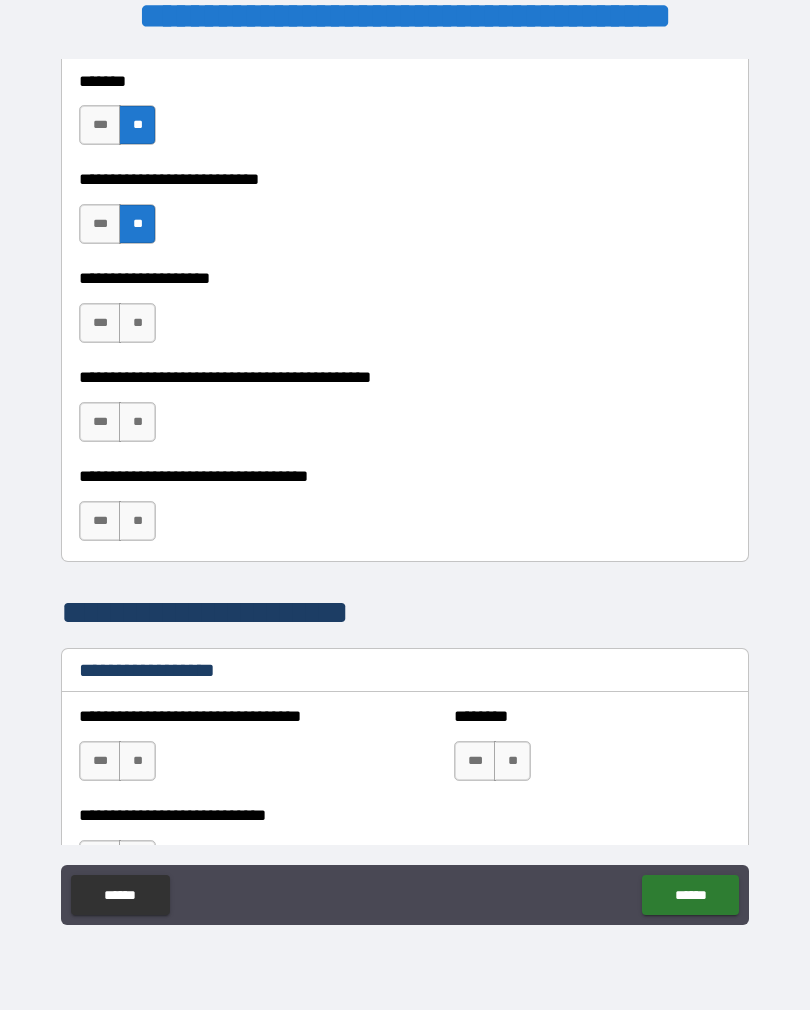 click on "**" at bounding box center [137, 323] 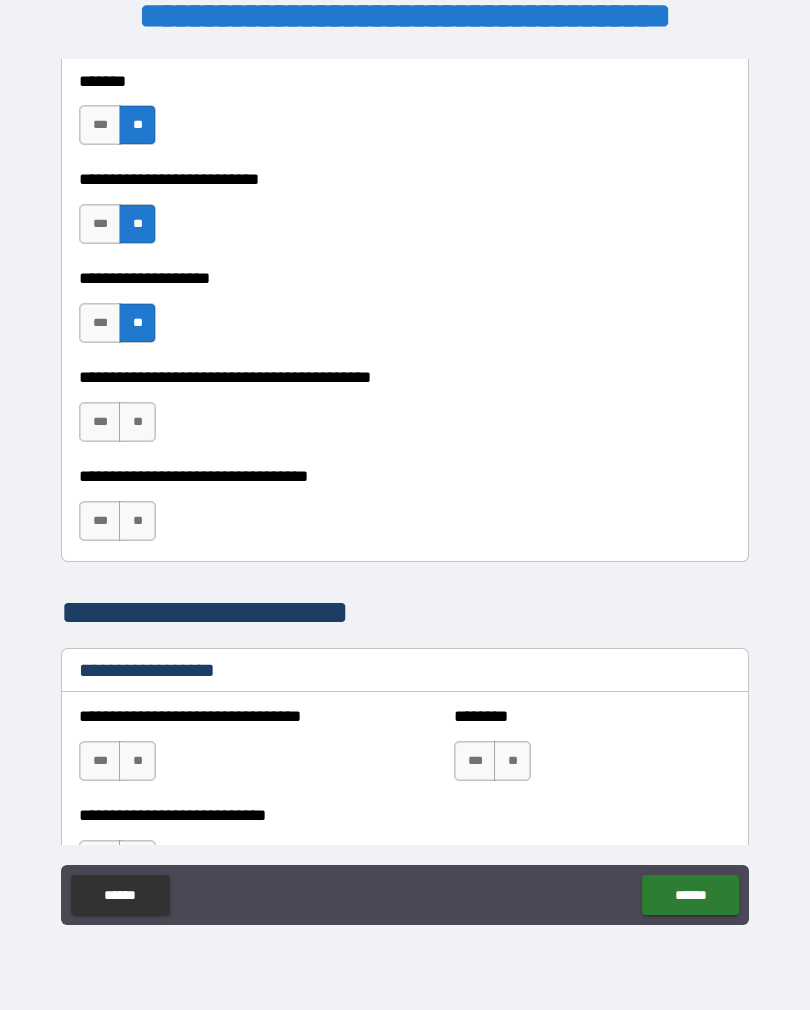 click on "**" at bounding box center [137, 422] 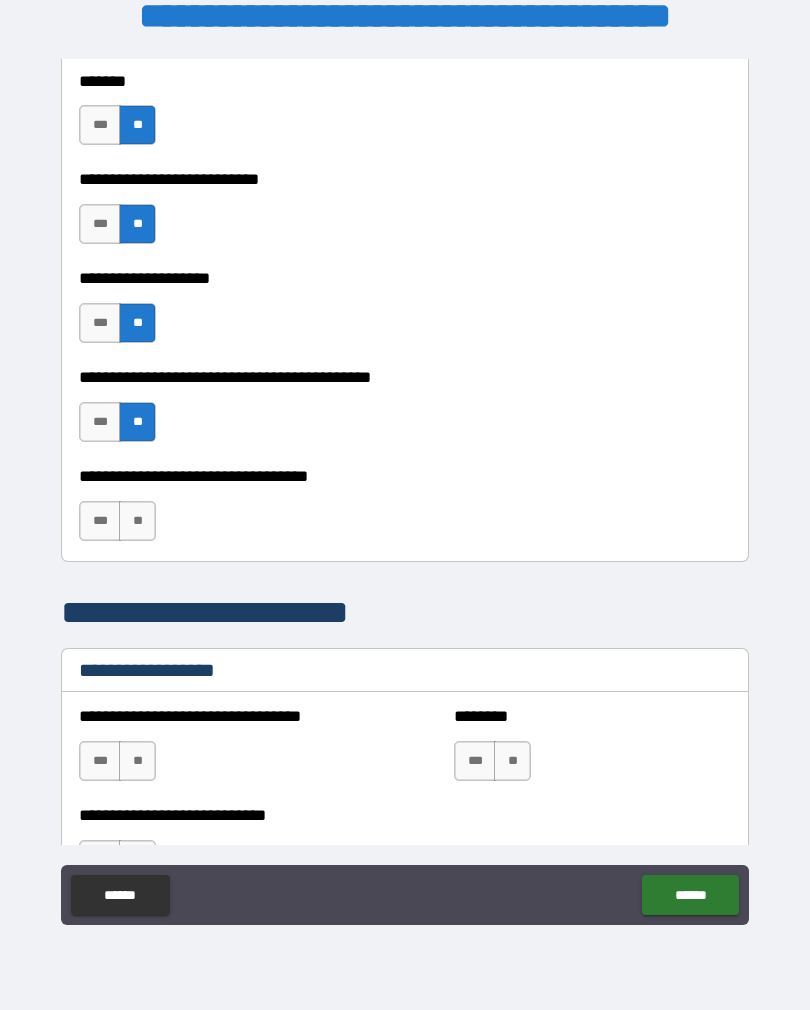 click on "**" at bounding box center (137, 521) 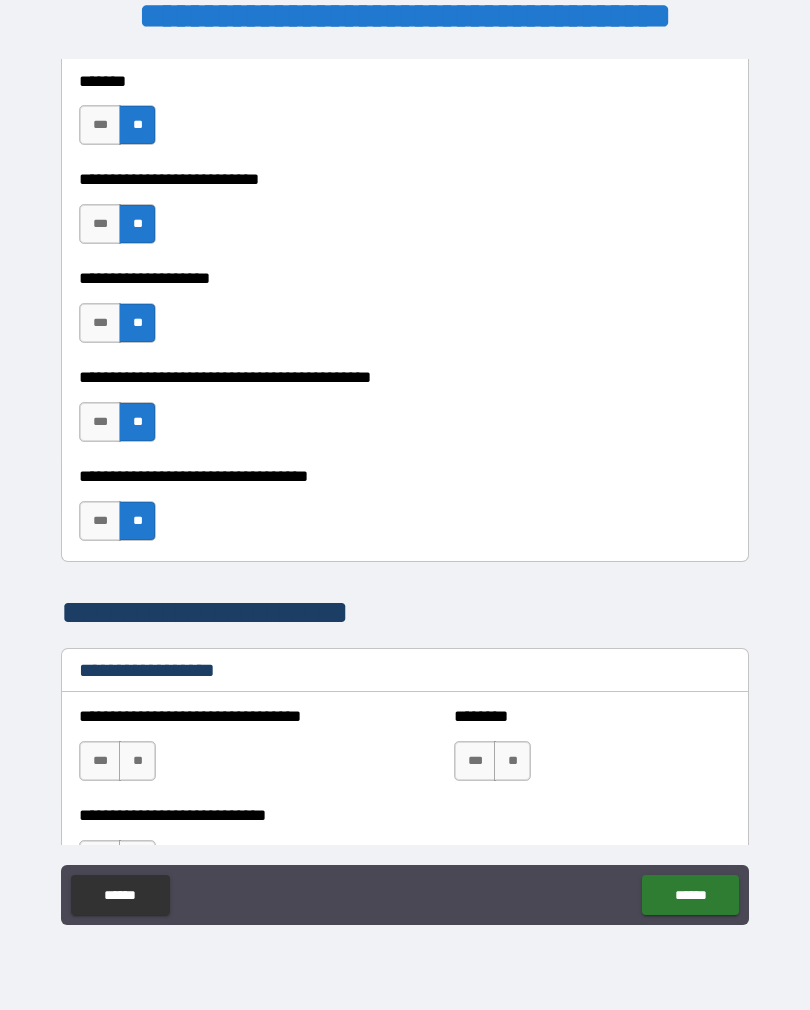 click on "**" at bounding box center [137, 761] 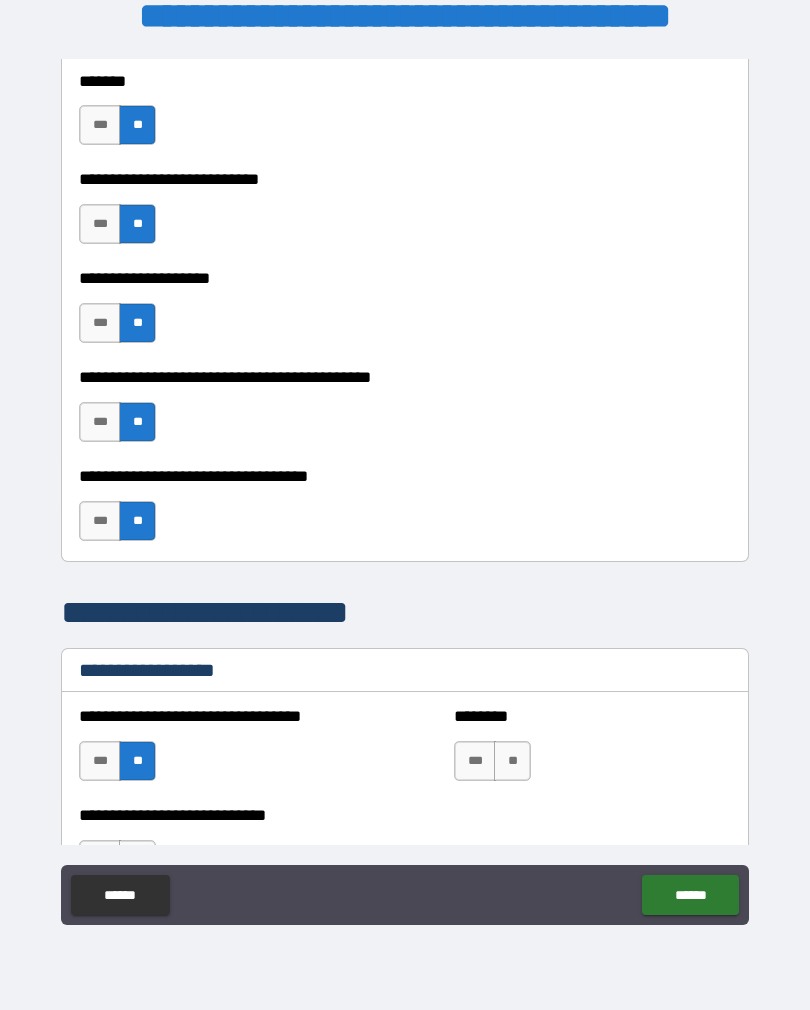 click on "**" at bounding box center [512, 761] 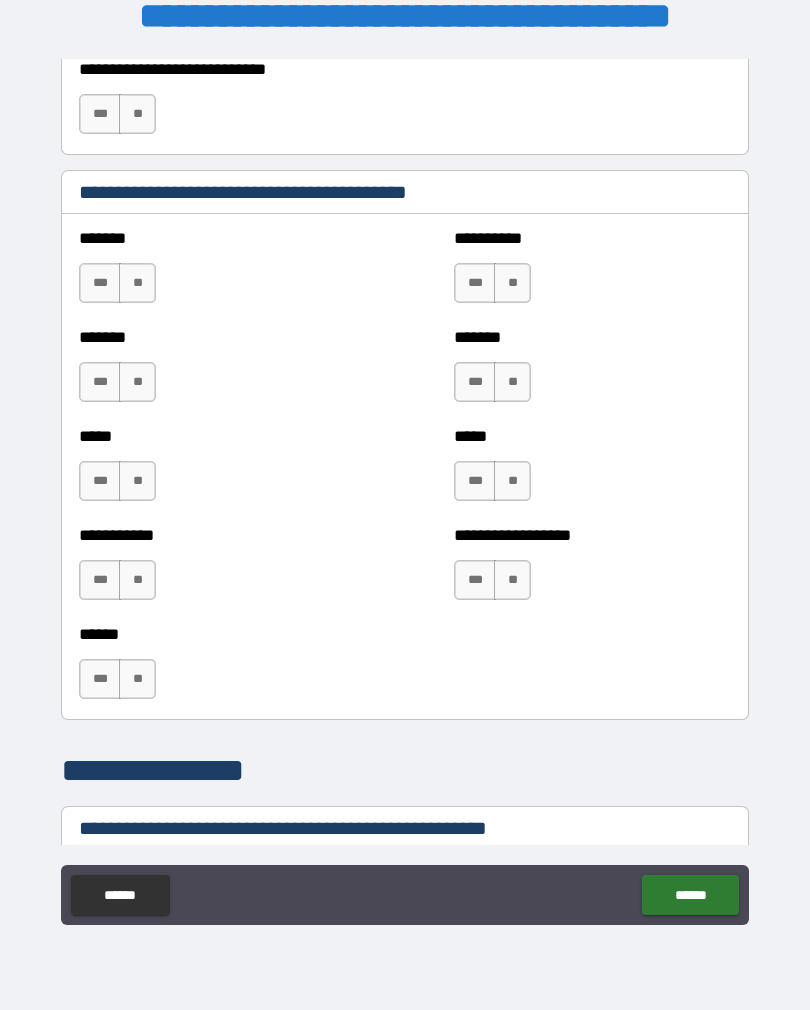 scroll, scrollTop: 1756, scrollLeft: 0, axis: vertical 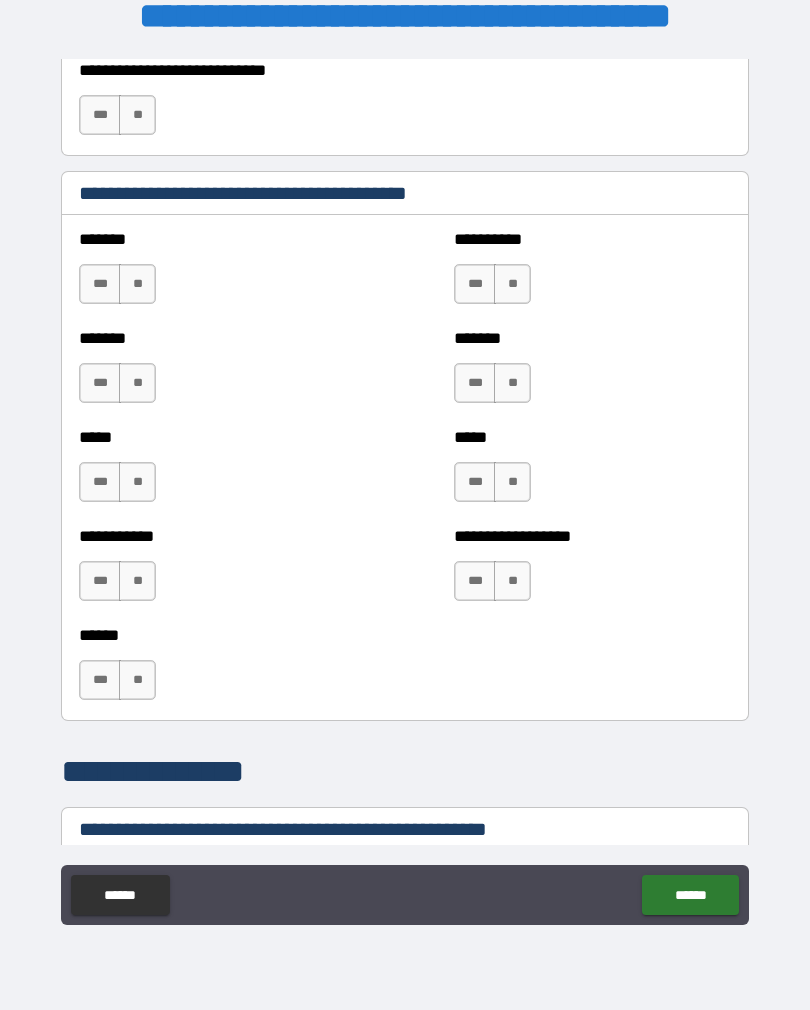 click on "**********" at bounding box center (217, 105) 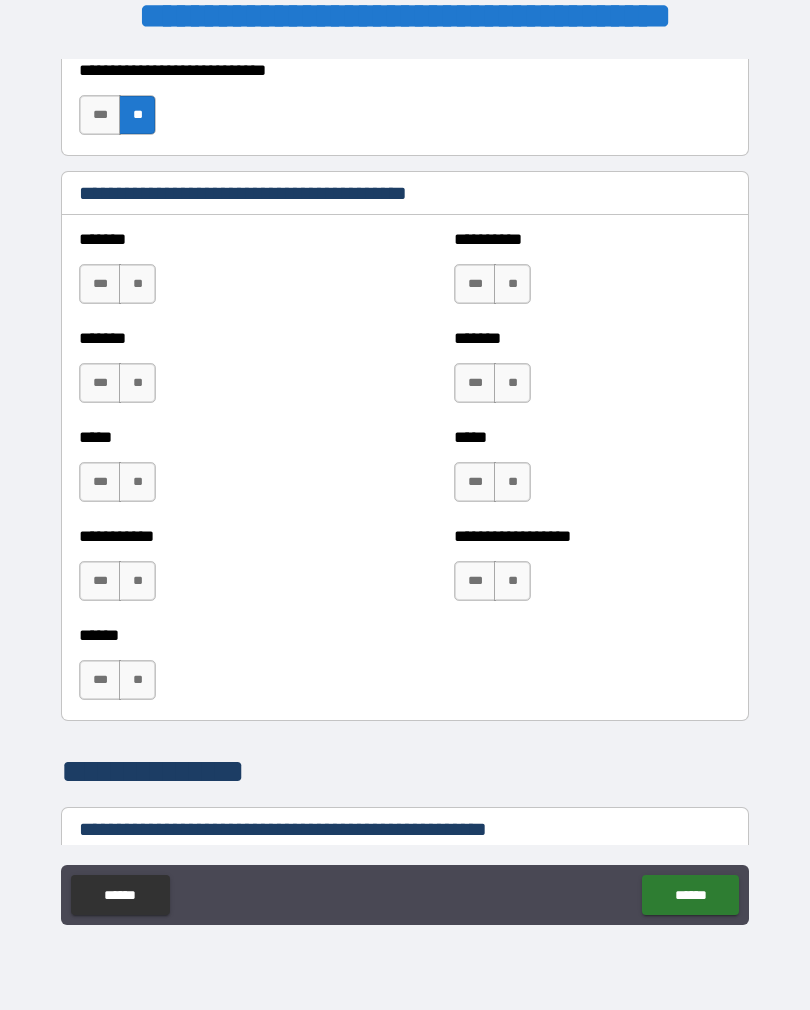 click on "**" at bounding box center (137, 284) 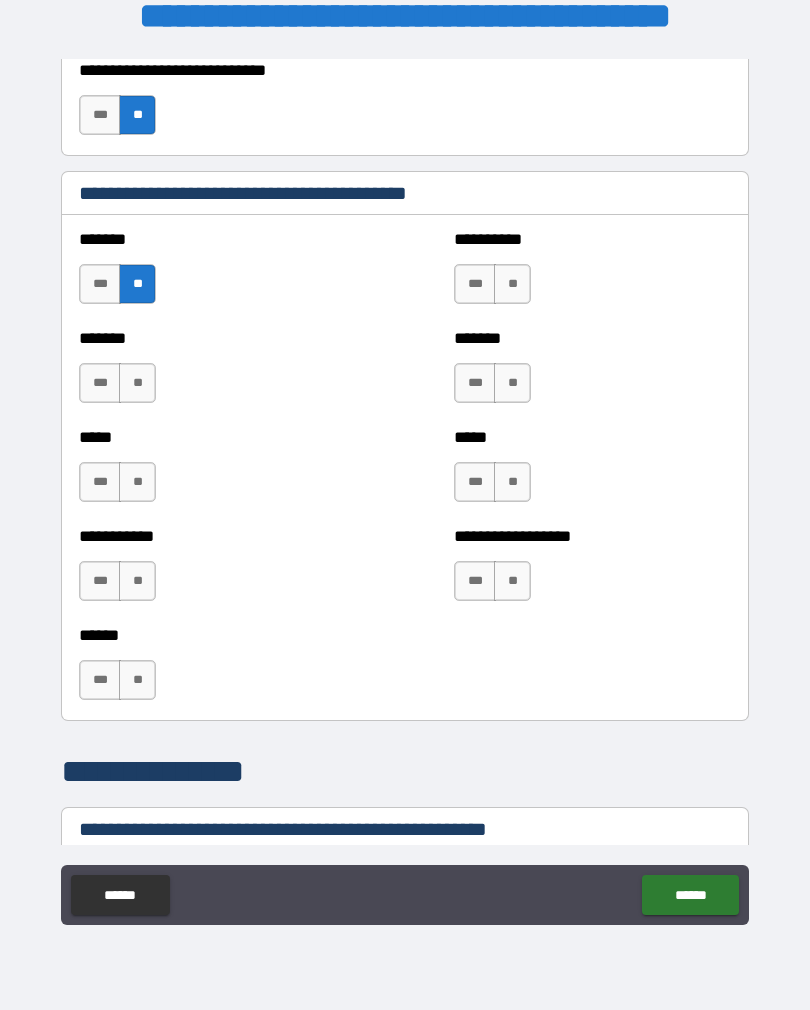 click on "**" at bounding box center (137, 383) 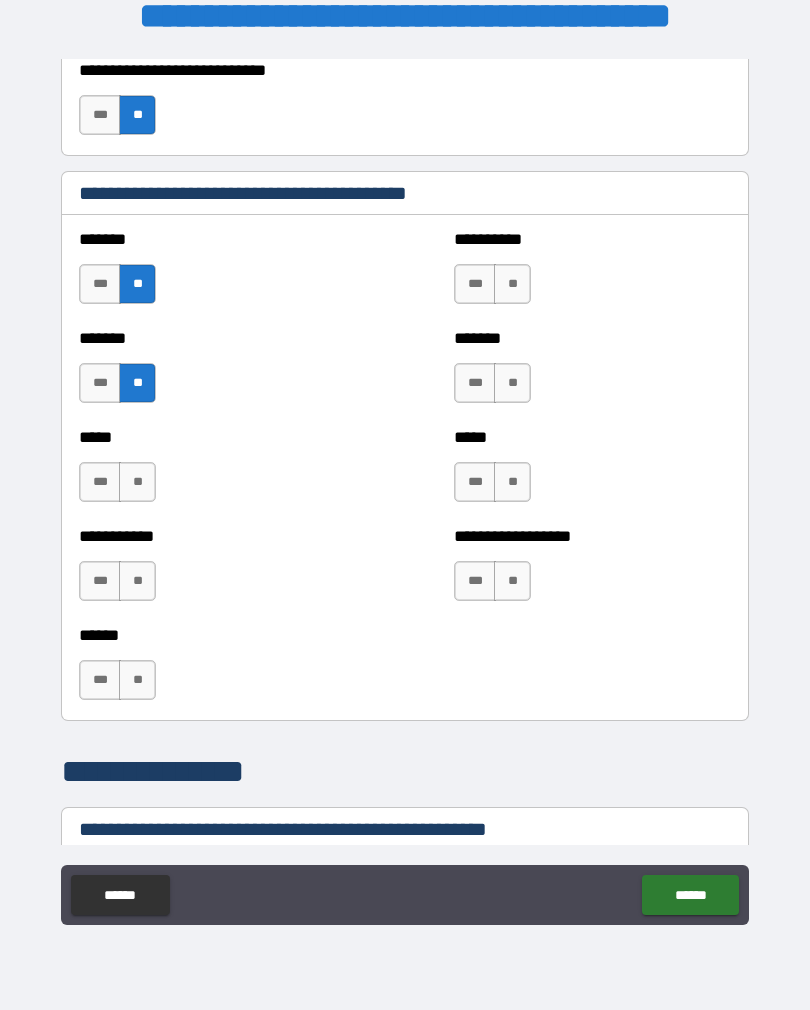 click on "**" at bounding box center [137, 482] 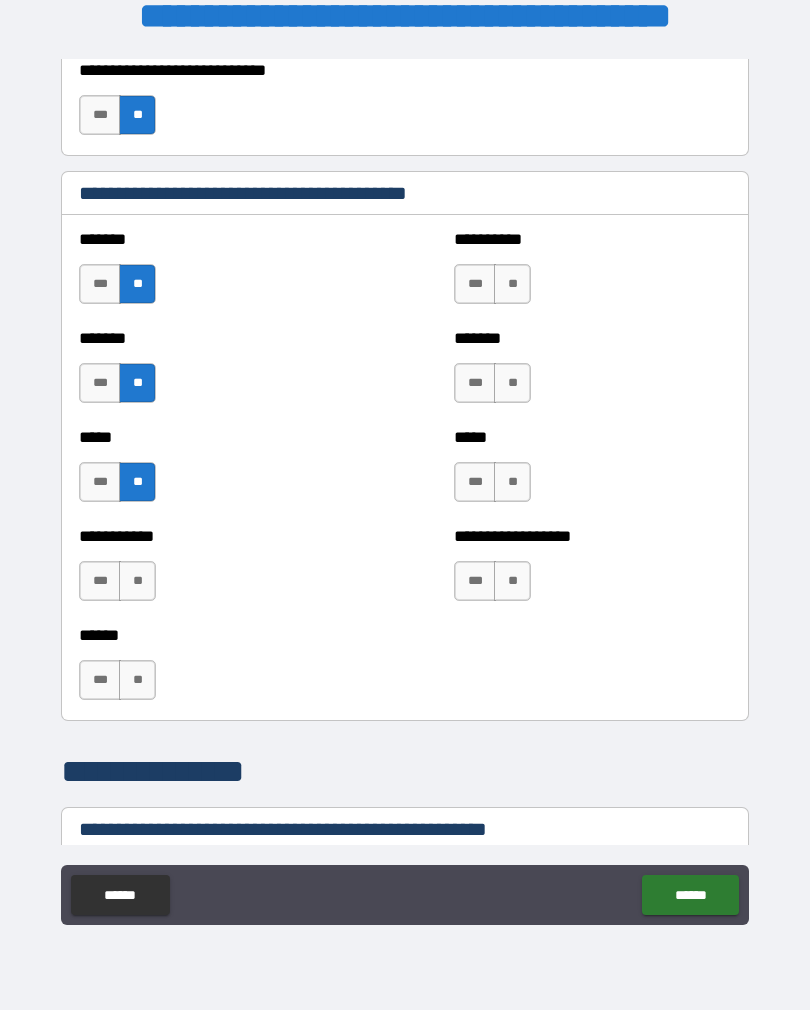 click on "**" at bounding box center [137, 581] 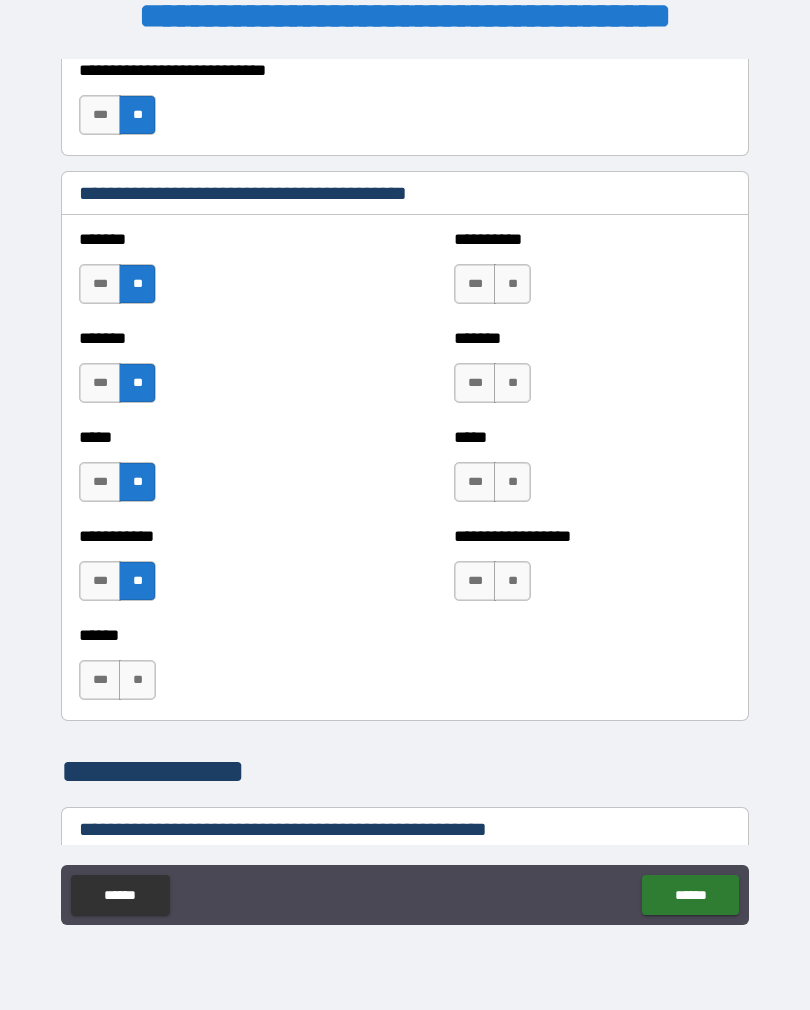 click on "**" at bounding box center [137, 680] 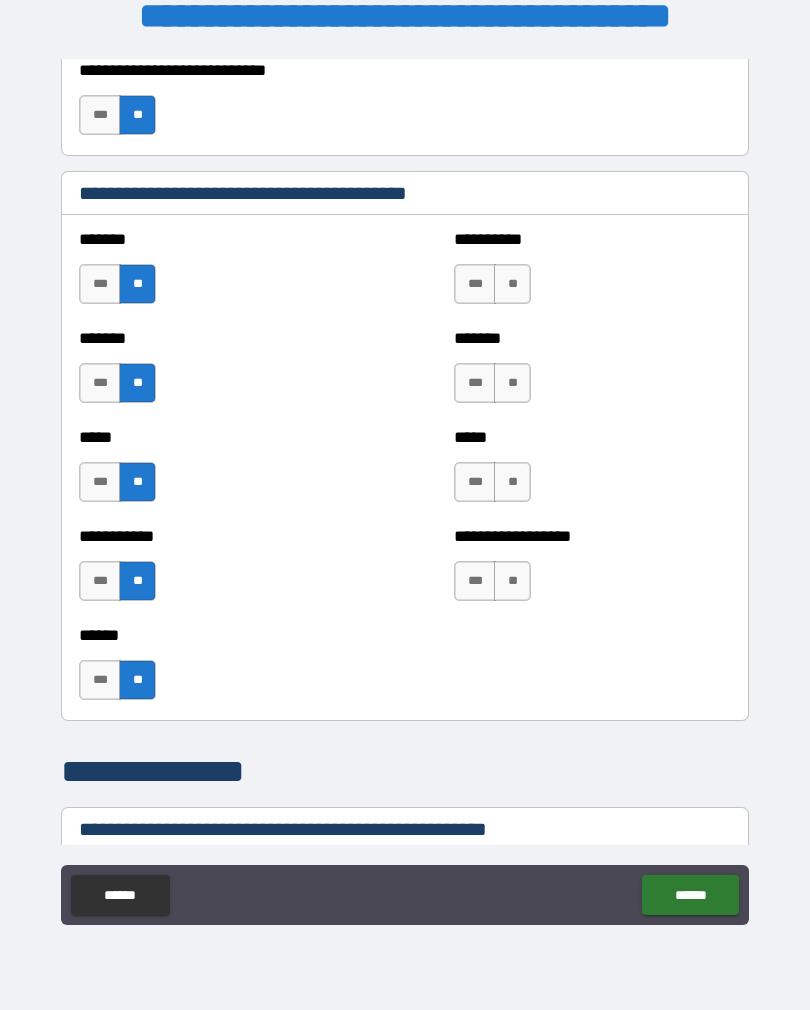 click on "**" at bounding box center [512, 284] 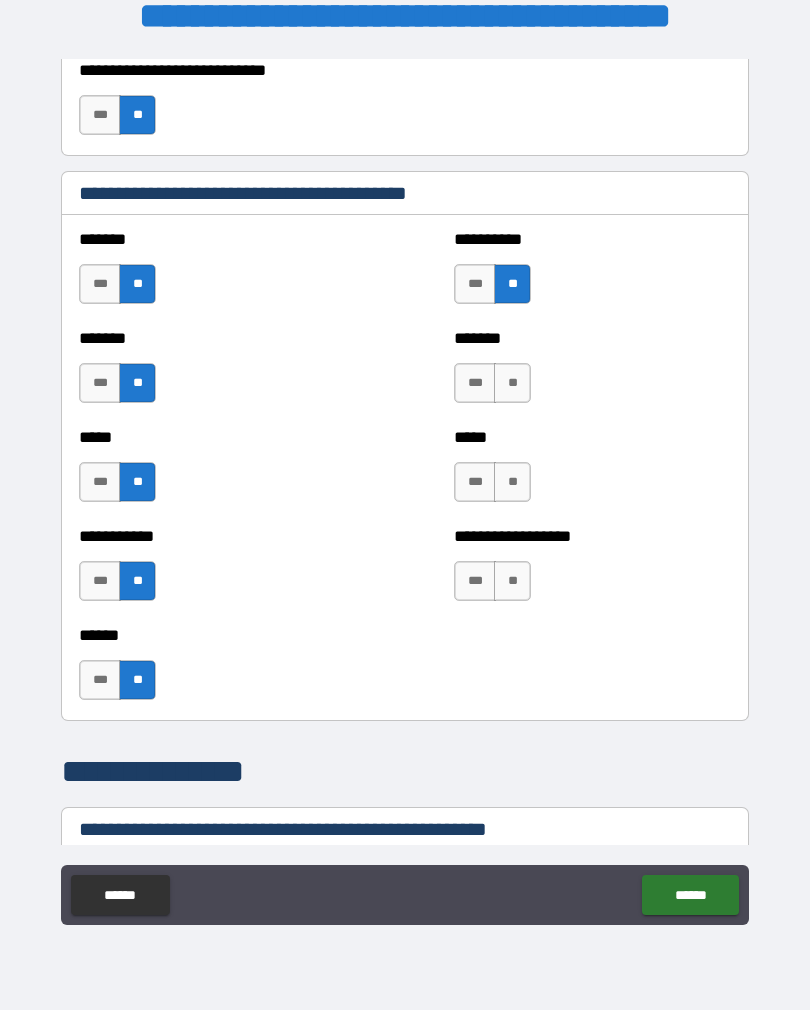 click on "**" at bounding box center [512, 383] 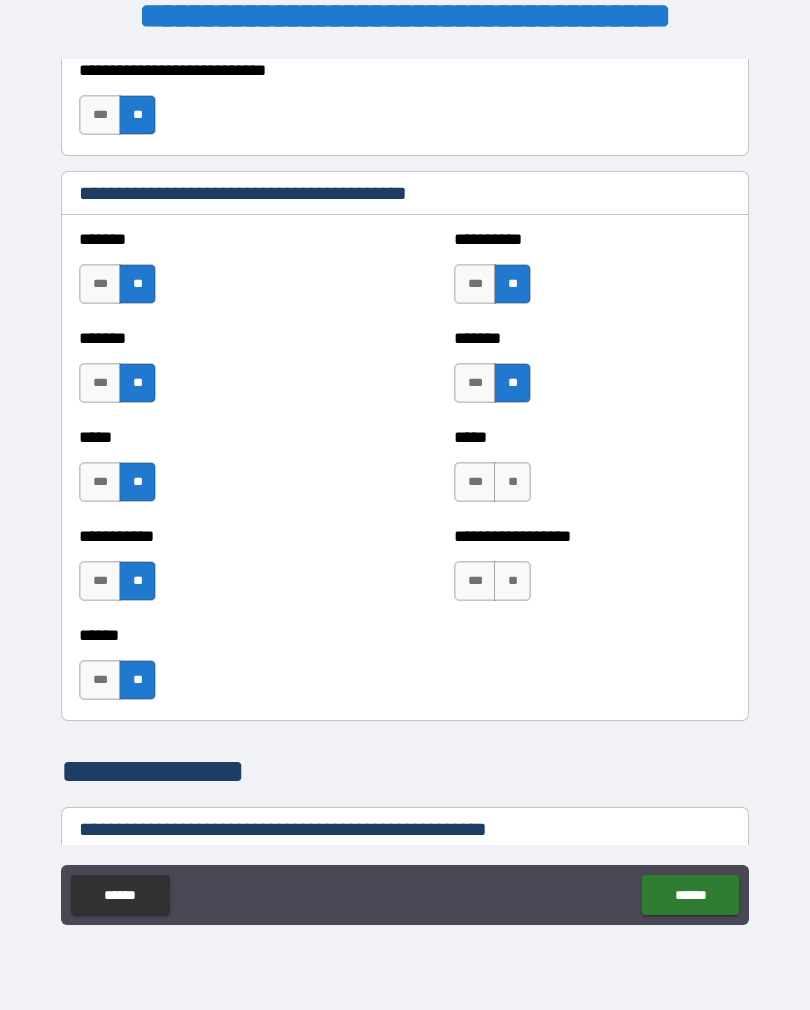 click on "***" at bounding box center (475, 482) 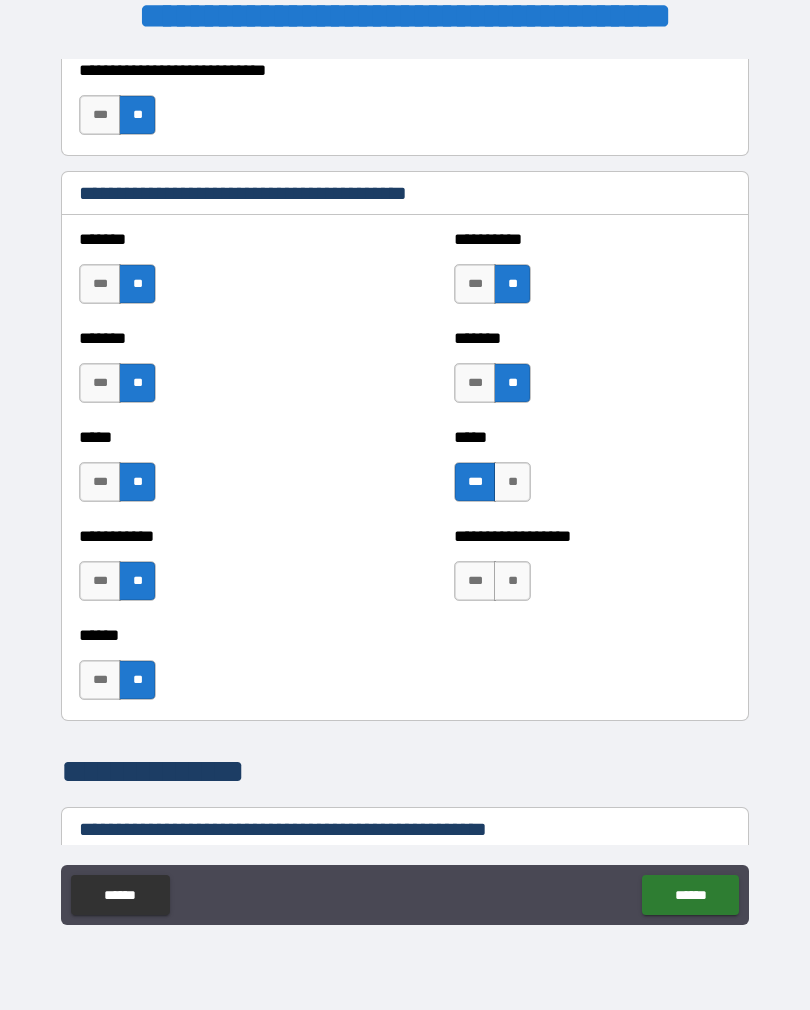 click on "**" at bounding box center [512, 581] 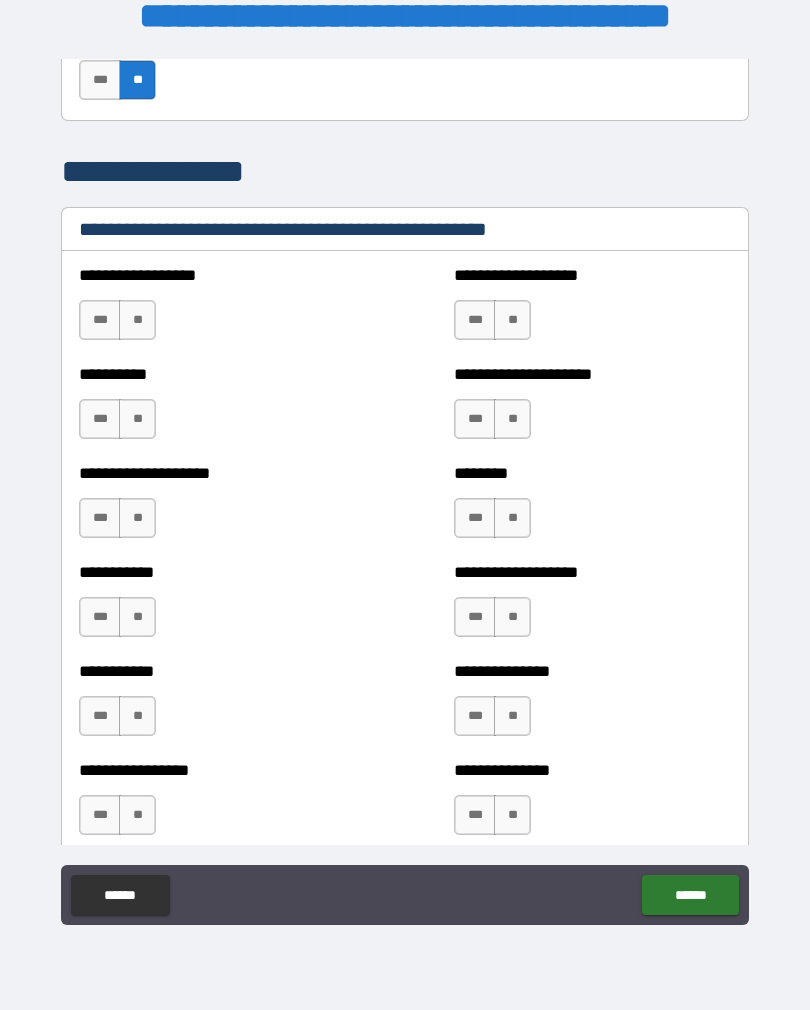 scroll, scrollTop: 2384, scrollLeft: 0, axis: vertical 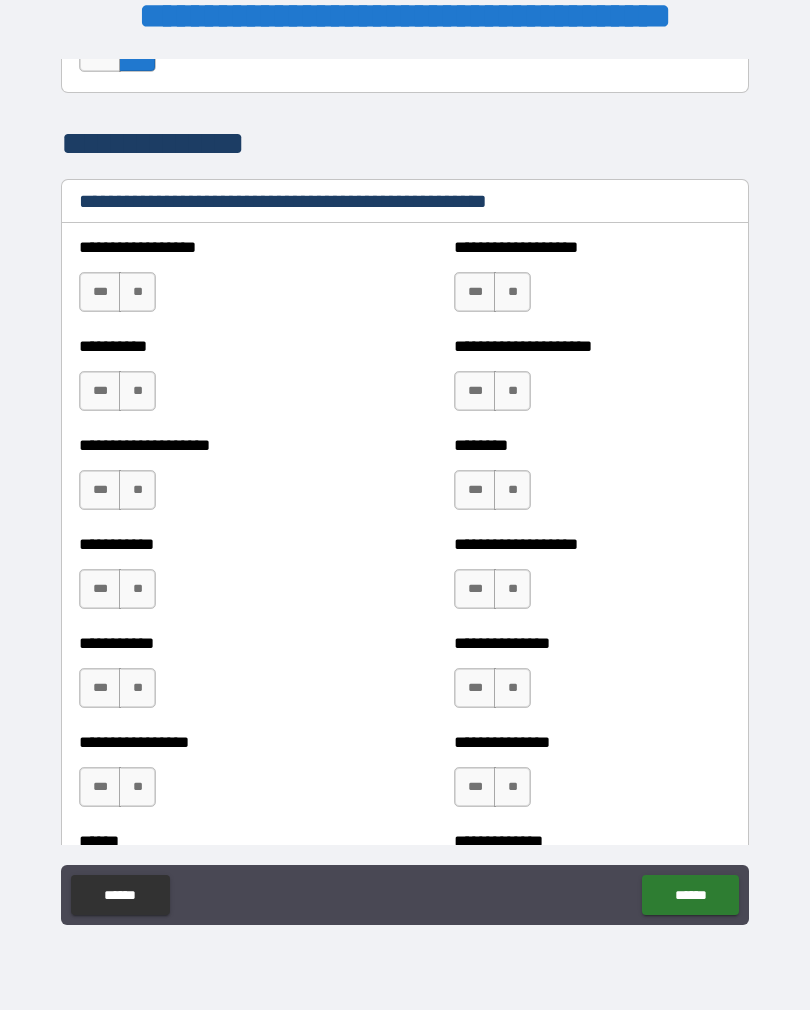 click on "**" at bounding box center [137, 292] 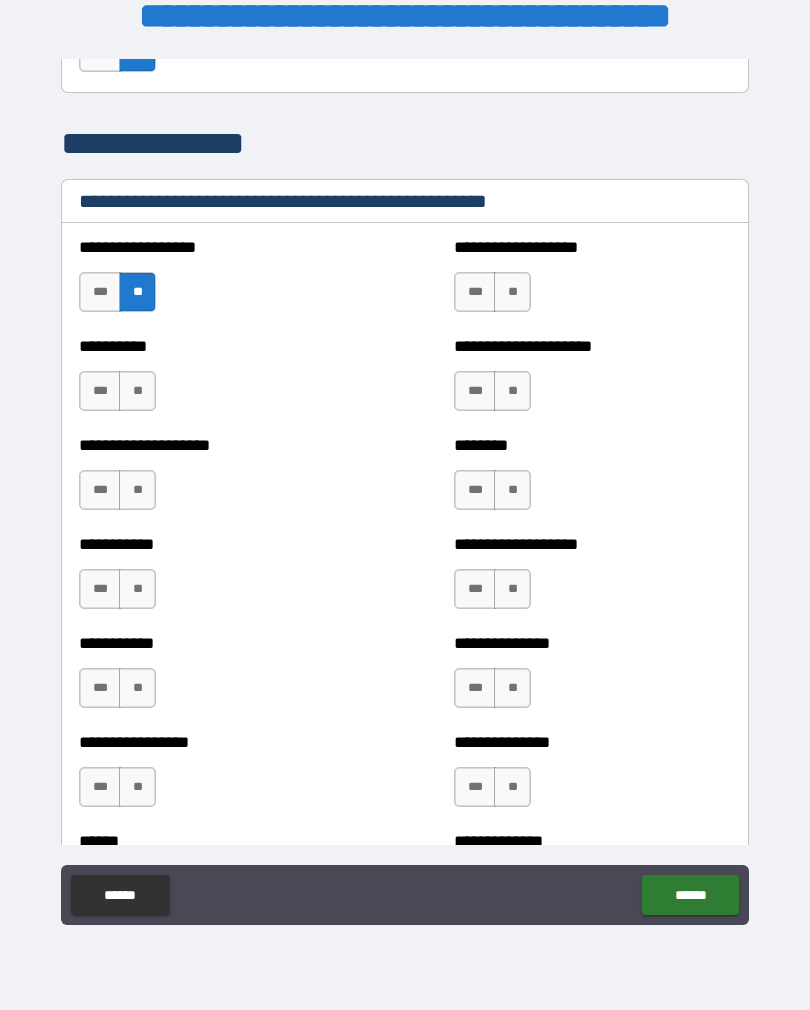 click on "**" at bounding box center [137, 391] 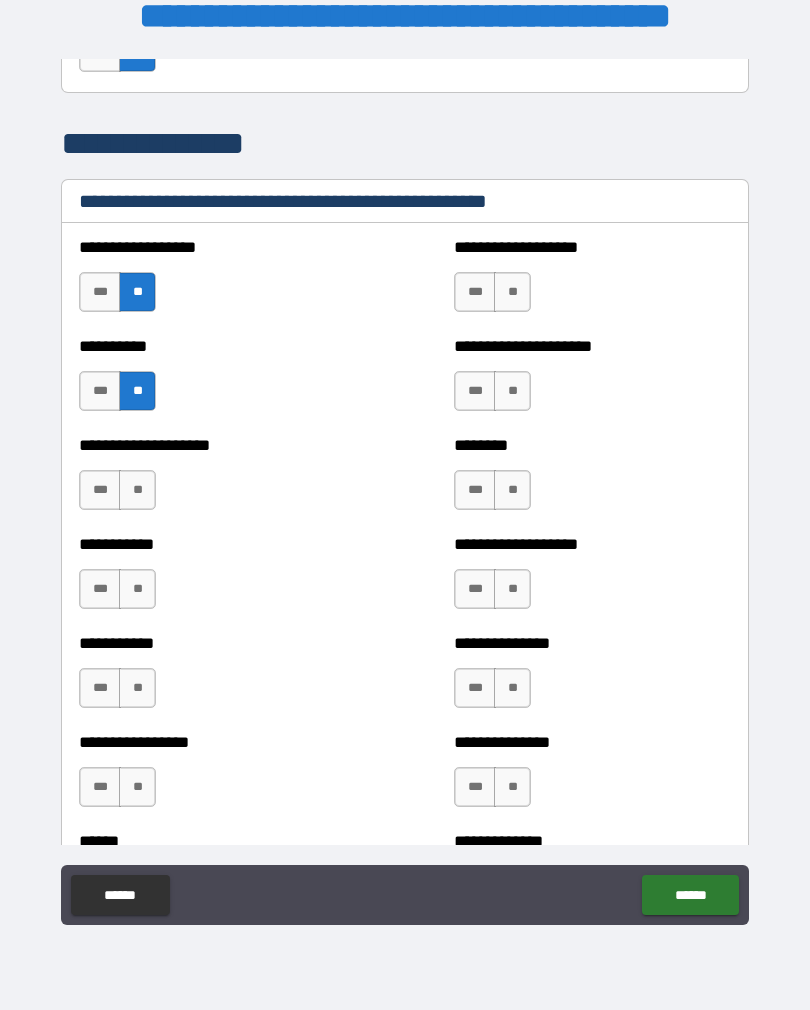 click on "**" at bounding box center [137, 490] 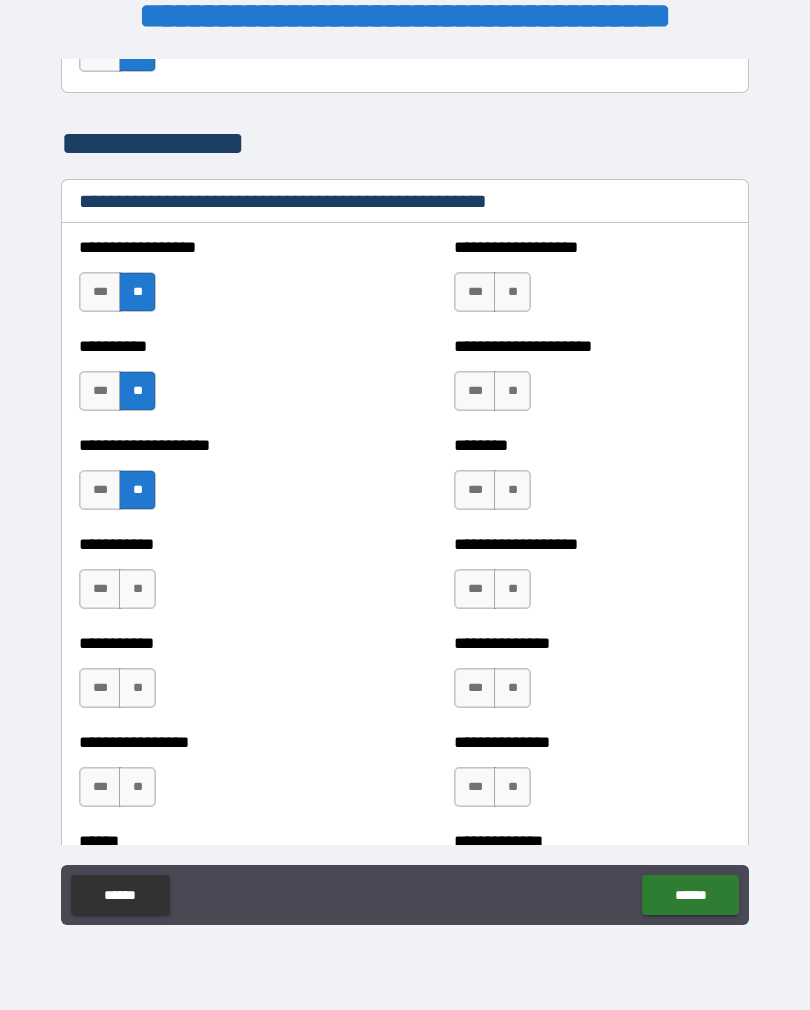 click on "**" at bounding box center (137, 589) 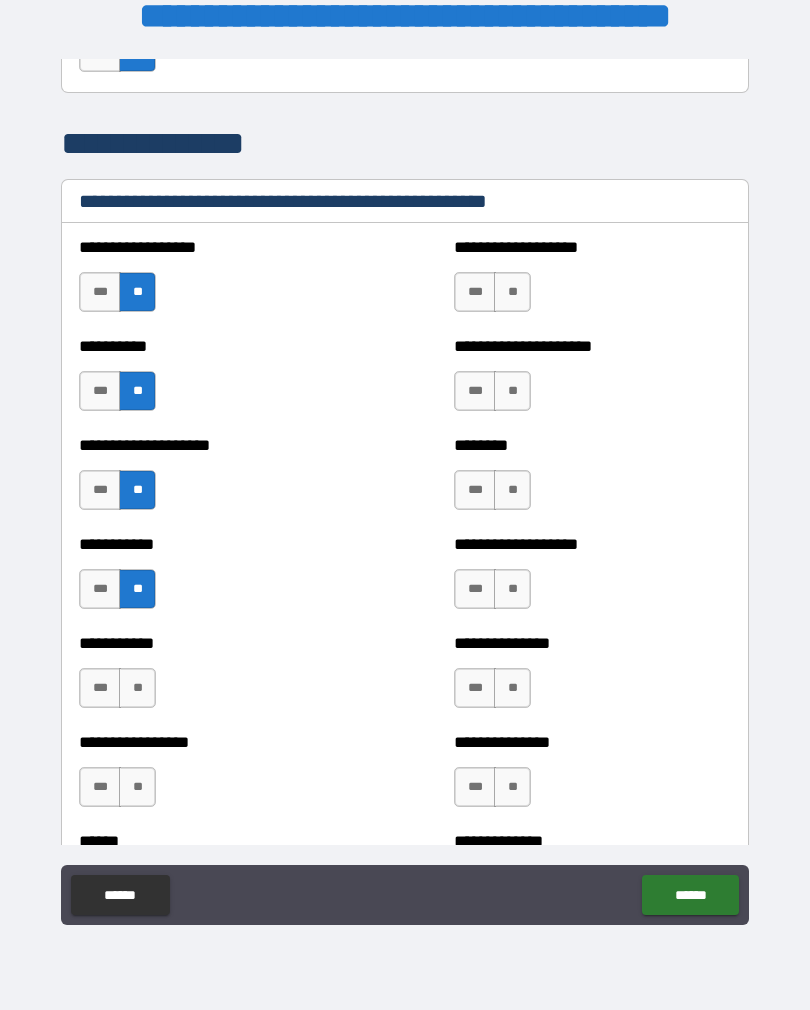click on "***" at bounding box center (100, 589) 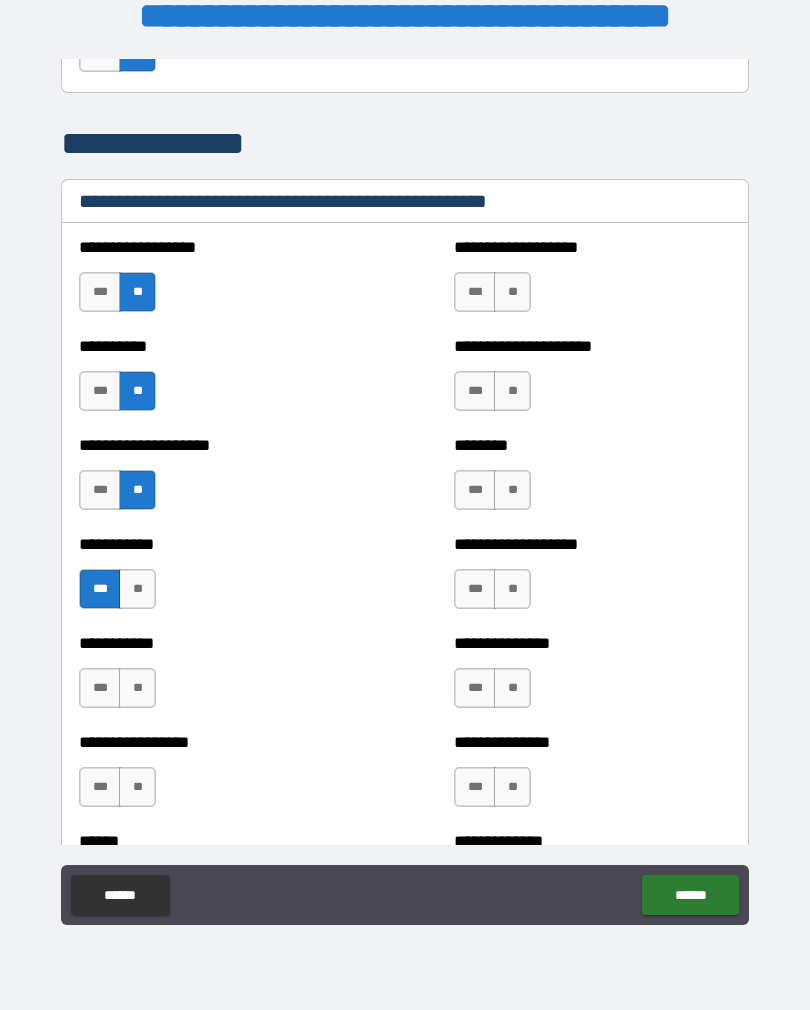click on "**" at bounding box center [137, 688] 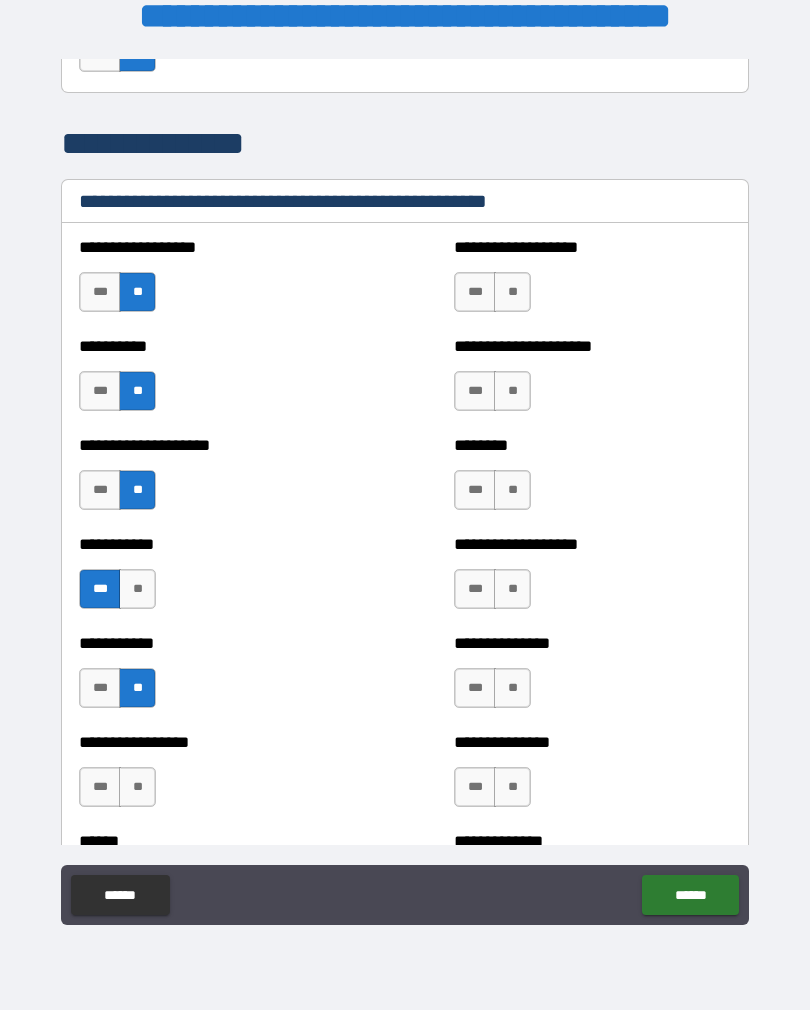 click on "**" at bounding box center [137, 787] 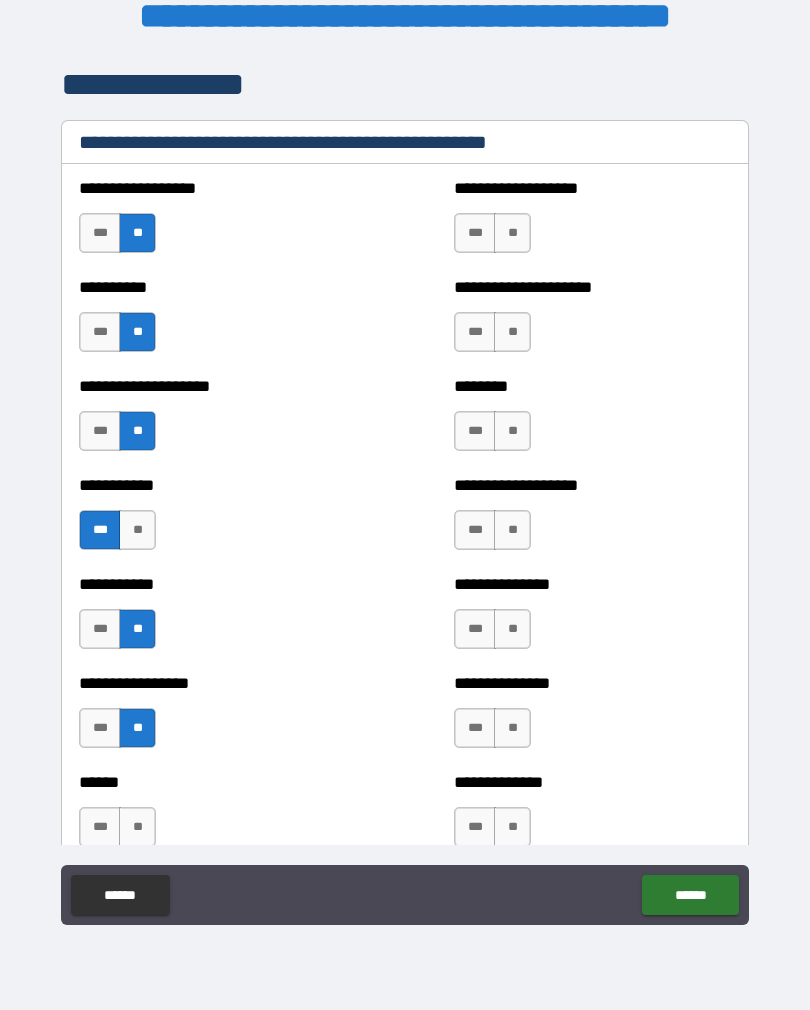 scroll, scrollTop: 2454, scrollLeft: 0, axis: vertical 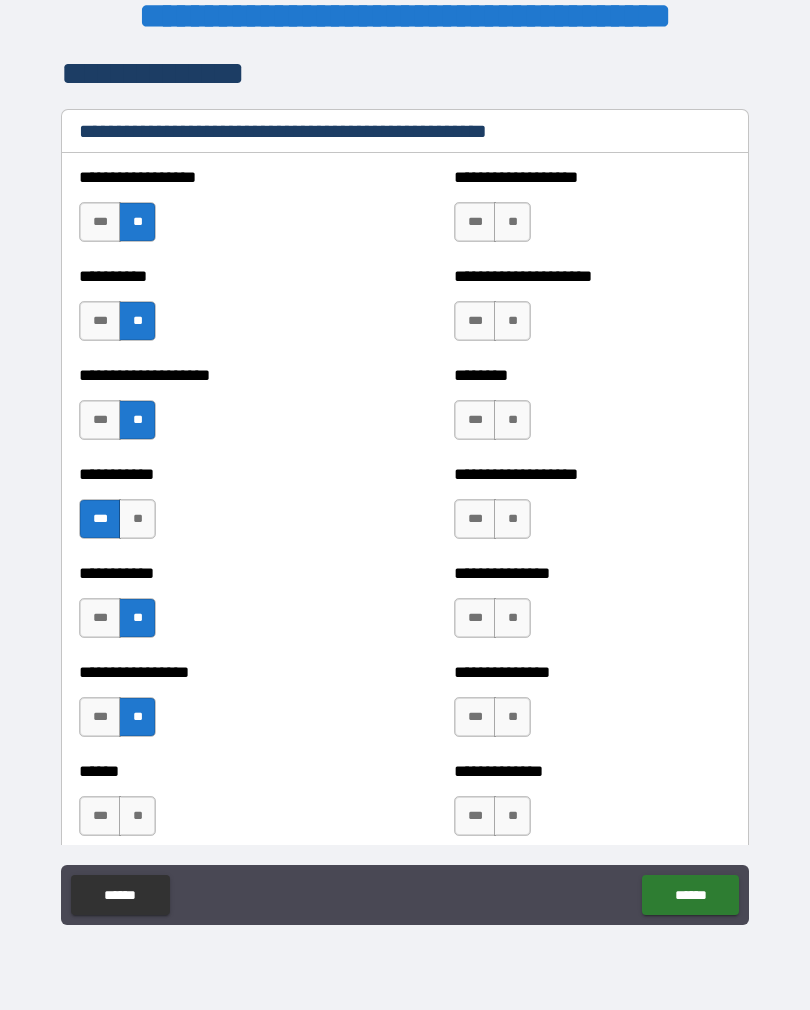 click on "***" at bounding box center [475, 222] 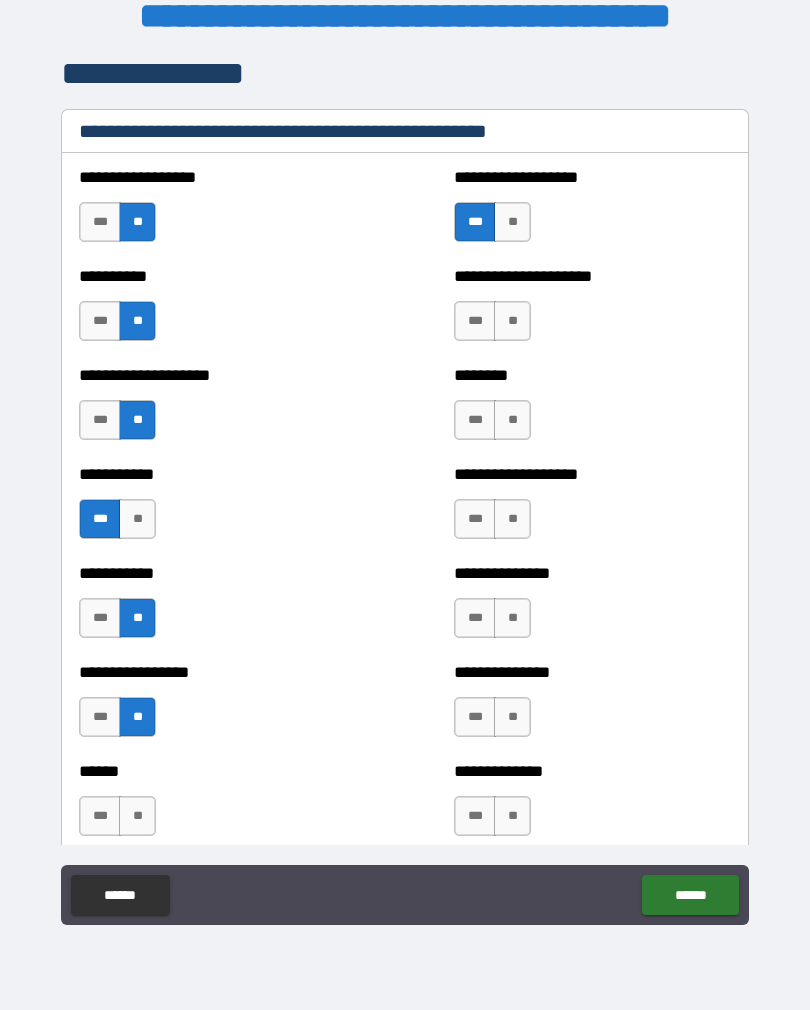 click on "**" at bounding box center [512, 321] 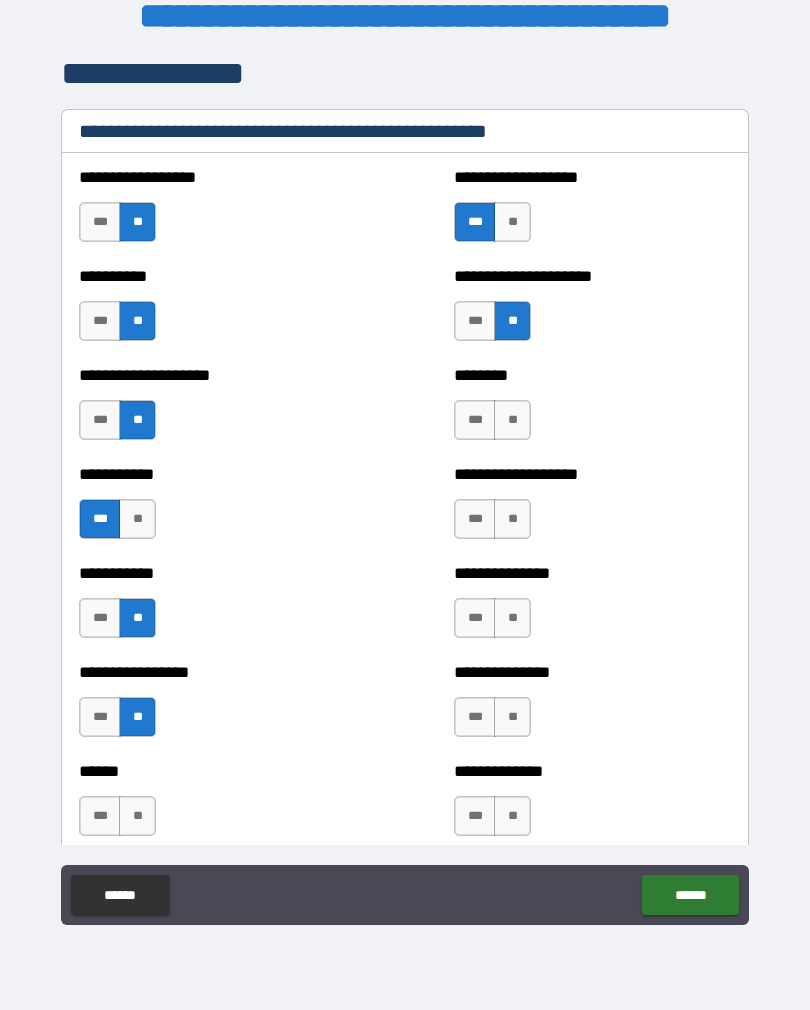 click on "**" at bounding box center (512, 420) 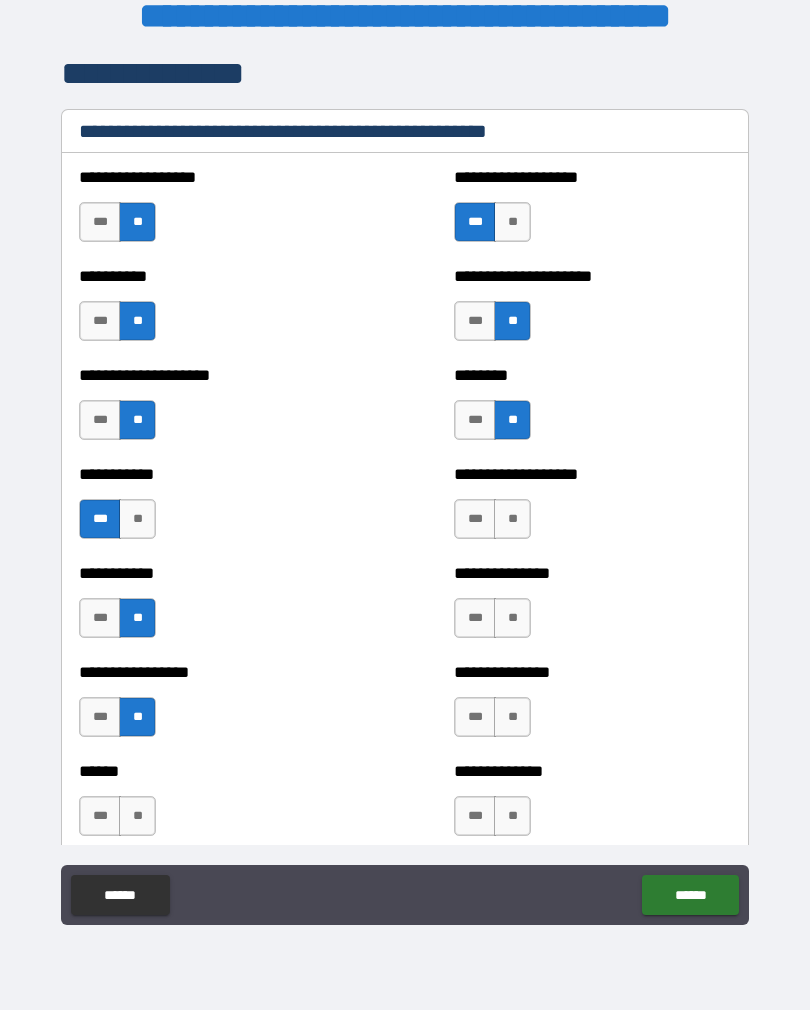 click on "**" at bounding box center (512, 519) 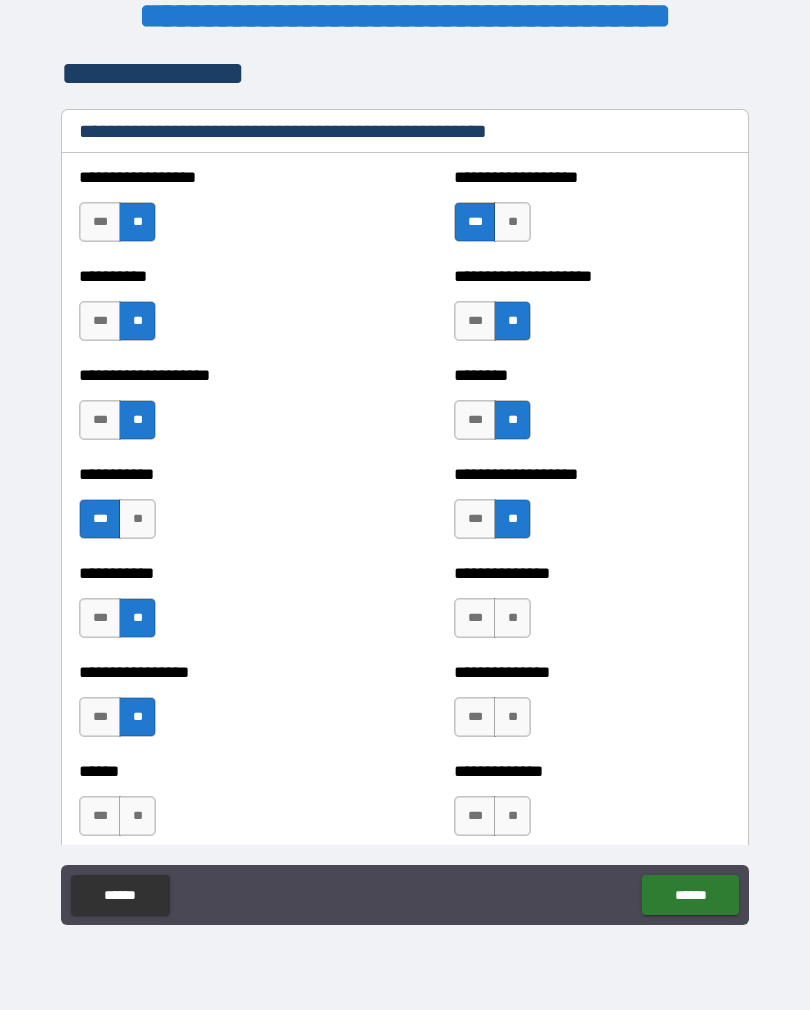click on "**" at bounding box center (512, 618) 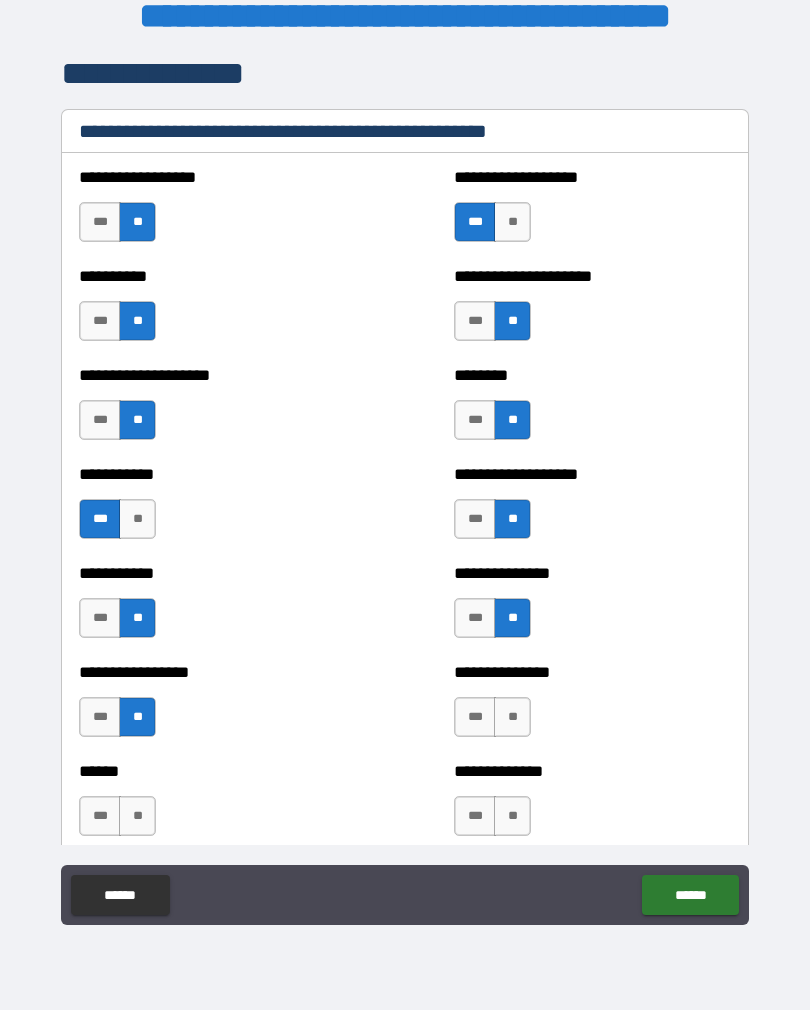 click on "**" at bounding box center [512, 717] 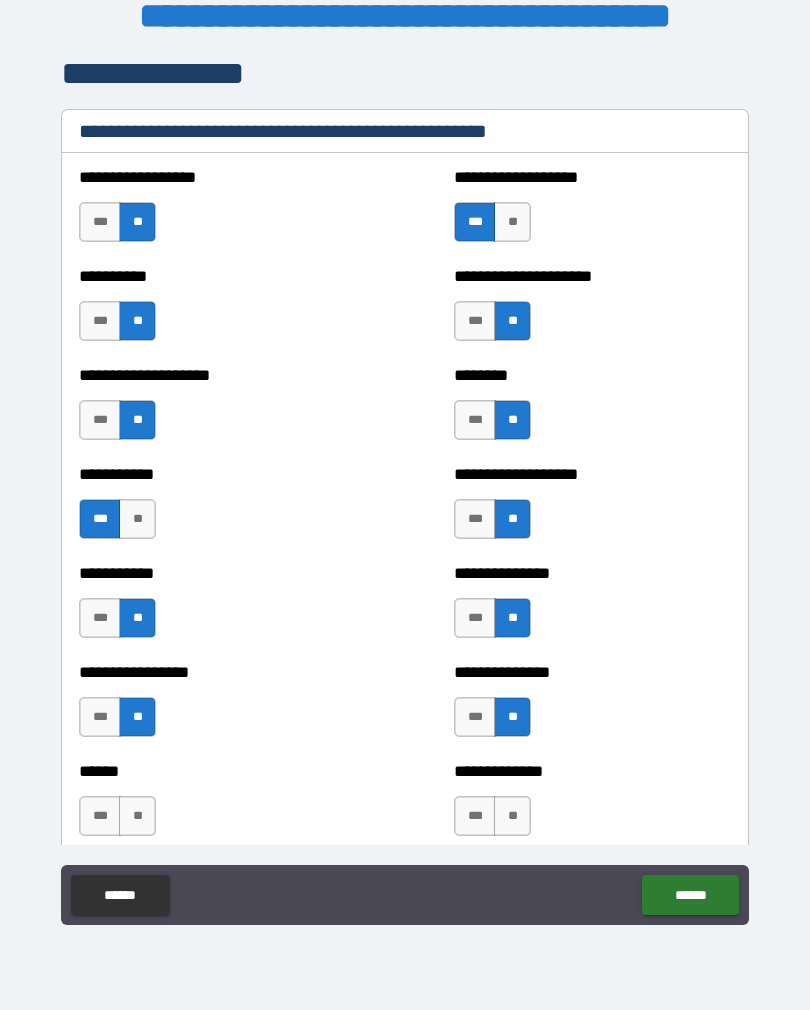 click on "**" at bounding box center (512, 816) 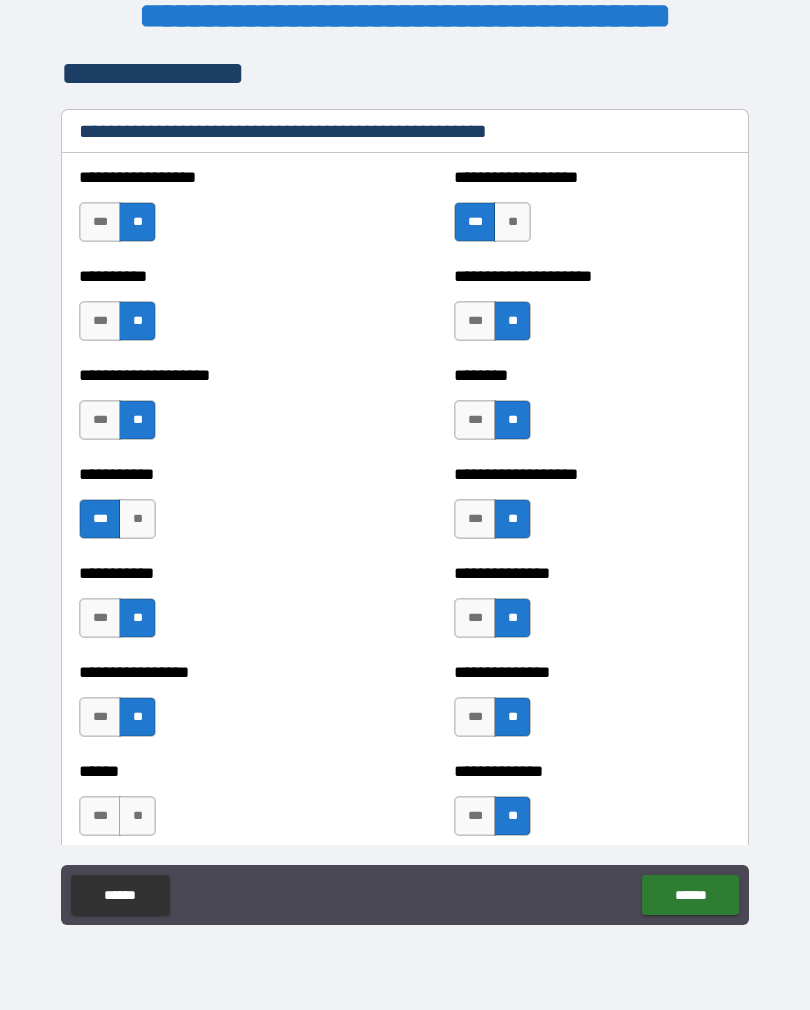 click on "**" at bounding box center [137, 816] 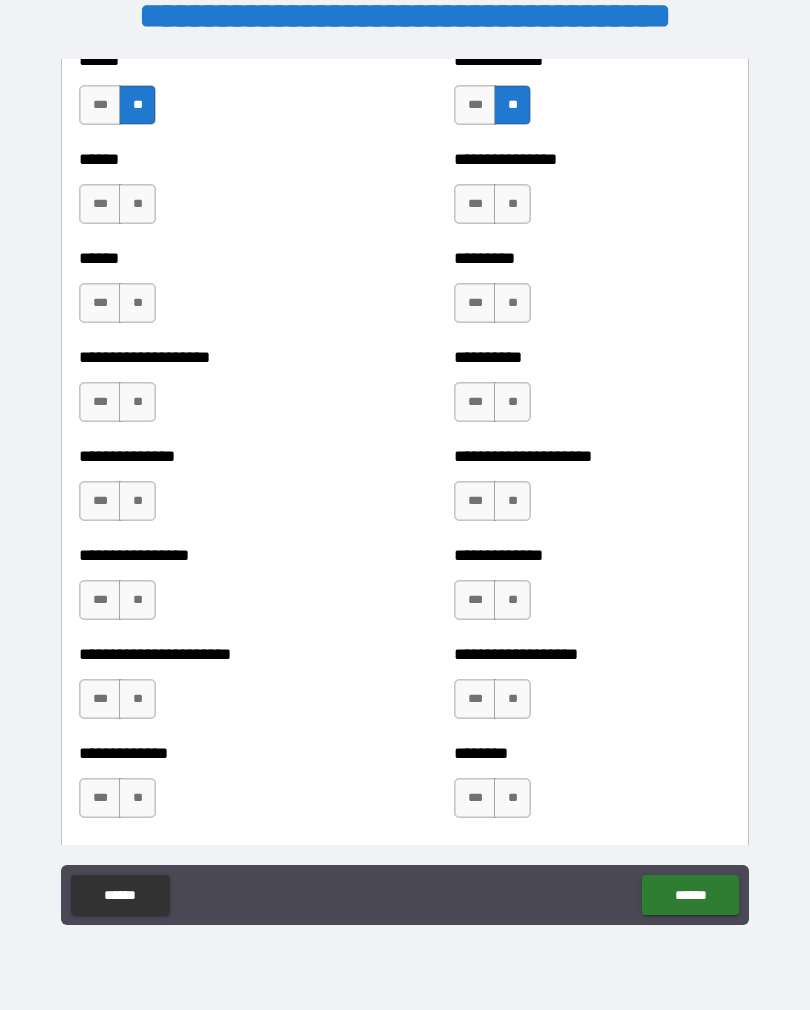 scroll, scrollTop: 3174, scrollLeft: 0, axis: vertical 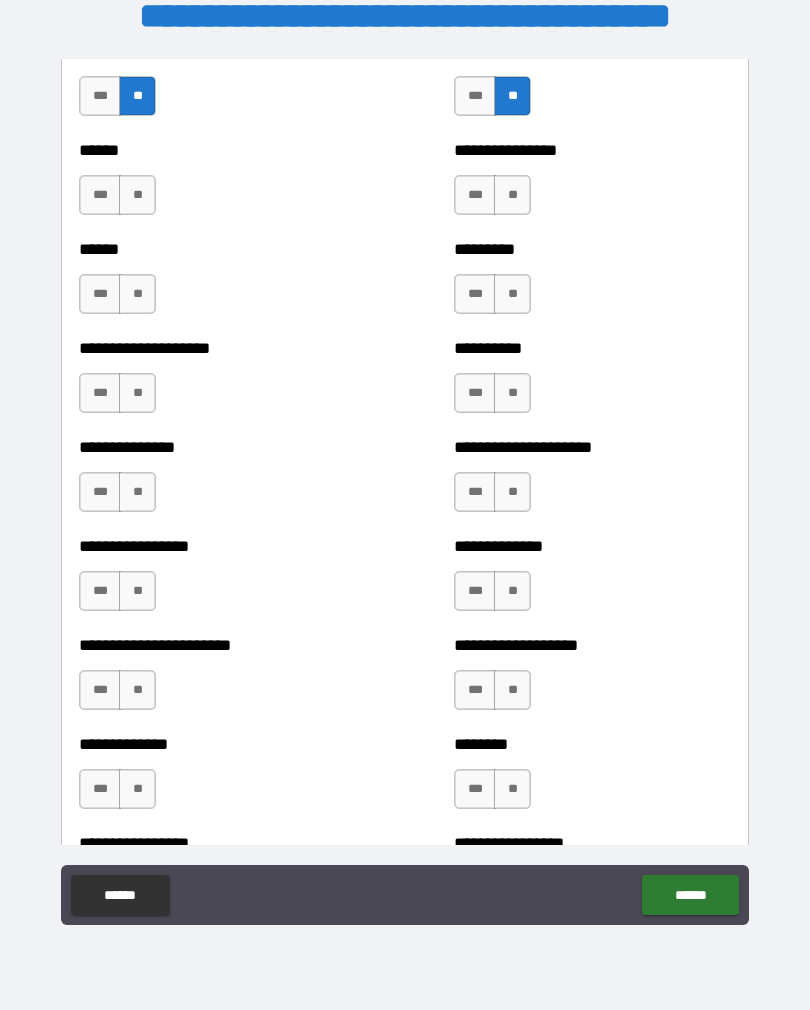 click on "**" at bounding box center [137, 195] 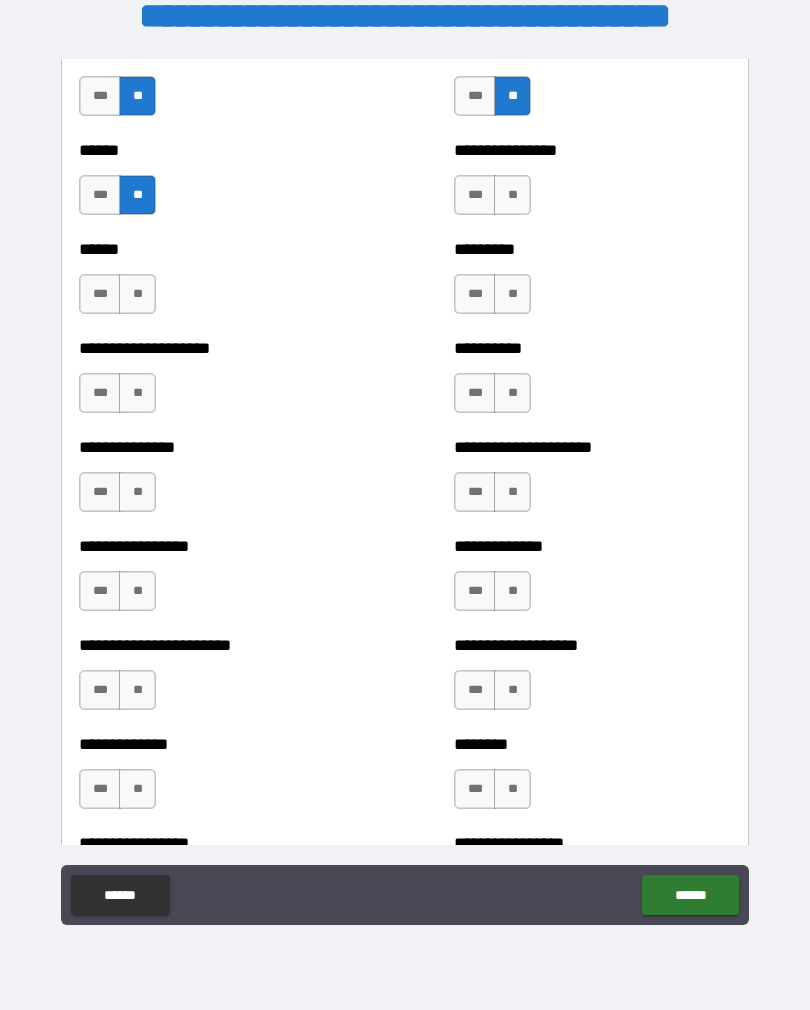click on "**" at bounding box center [137, 294] 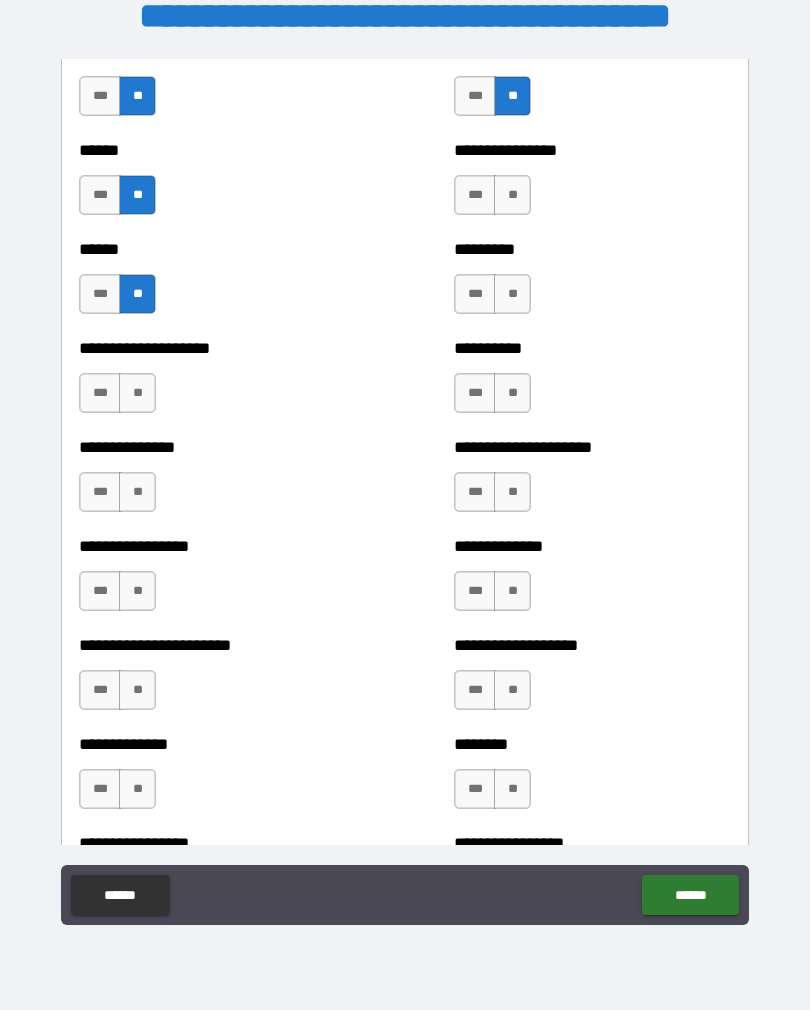 click on "**" at bounding box center [137, 393] 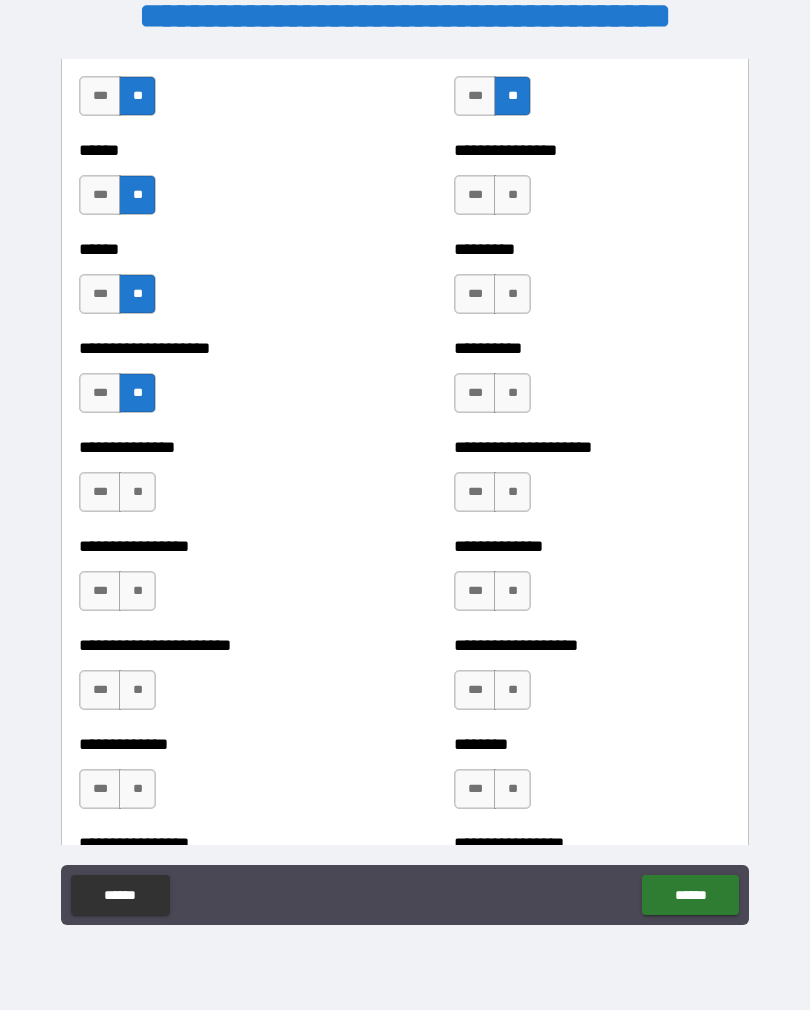click on "**" at bounding box center (137, 492) 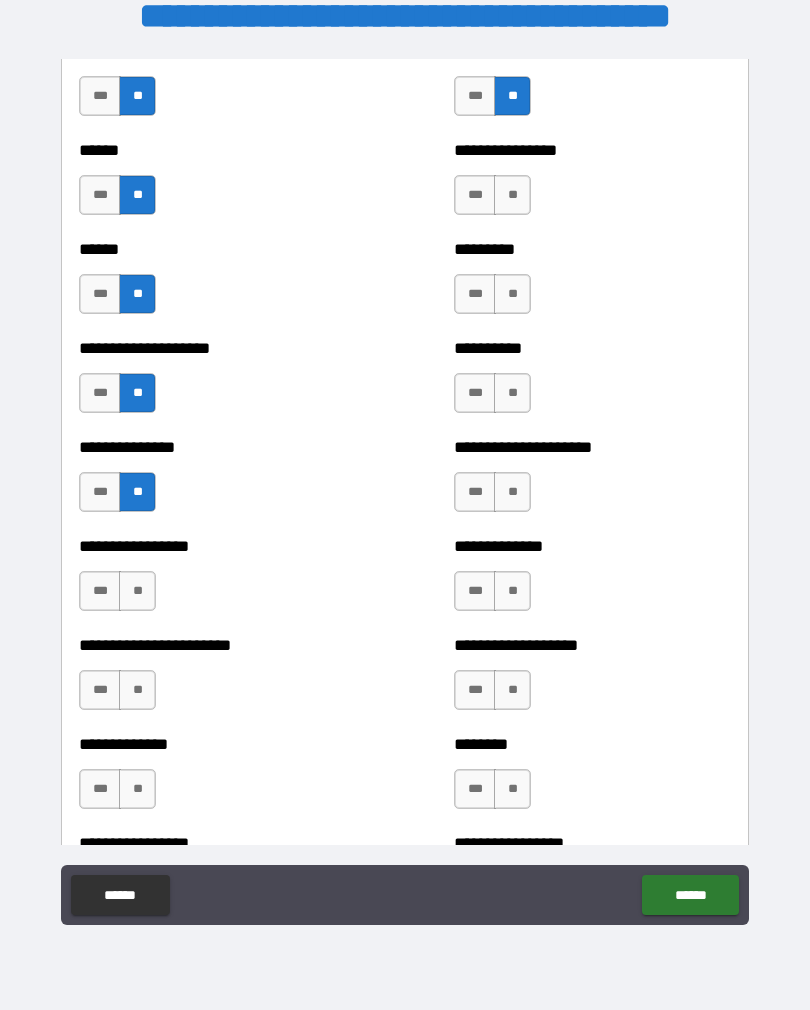 click on "**" at bounding box center (137, 591) 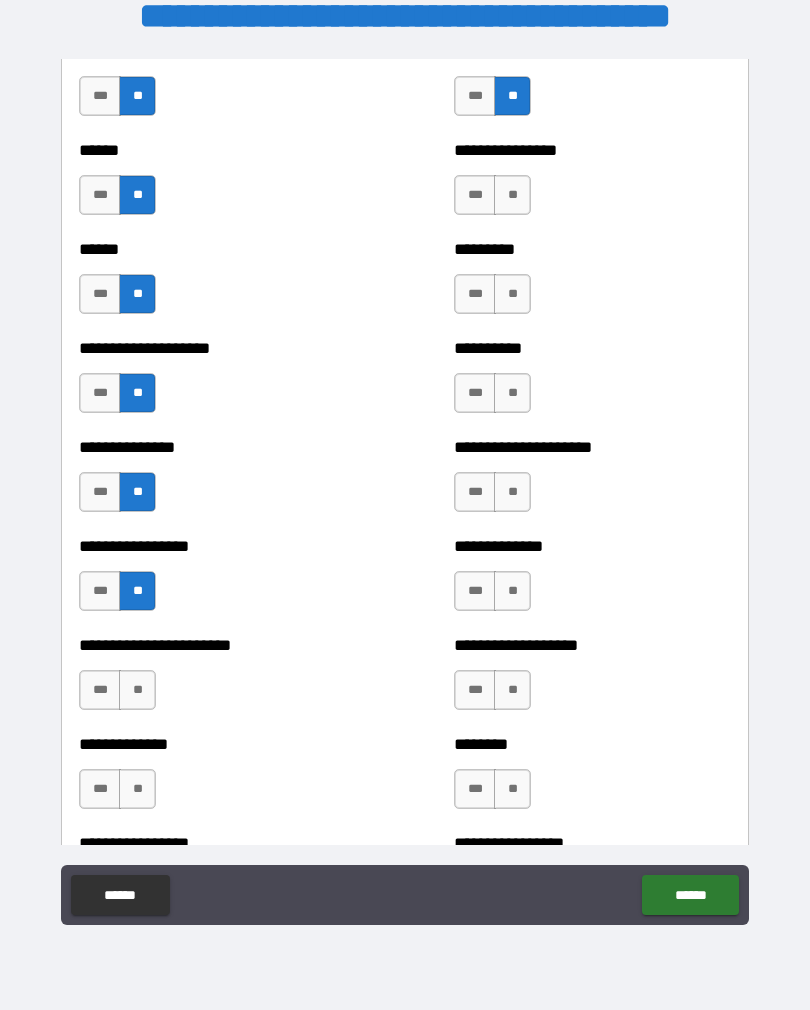 click on "**" at bounding box center [137, 690] 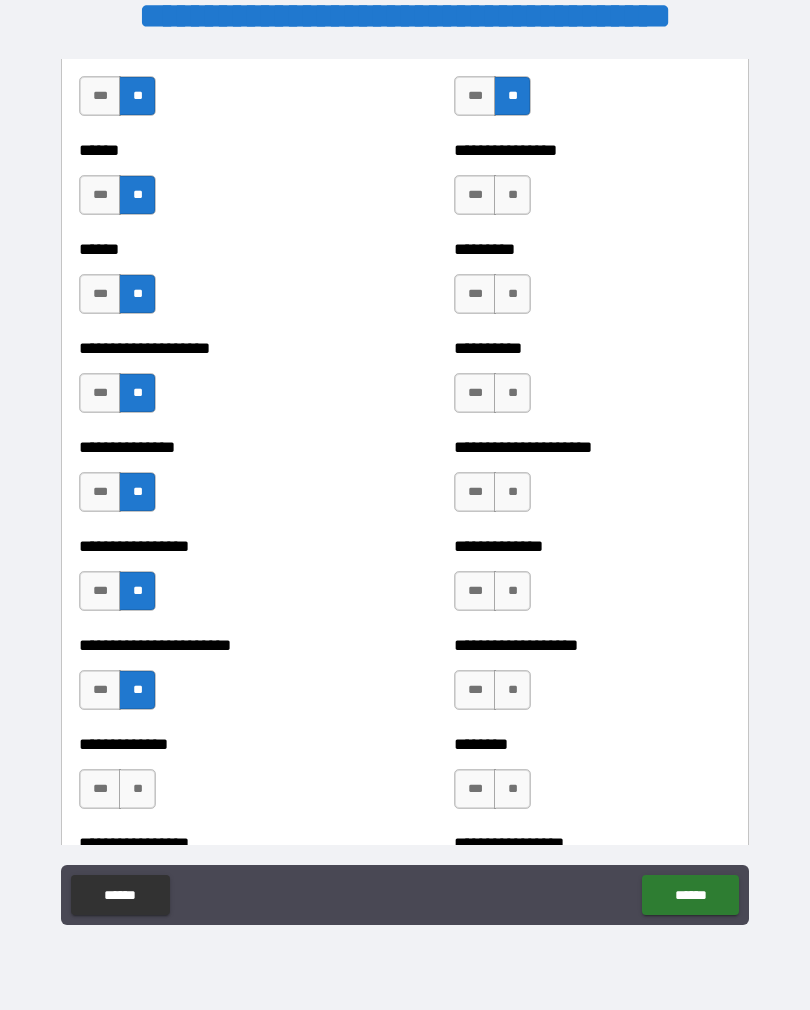click on "**" at bounding box center (137, 789) 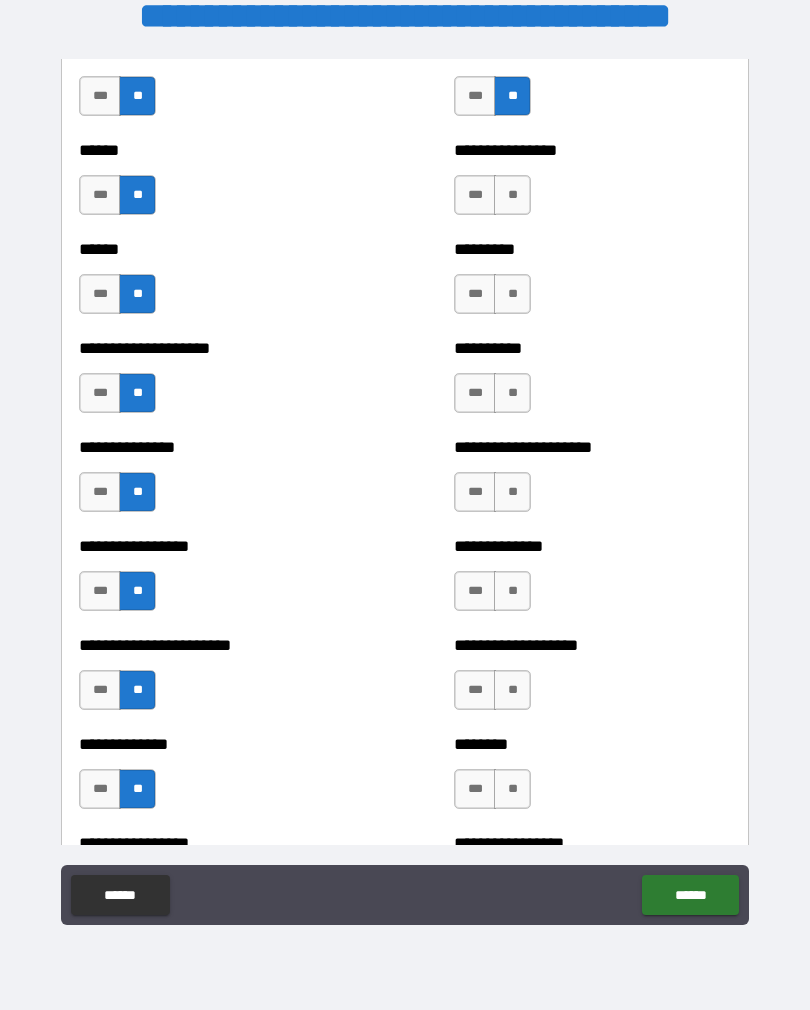 click on "**" at bounding box center [512, 789] 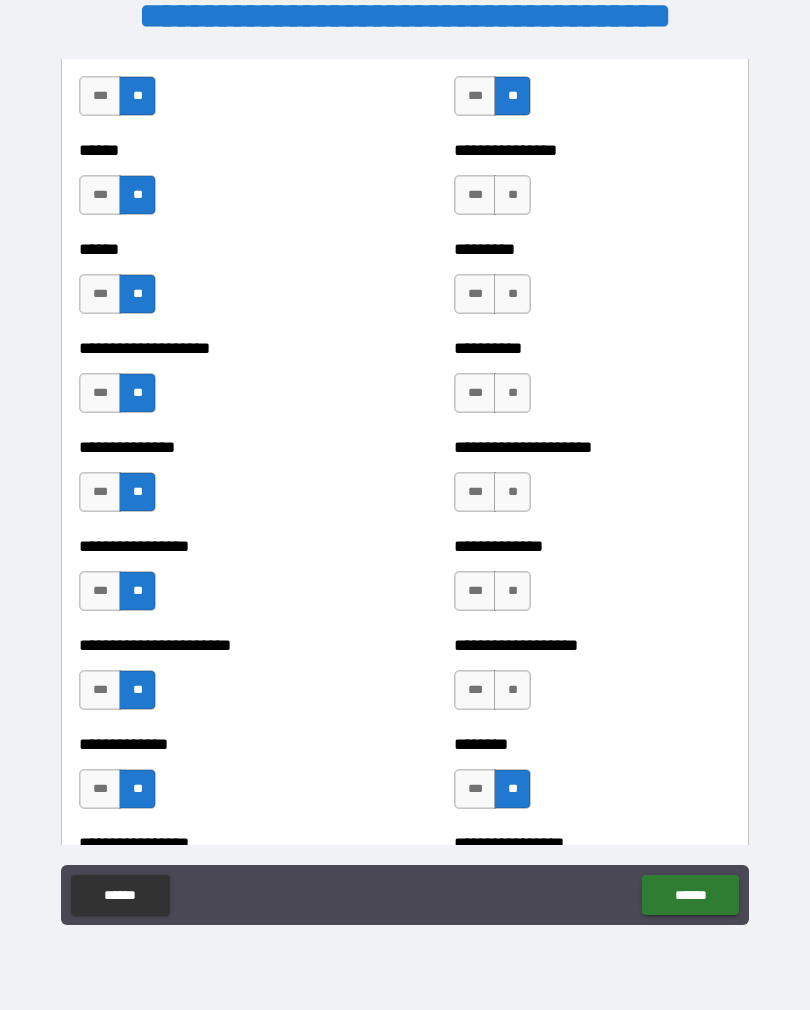 click on "**" at bounding box center [512, 690] 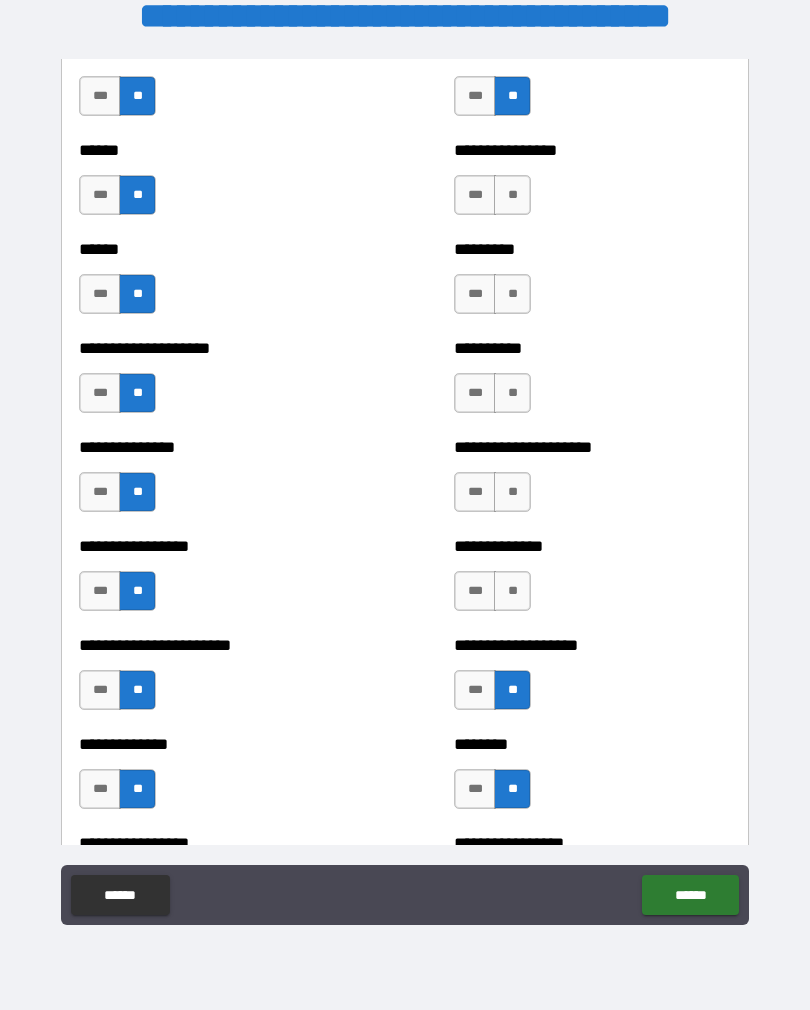 click on "***" at bounding box center [475, 591] 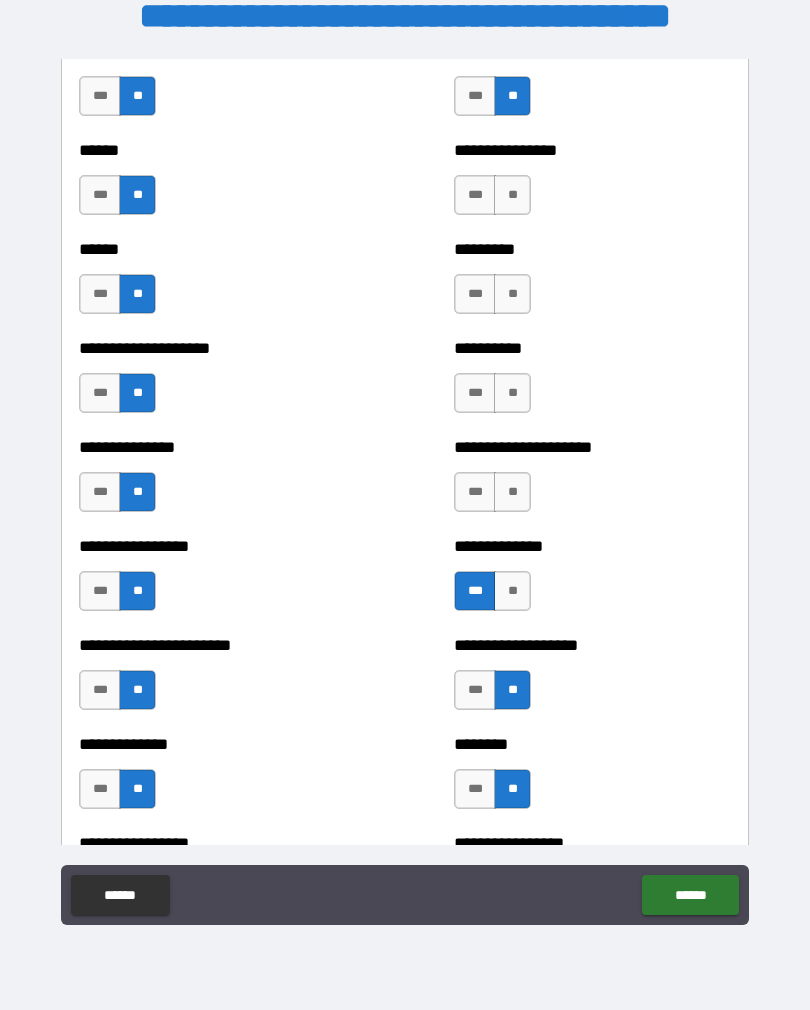 click on "**" at bounding box center (512, 492) 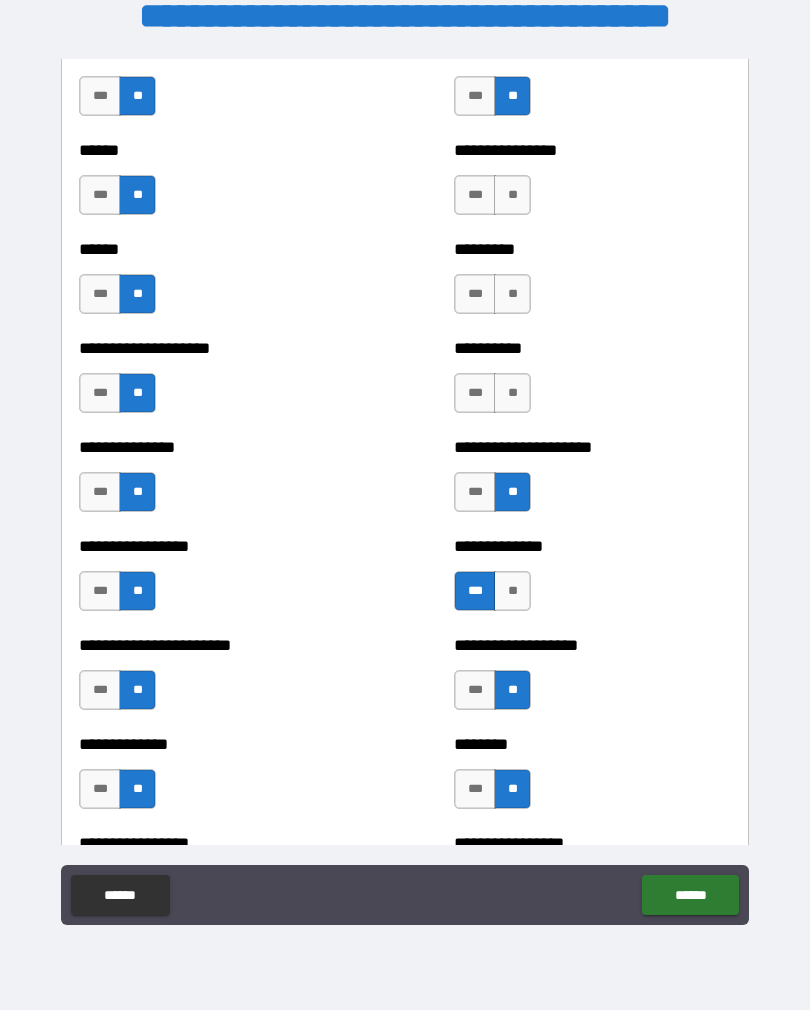 click on "**" at bounding box center (512, 591) 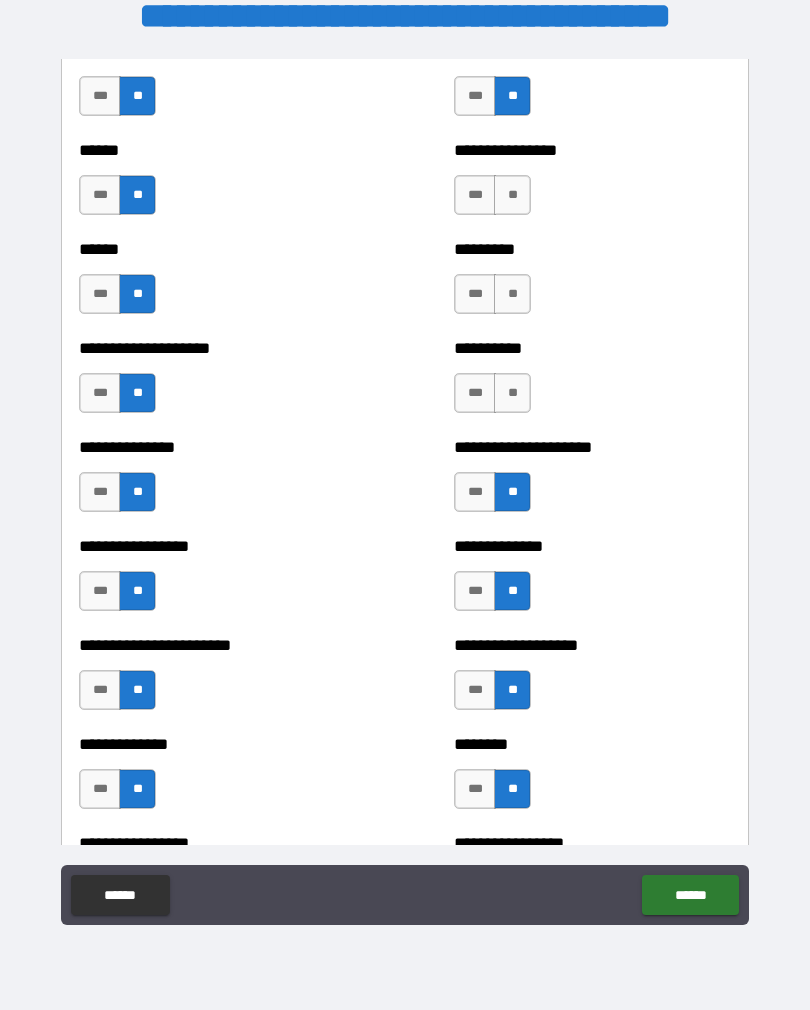click on "***" at bounding box center [475, 393] 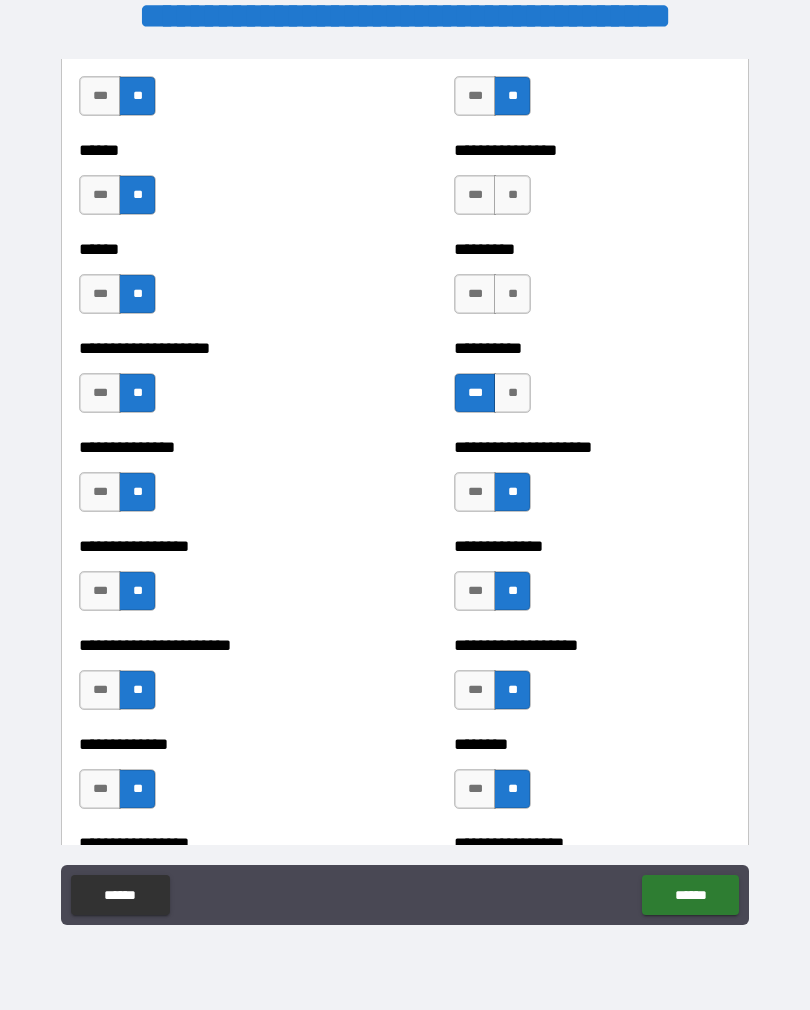 click on "**" at bounding box center [512, 393] 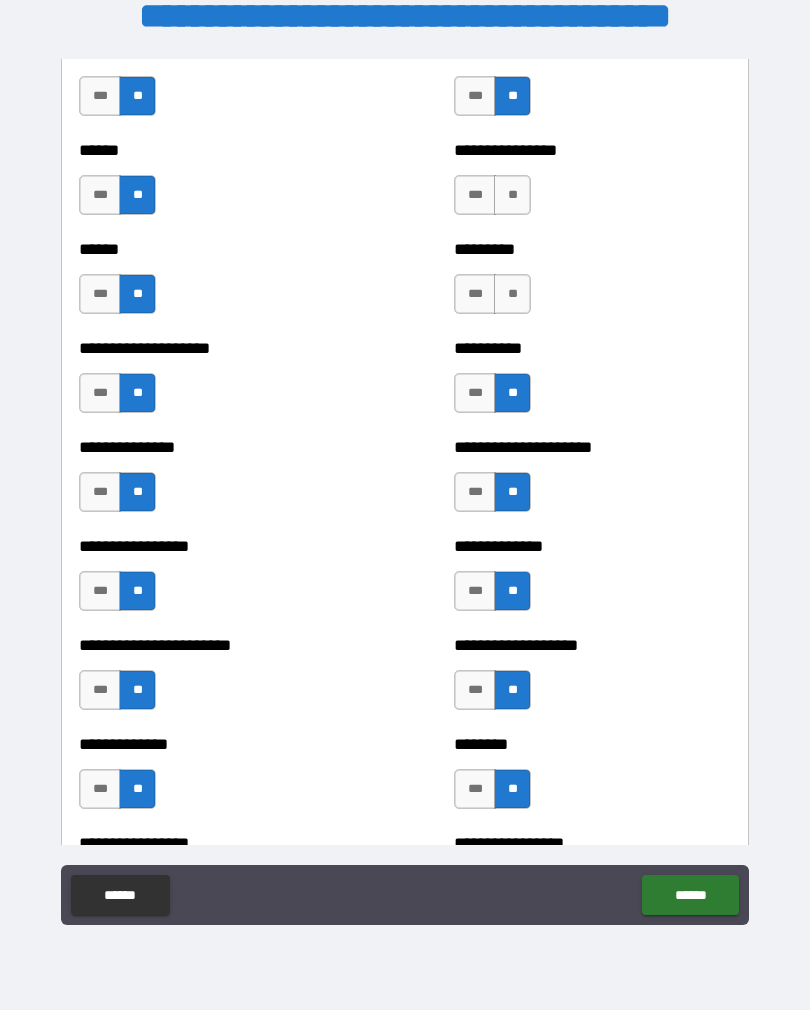 click on "**" at bounding box center [512, 294] 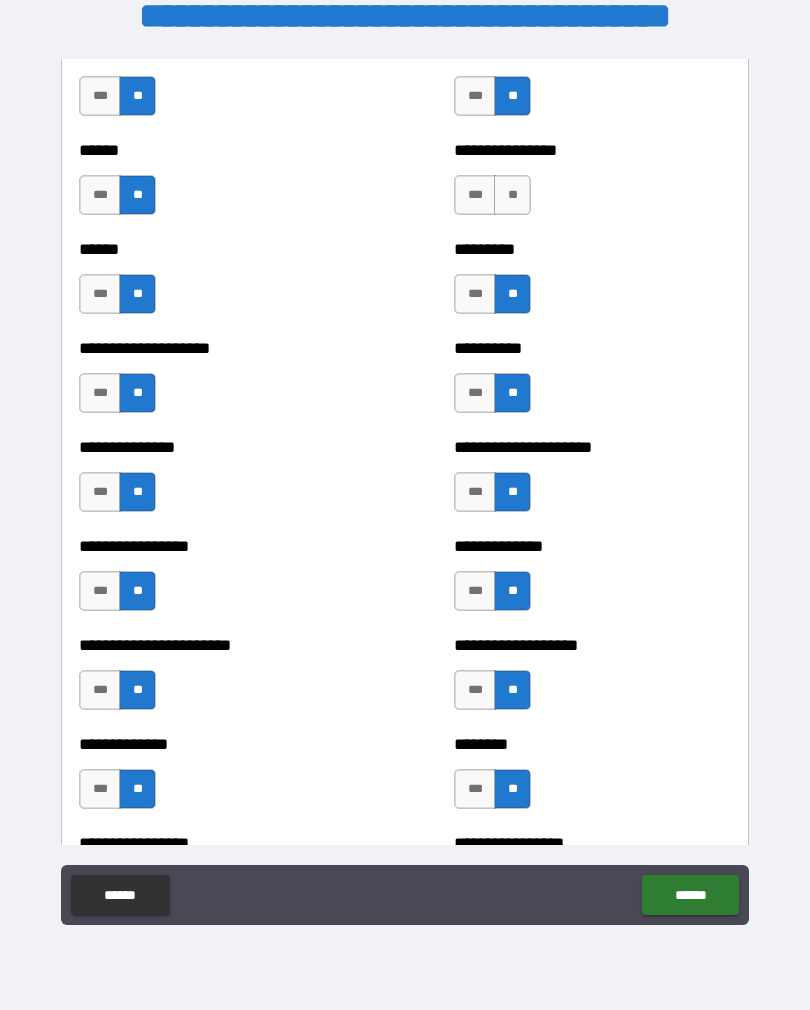click on "**" at bounding box center [512, 195] 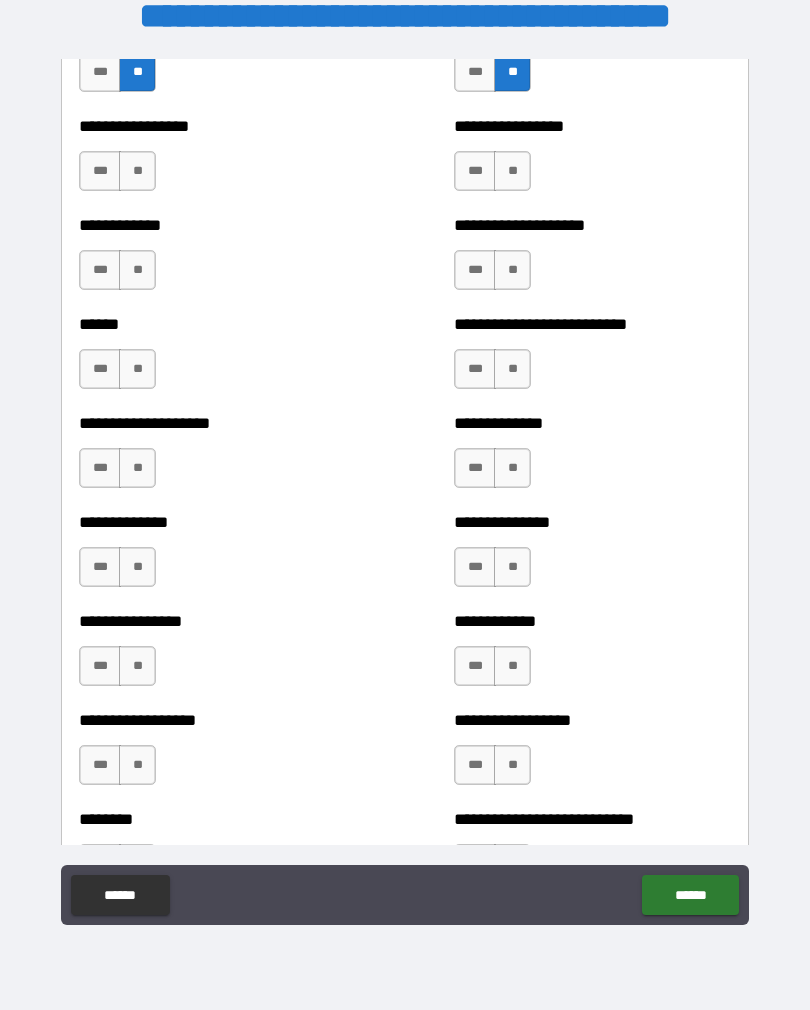 scroll, scrollTop: 3894, scrollLeft: 0, axis: vertical 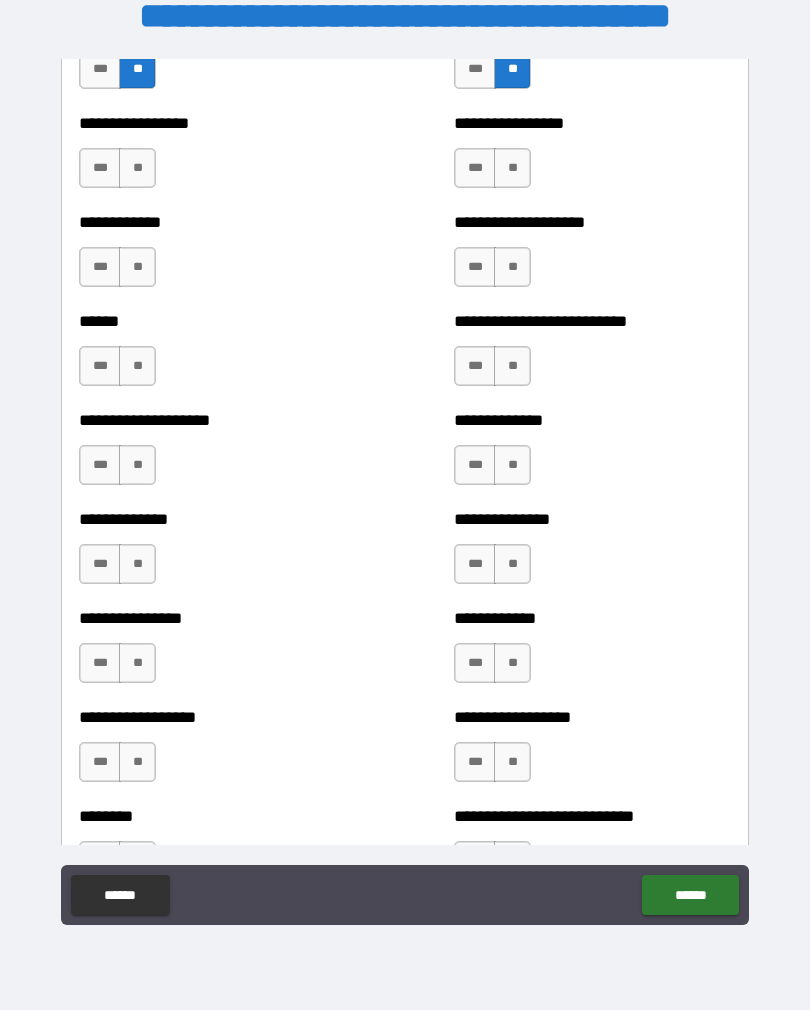 click on "**" at bounding box center [137, 168] 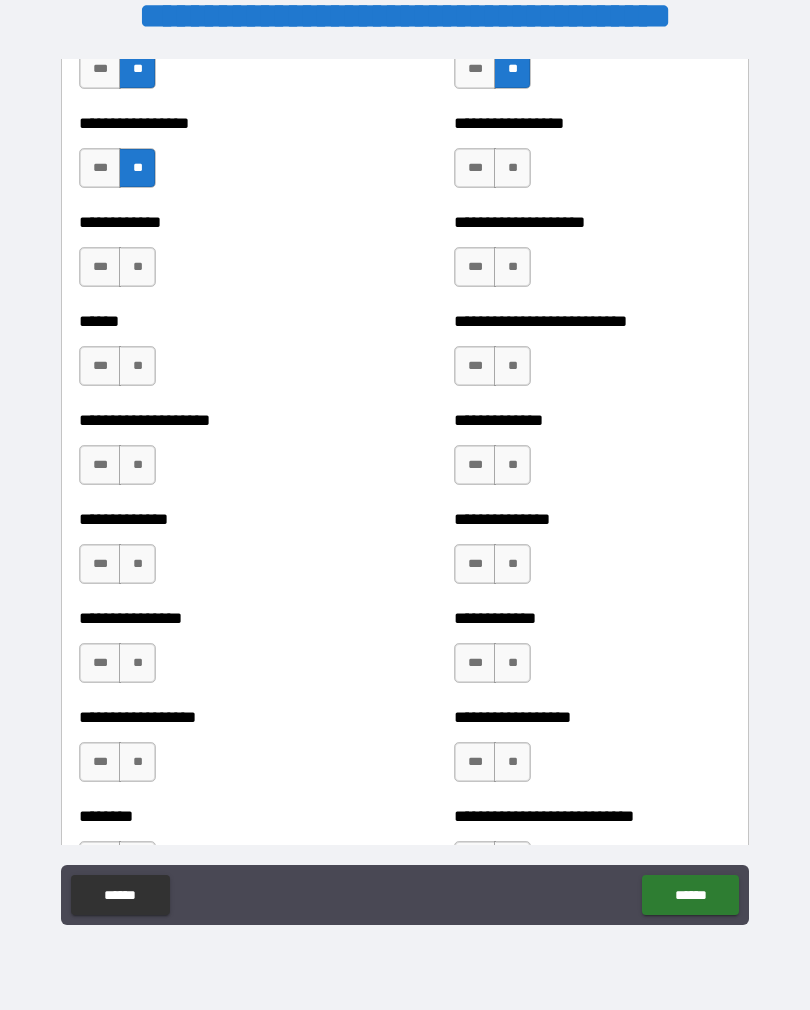 click on "***" at bounding box center [100, 168] 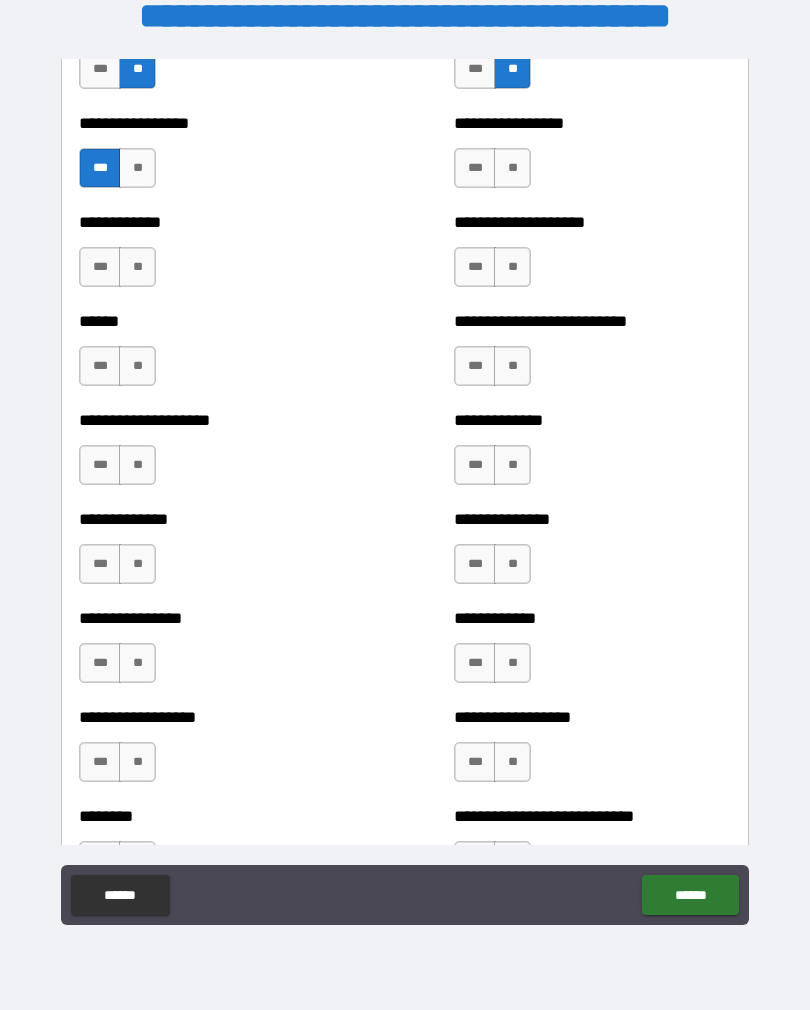 click on "**" at bounding box center [137, 267] 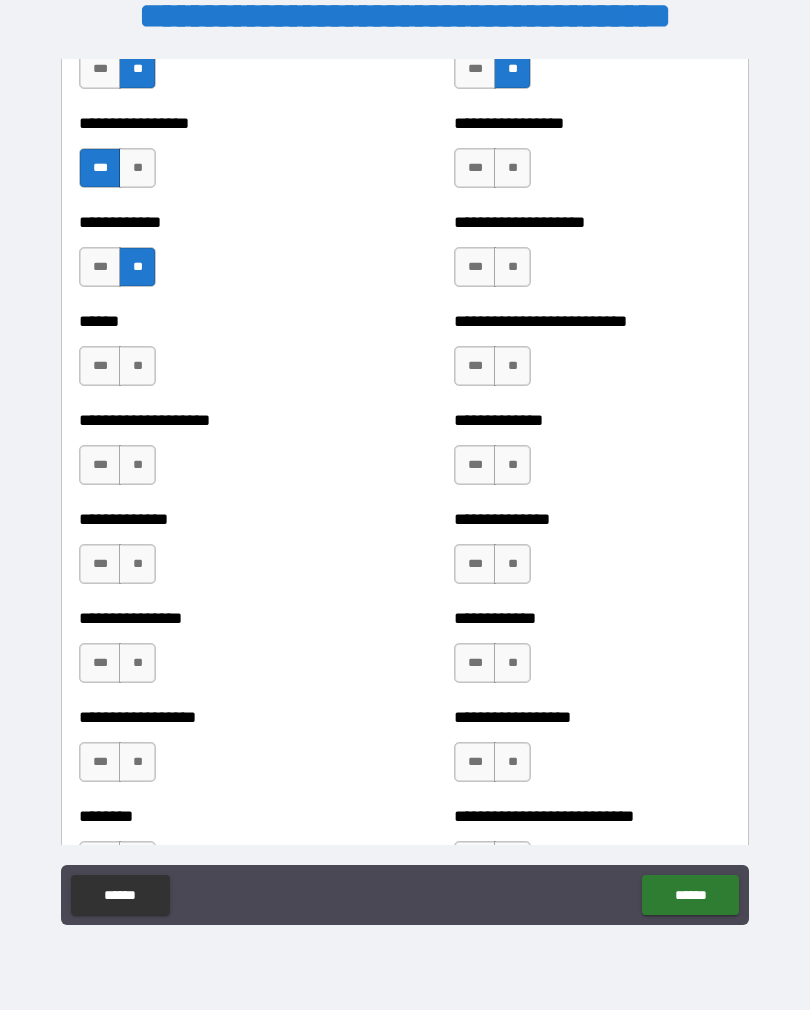 click on "**" at bounding box center (137, 366) 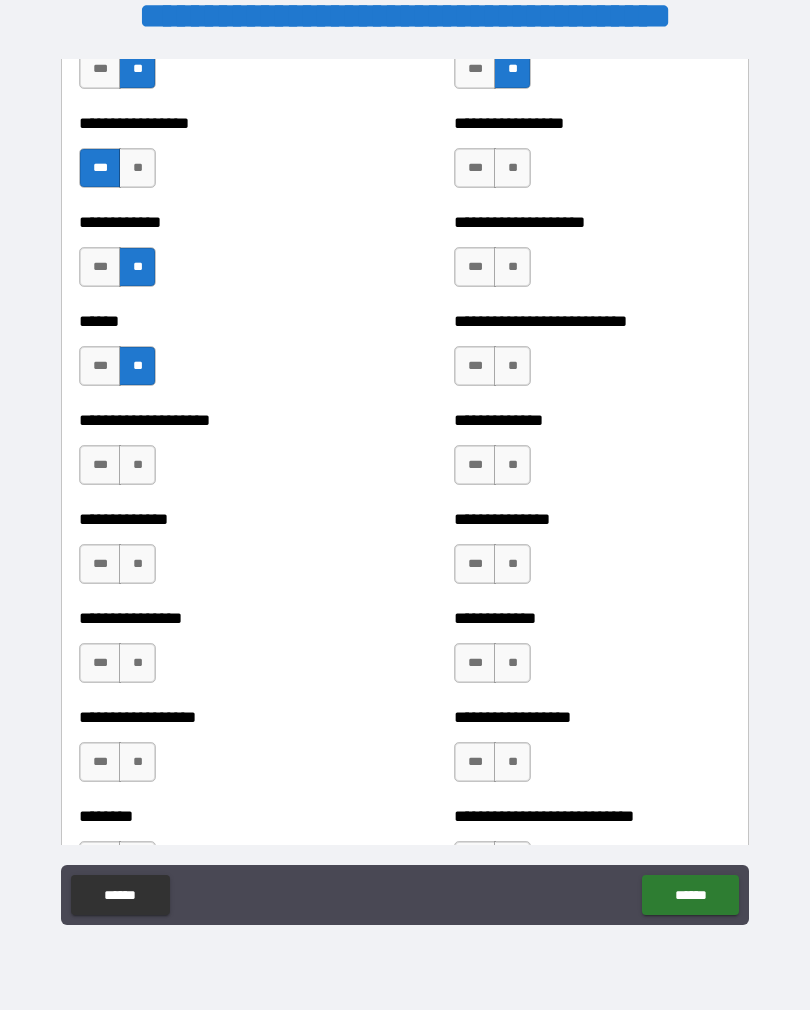 click on "**" at bounding box center [137, 465] 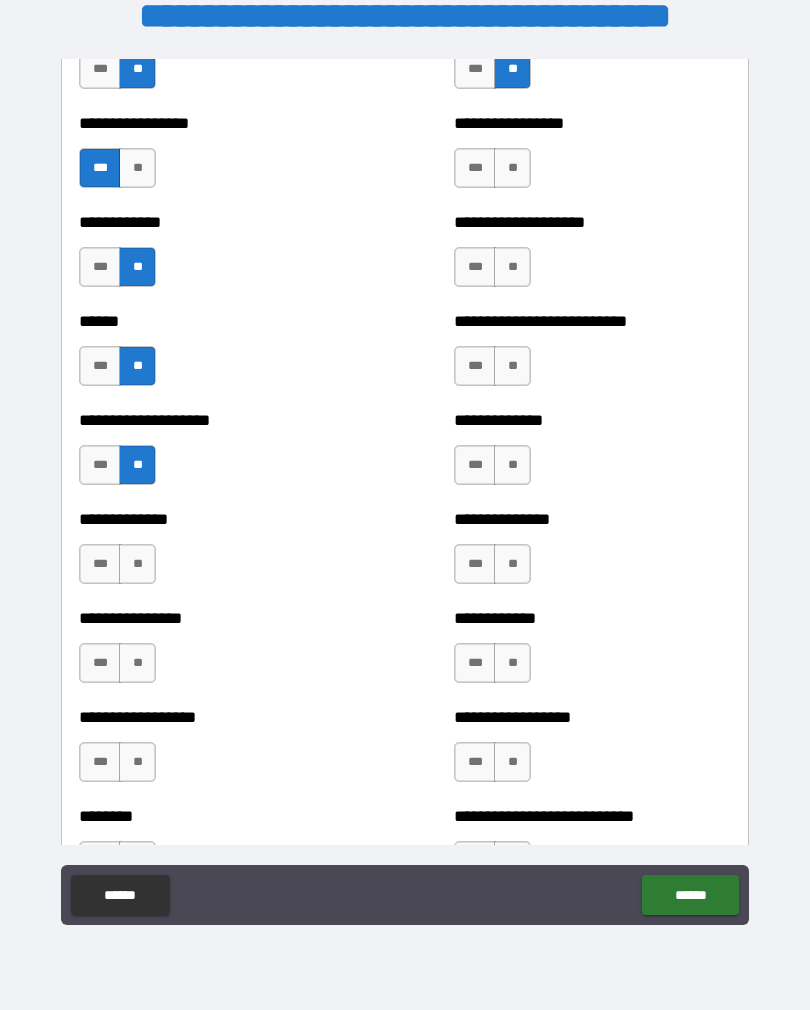 click on "**" at bounding box center [137, 564] 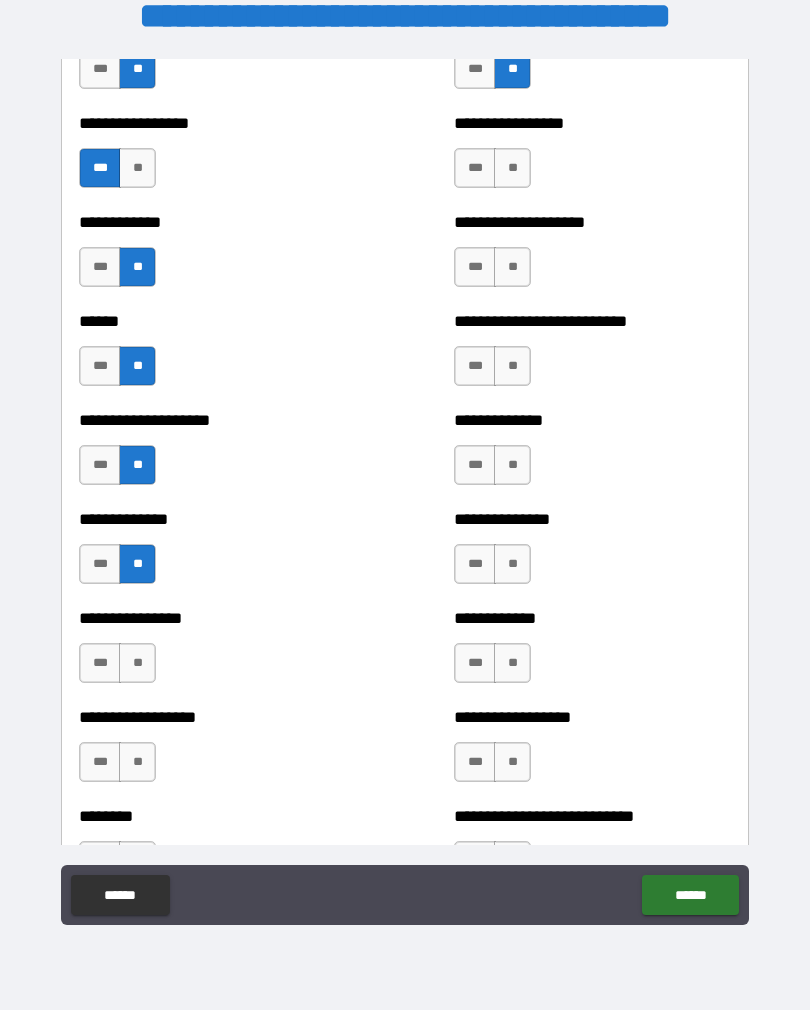 click on "**" at bounding box center (137, 663) 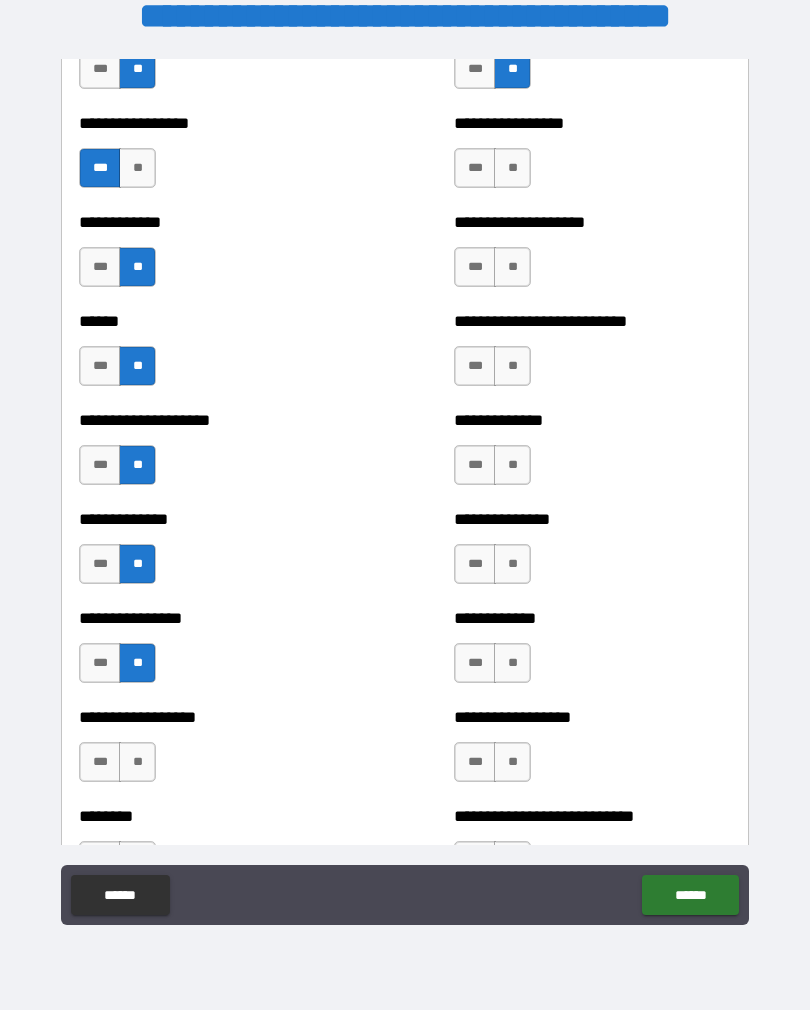click on "**" at bounding box center [137, 762] 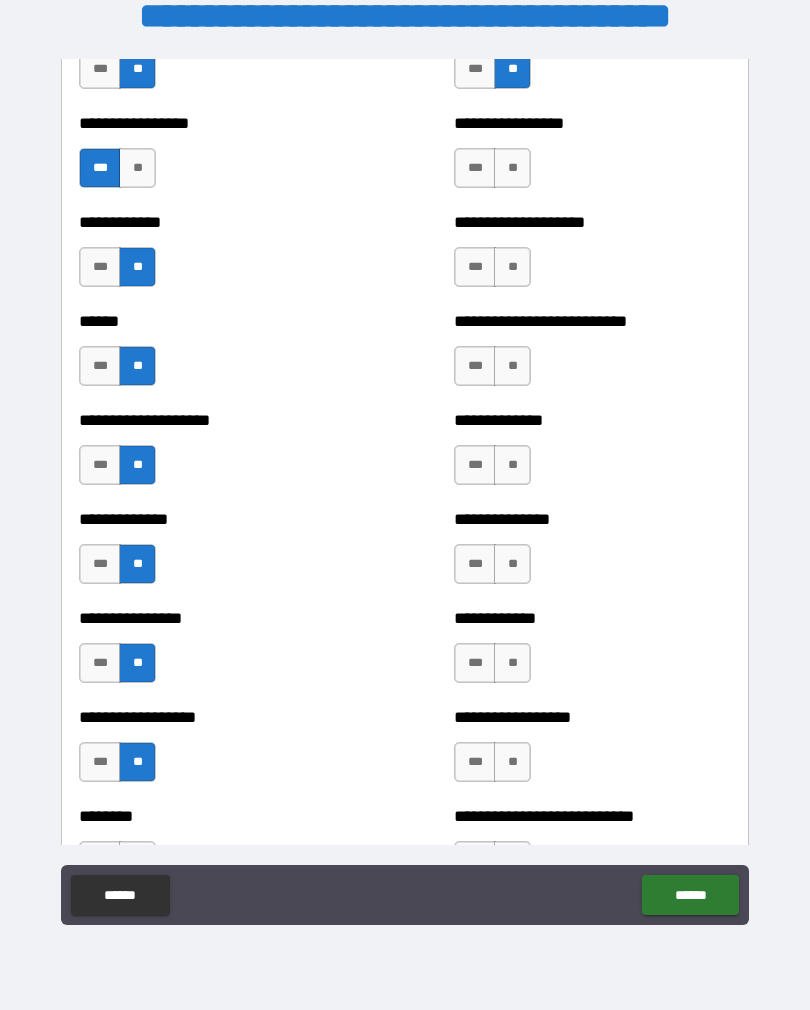 click on "**" at bounding box center [512, 762] 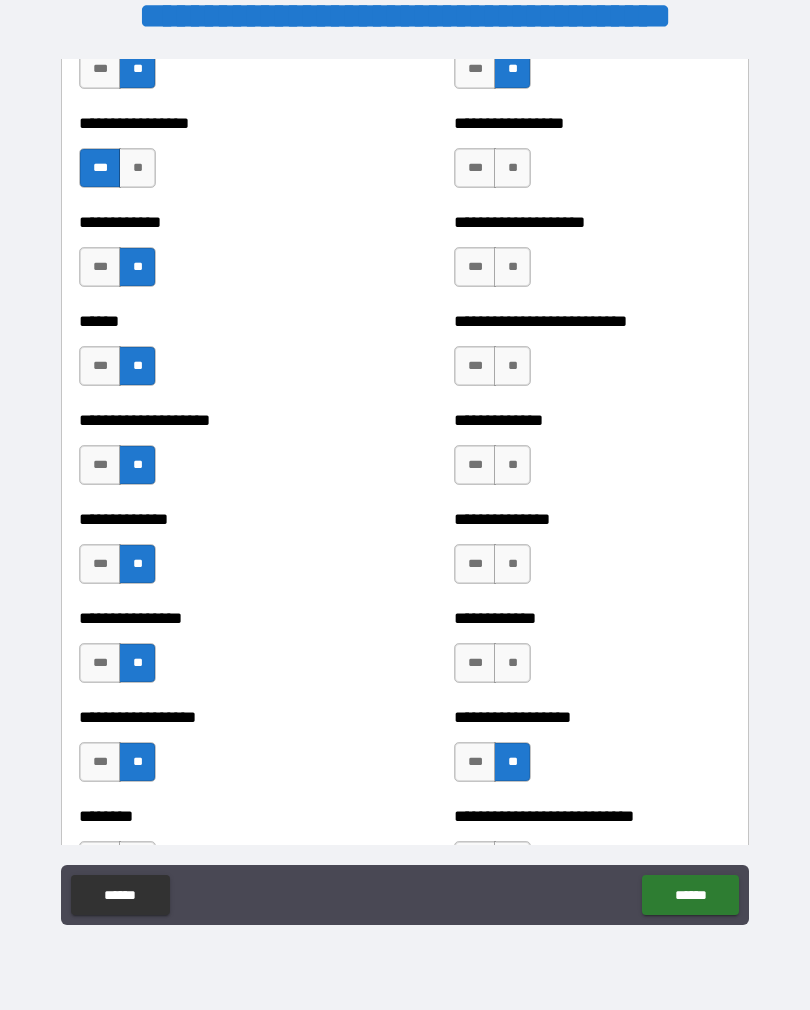 click on "**" at bounding box center [512, 663] 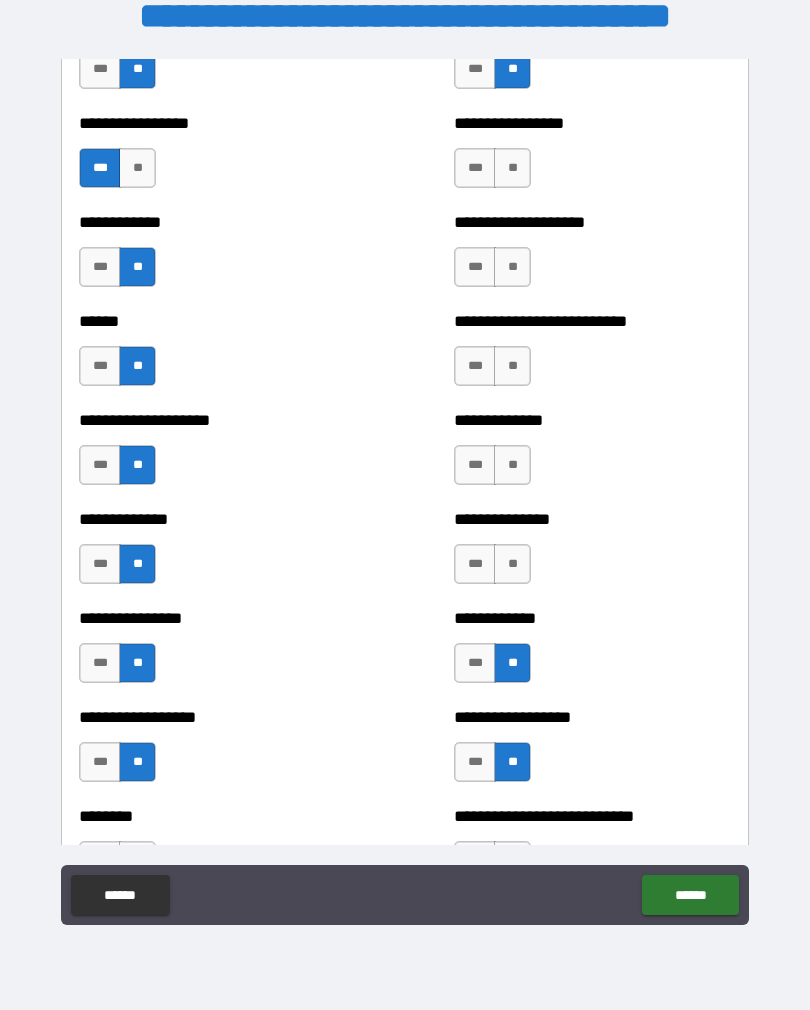 click on "**" at bounding box center (512, 564) 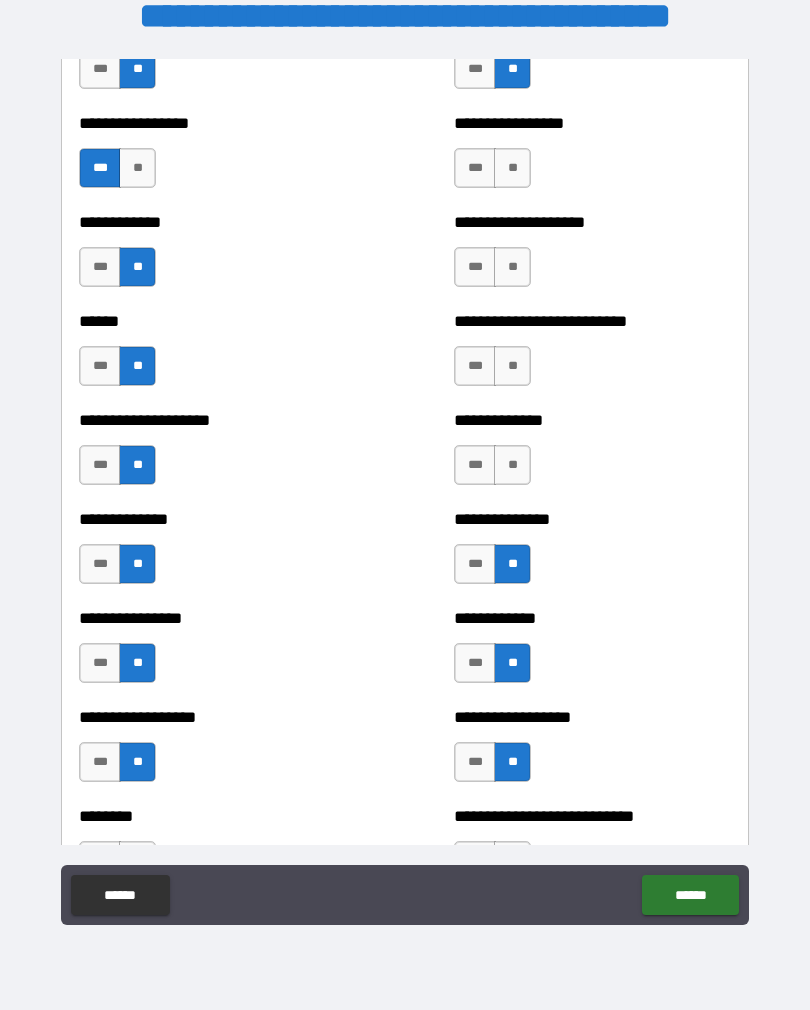 click on "**" at bounding box center [512, 465] 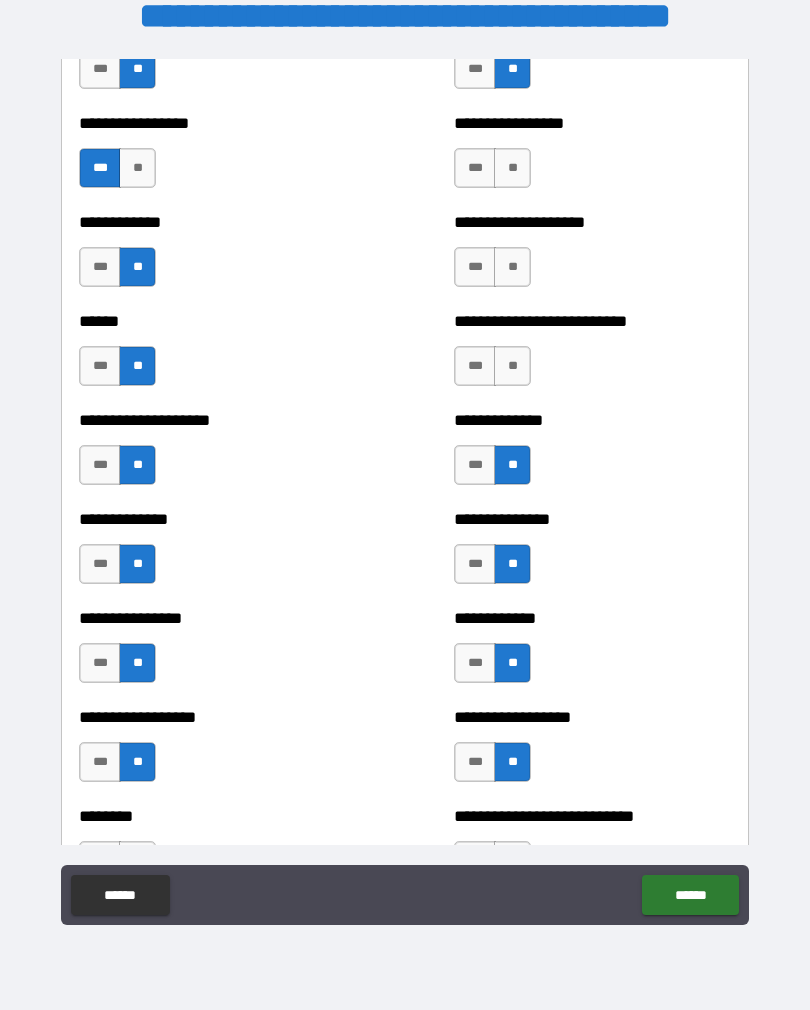 click on "**" at bounding box center (512, 366) 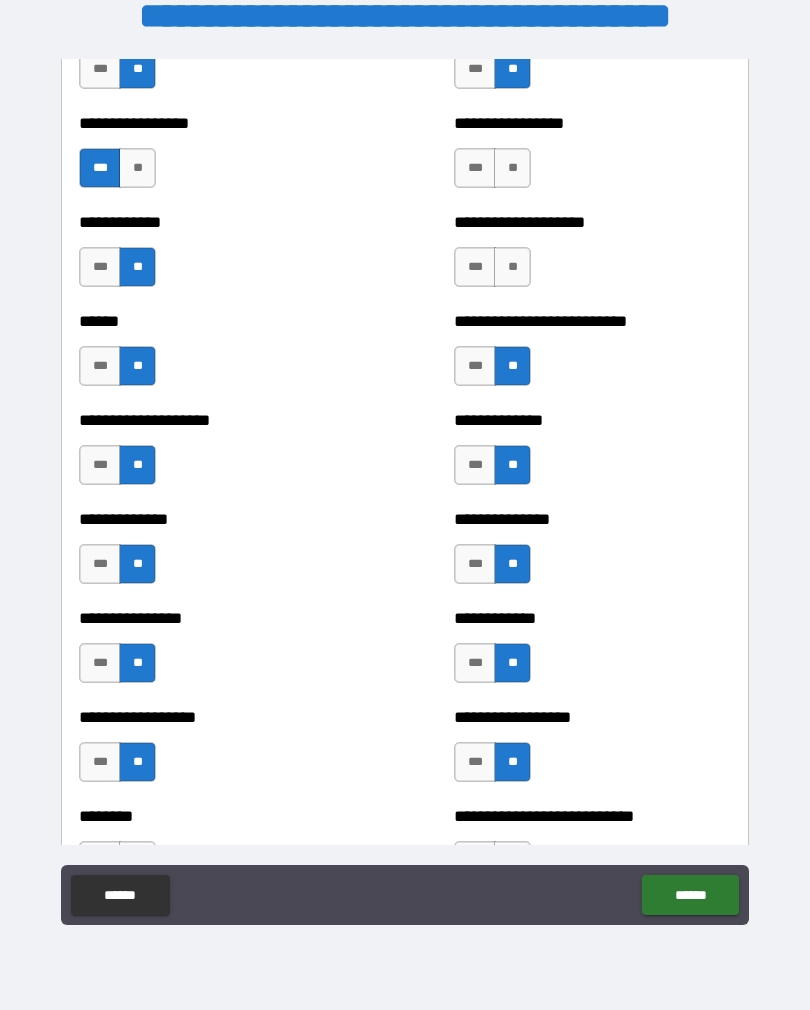 click on "**" at bounding box center (512, 267) 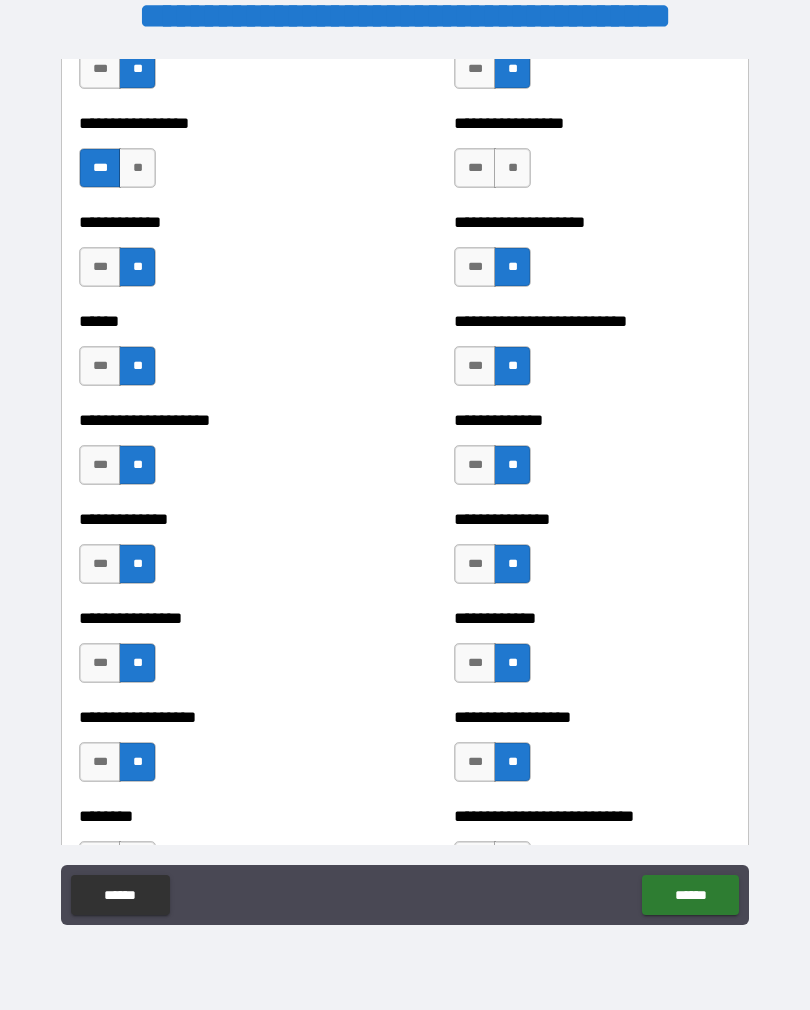 click on "**" at bounding box center [512, 168] 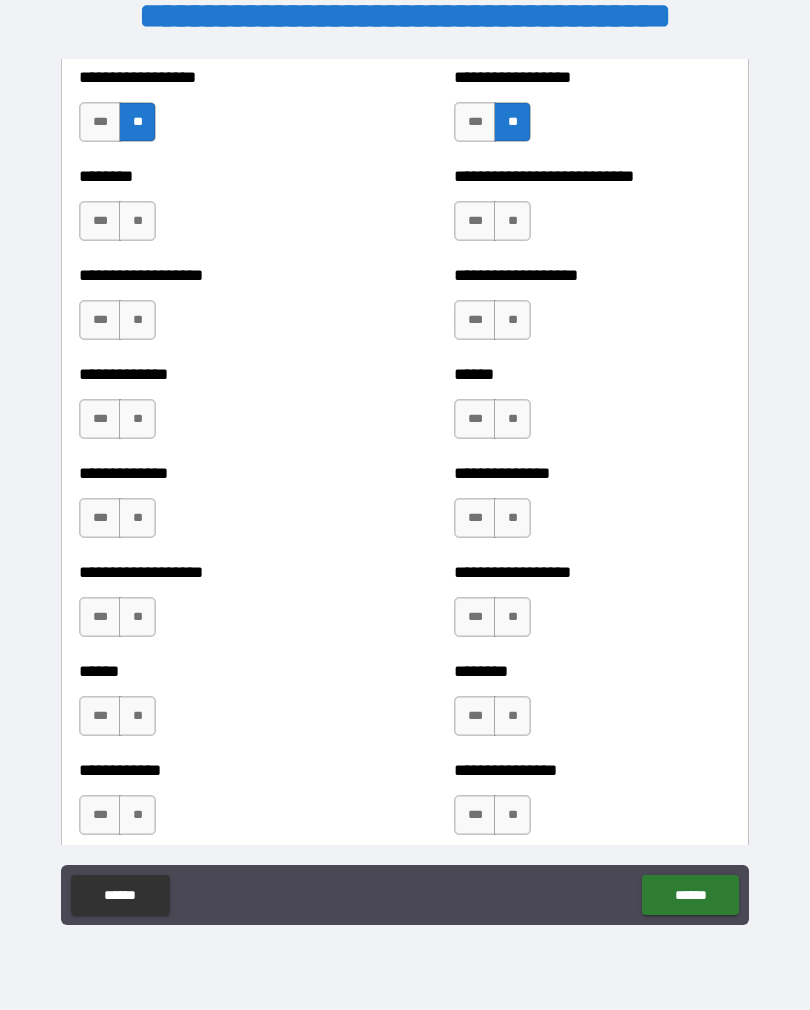 scroll, scrollTop: 4561, scrollLeft: 0, axis: vertical 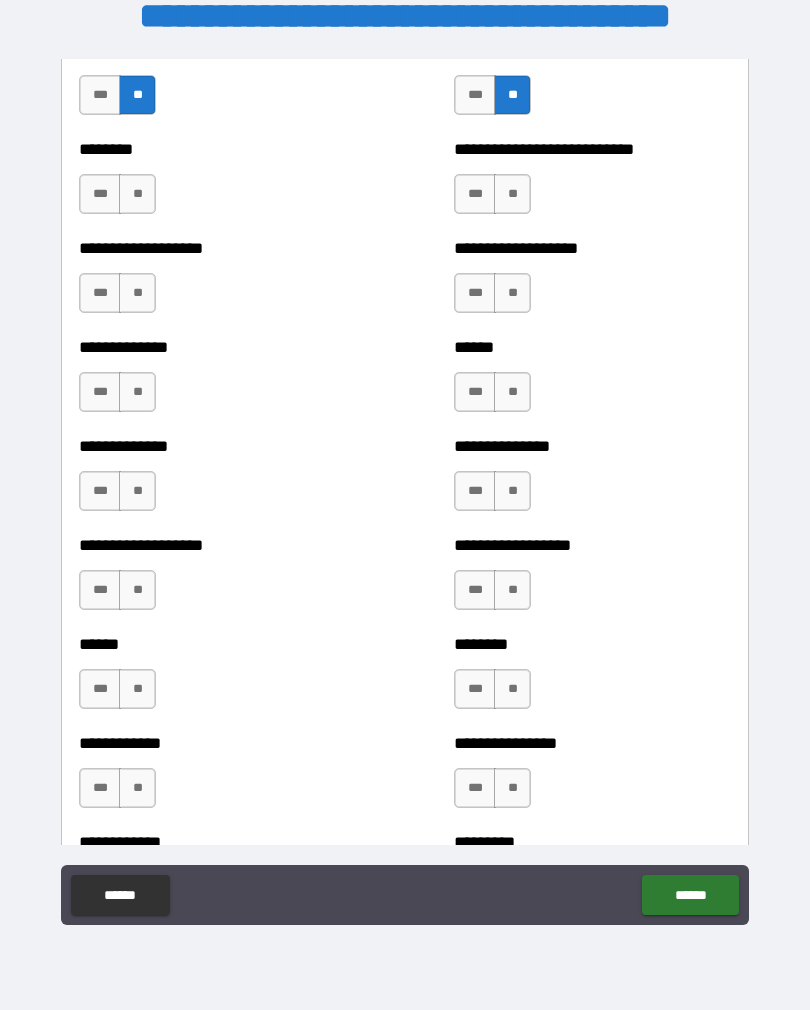 click on "**" at bounding box center (137, 194) 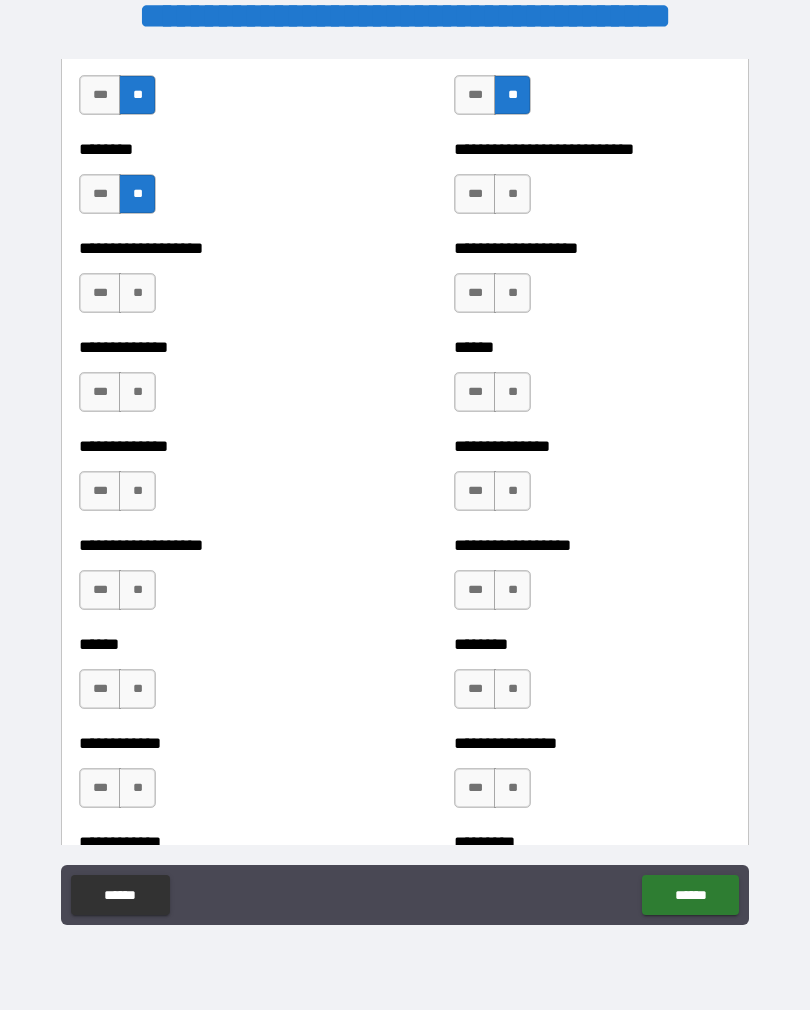 click on "**" at bounding box center (137, 293) 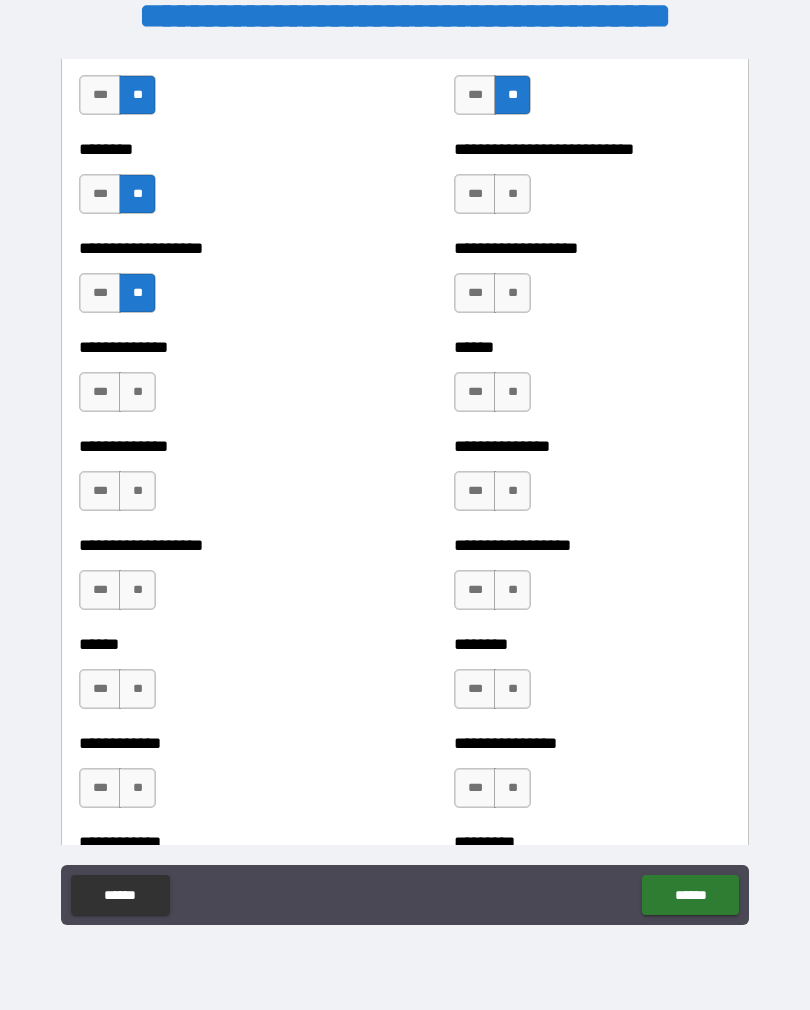click on "**" at bounding box center [137, 392] 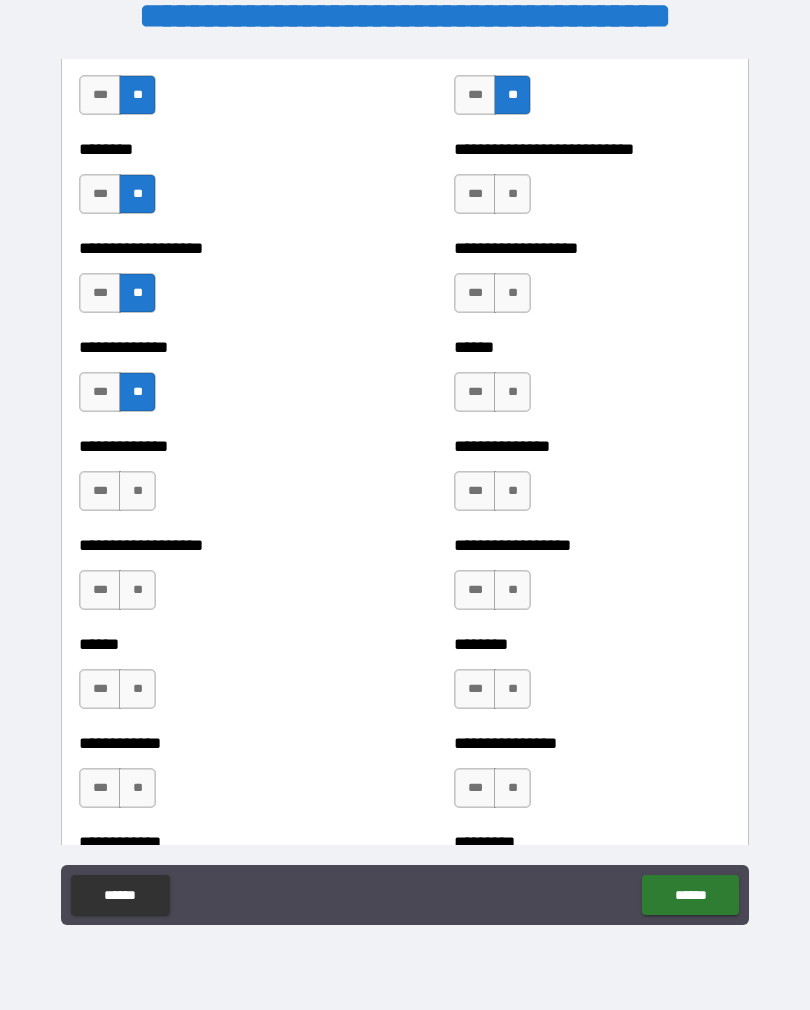 click on "**" at bounding box center [137, 491] 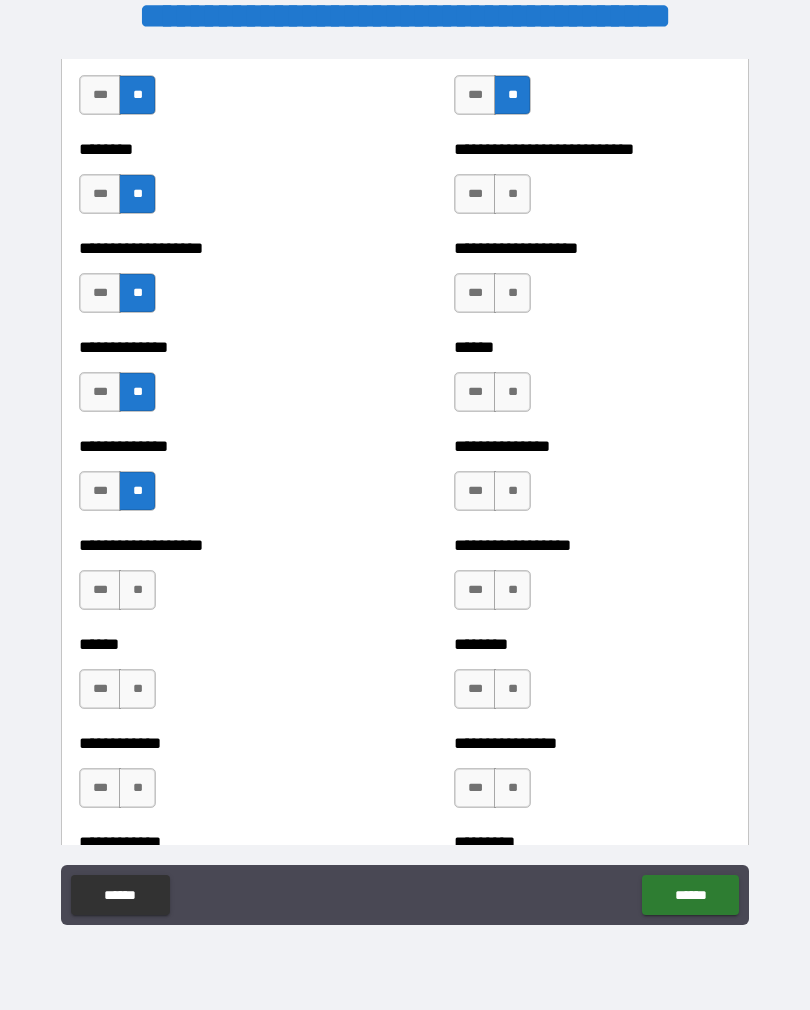 click on "**" at bounding box center [137, 590] 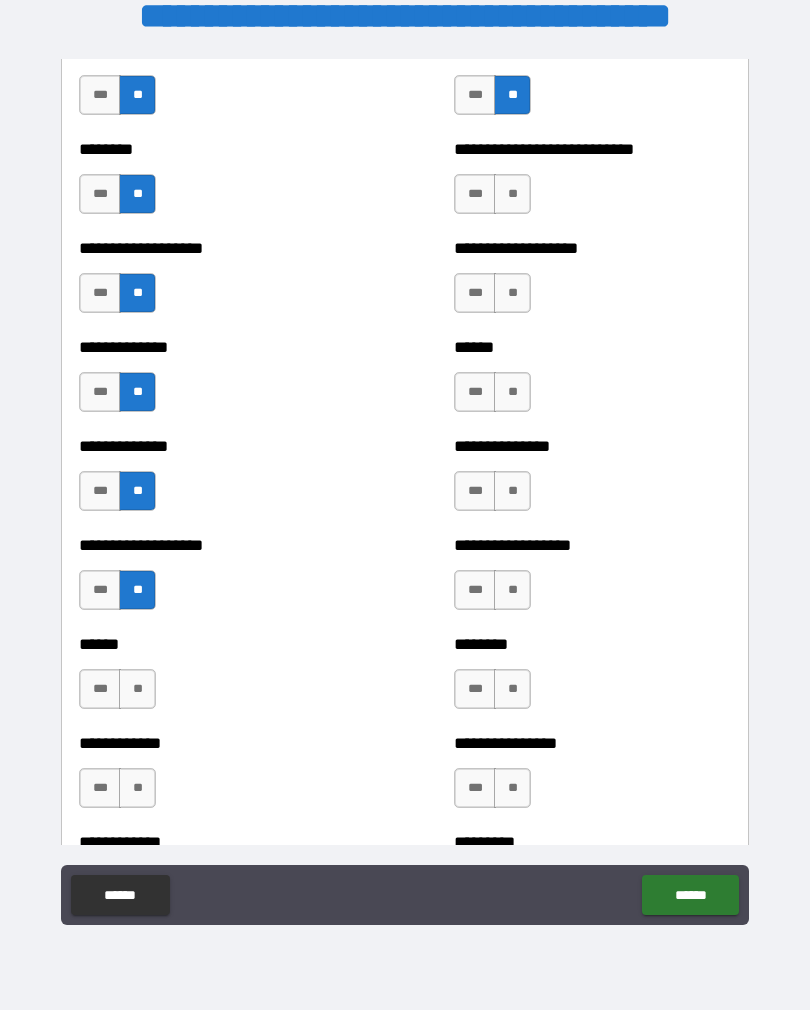 click on "**" at bounding box center (137, 689) 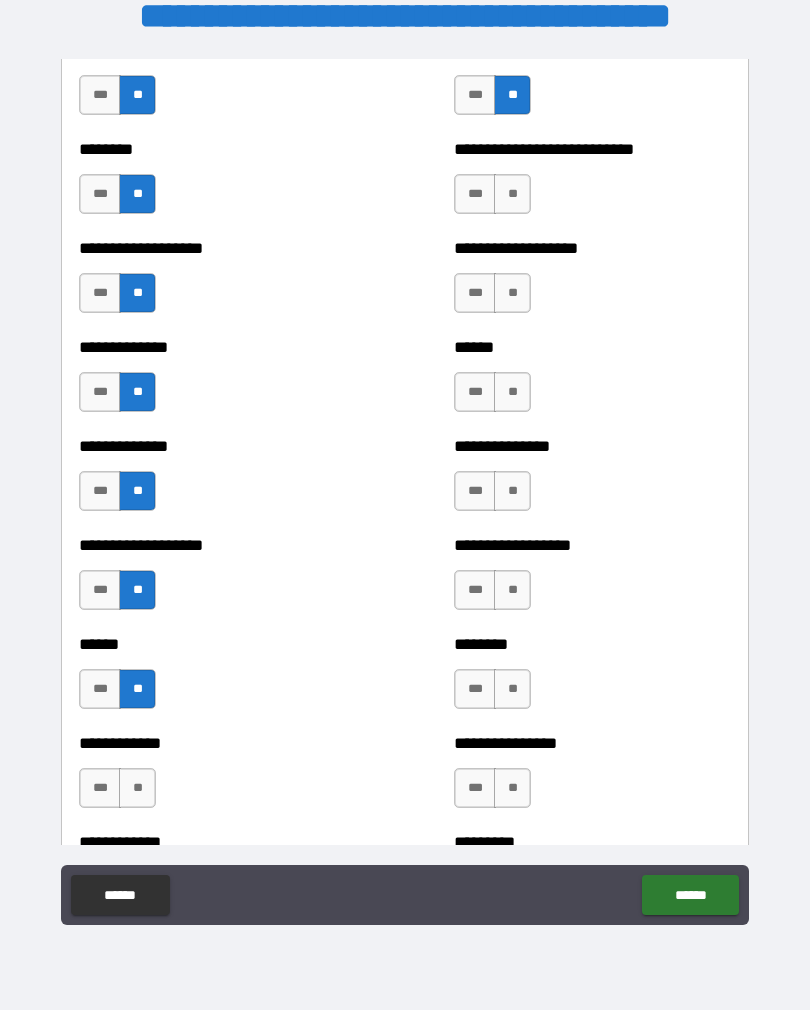 click on "**" at bounding box center [137, 788] 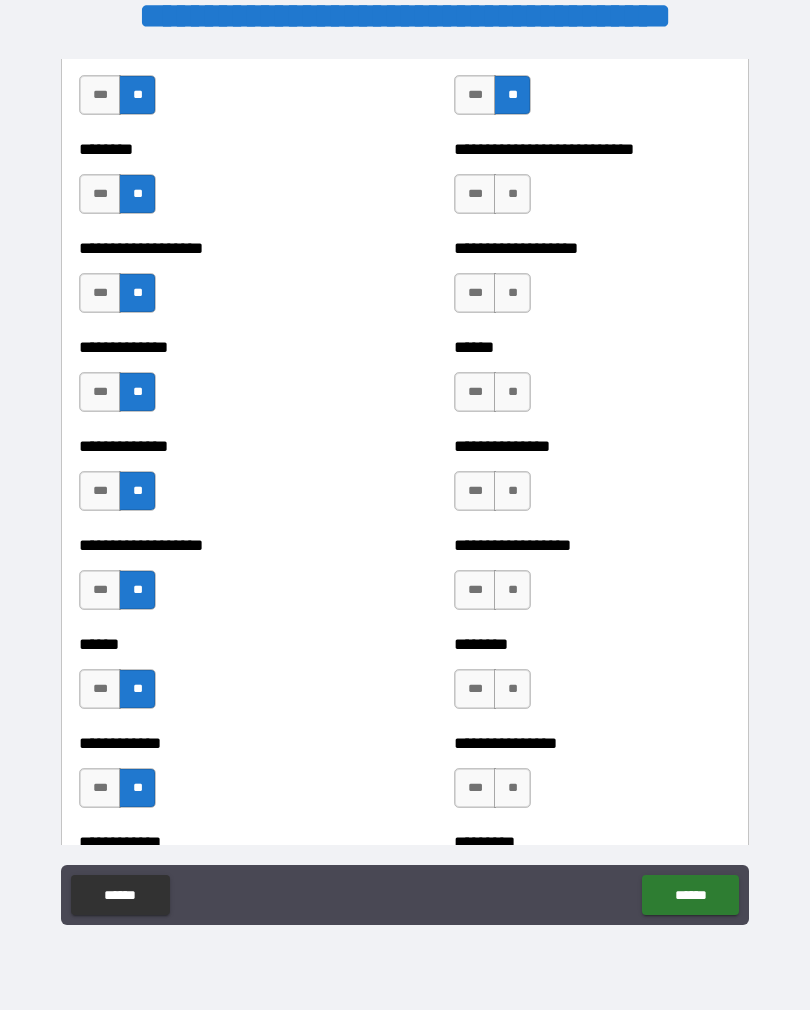click on "**" at bounding box center [512, 788] 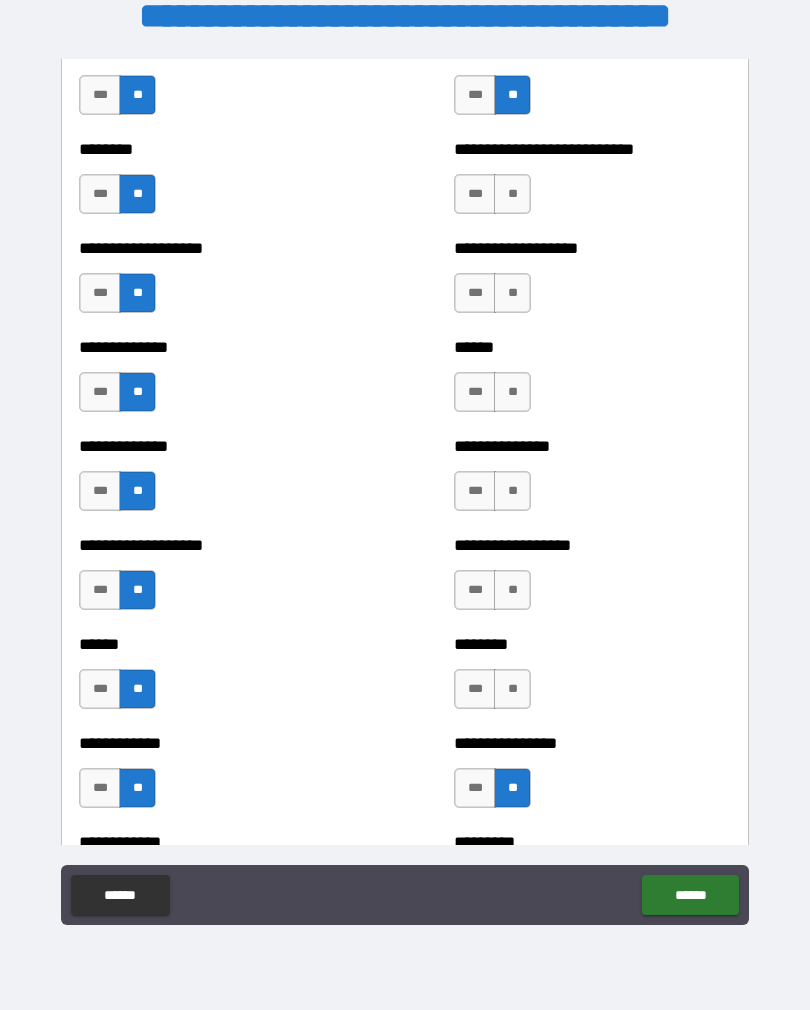 click on "**" at bounding box center [512, 689] 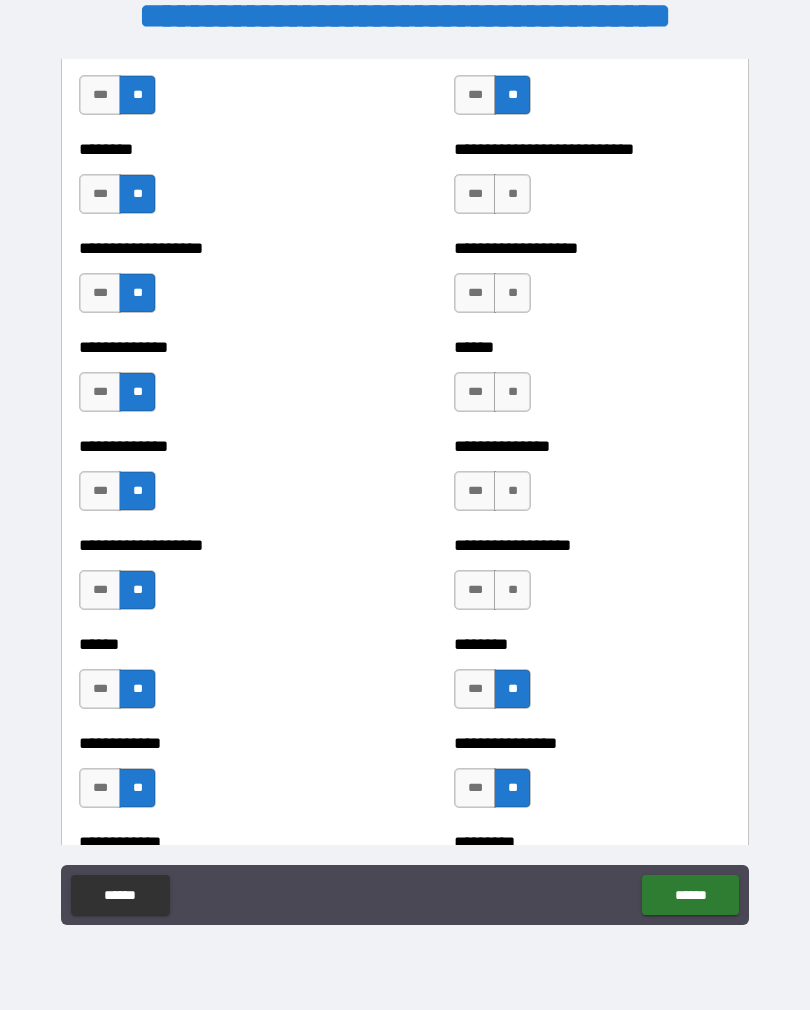 click on "**" at bounding box center [512, 590] 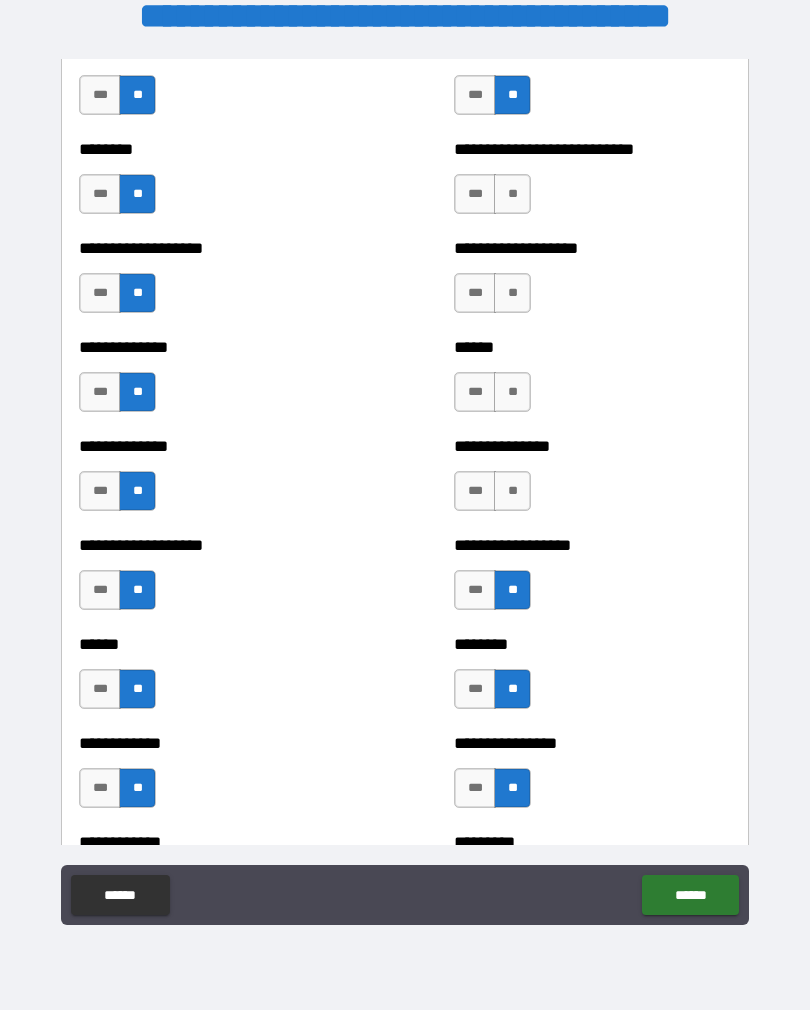 click on "**" at bounding box center [512, 491] 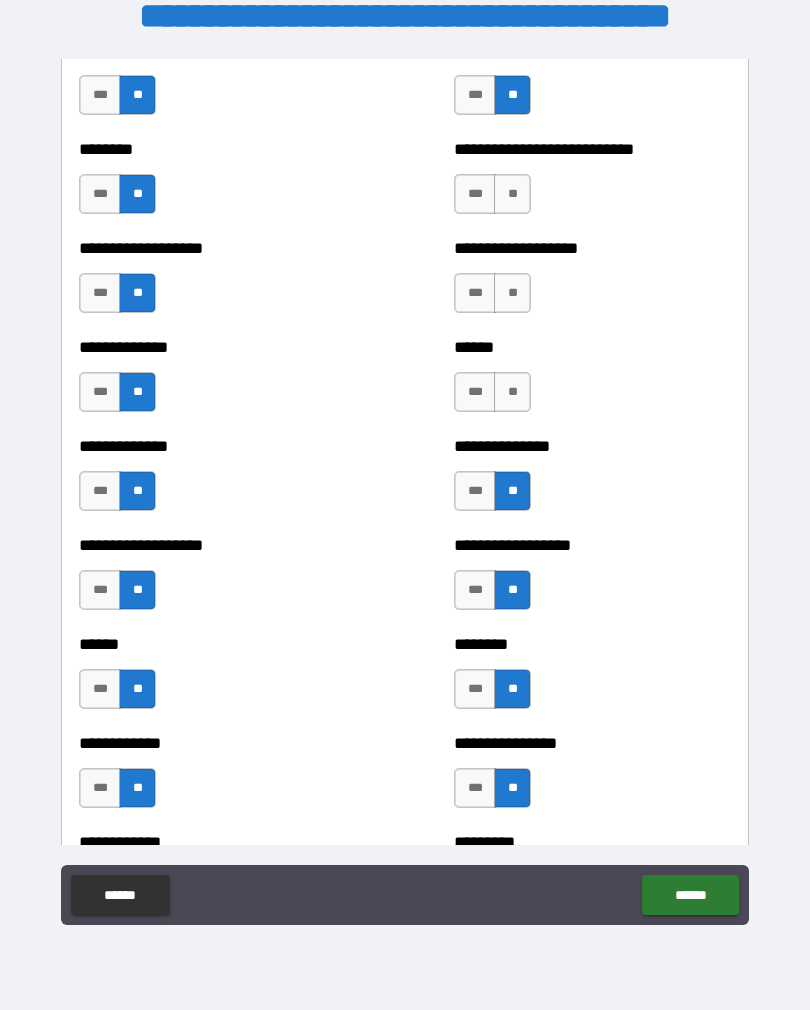 click on "**" at bounding box center (512, 392) 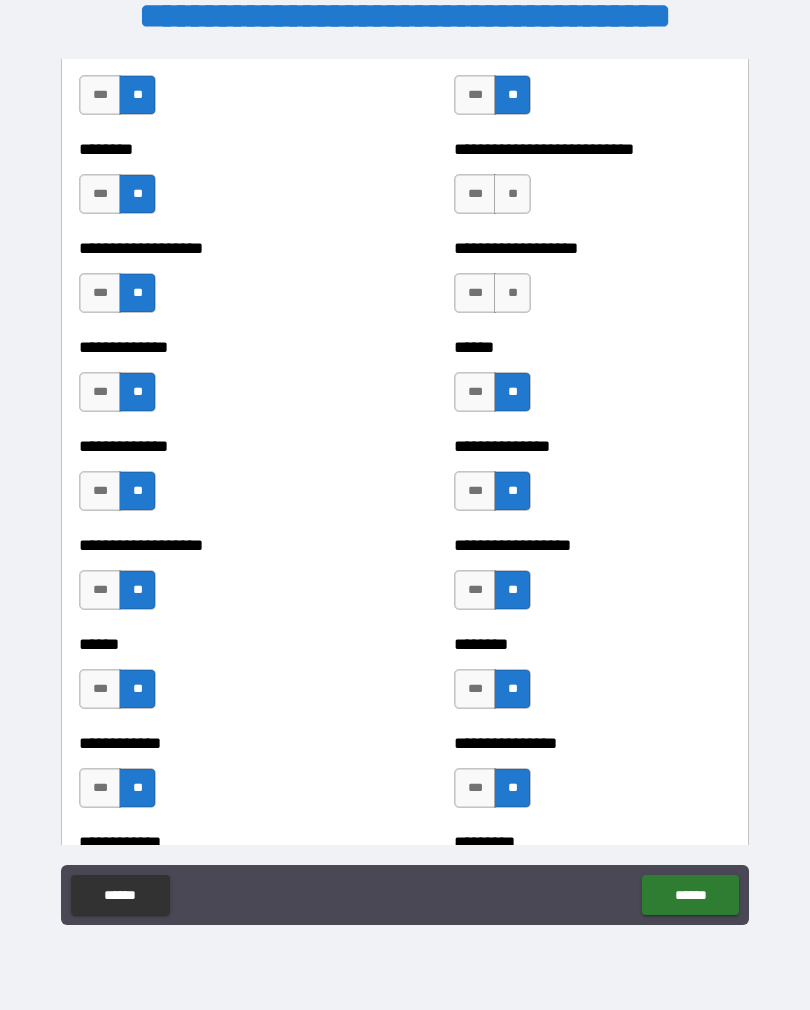 click on "**" at bounding box center (512, 293) 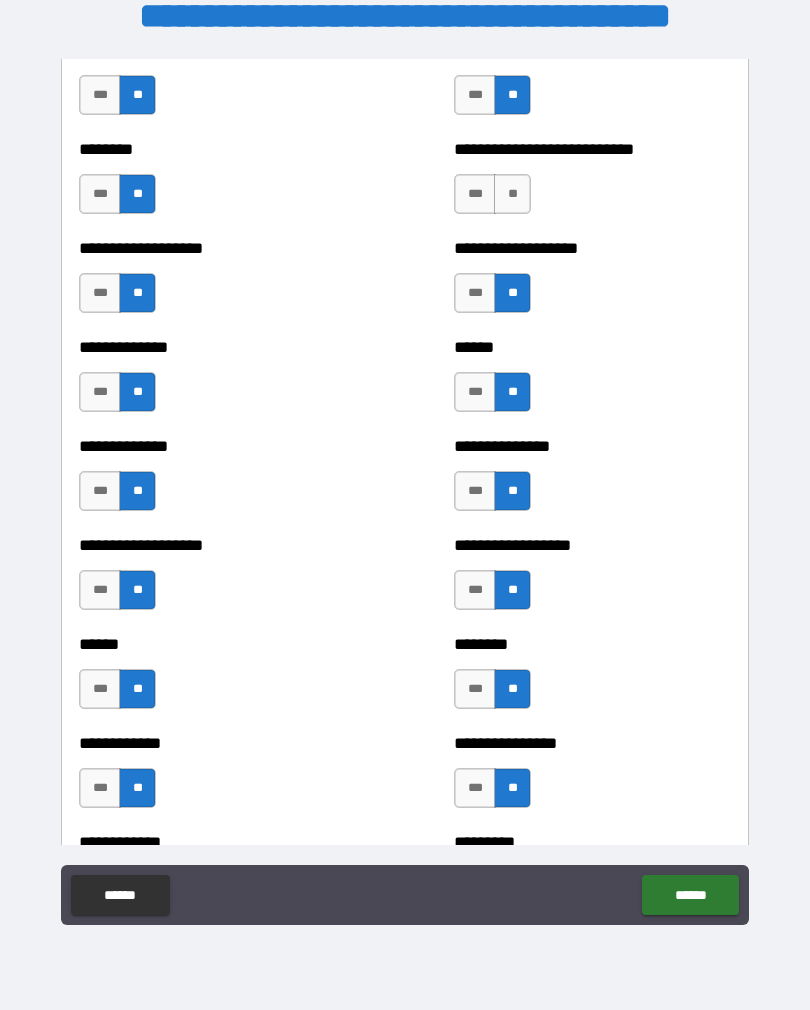 click on "**" at bounding box center (512, 194) 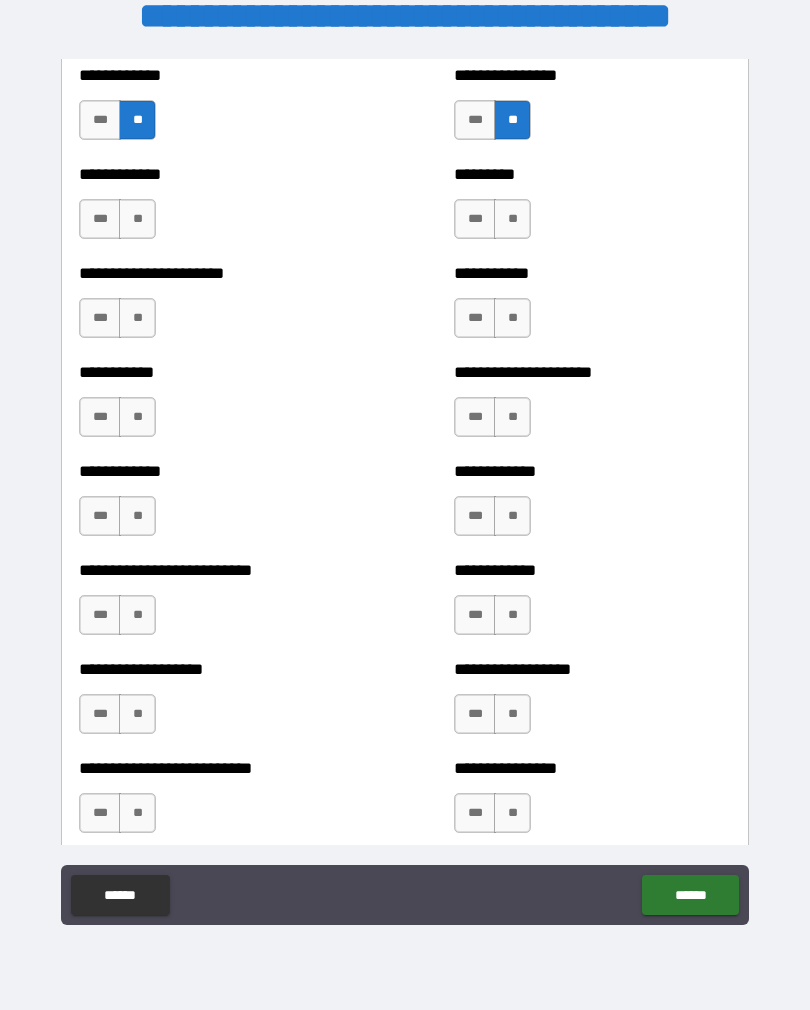 scroll, scrollTop: 5246, scrollLeft: 0, axis: vertical 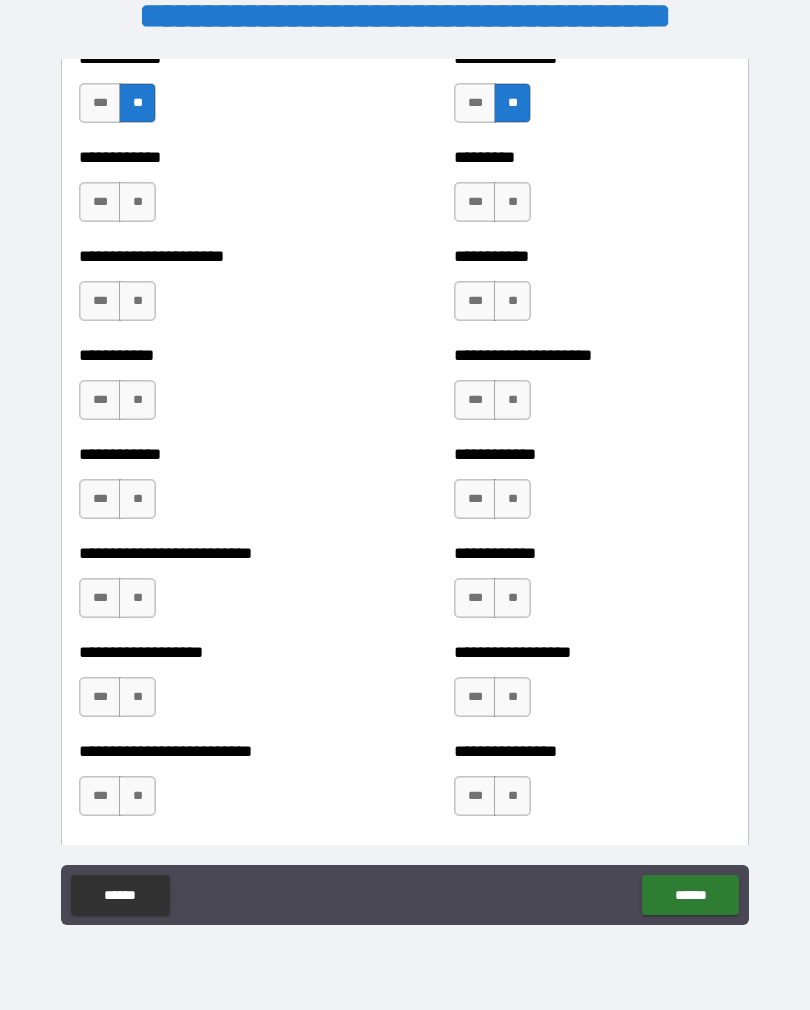 click on "**" at bounding box center (137, 202) 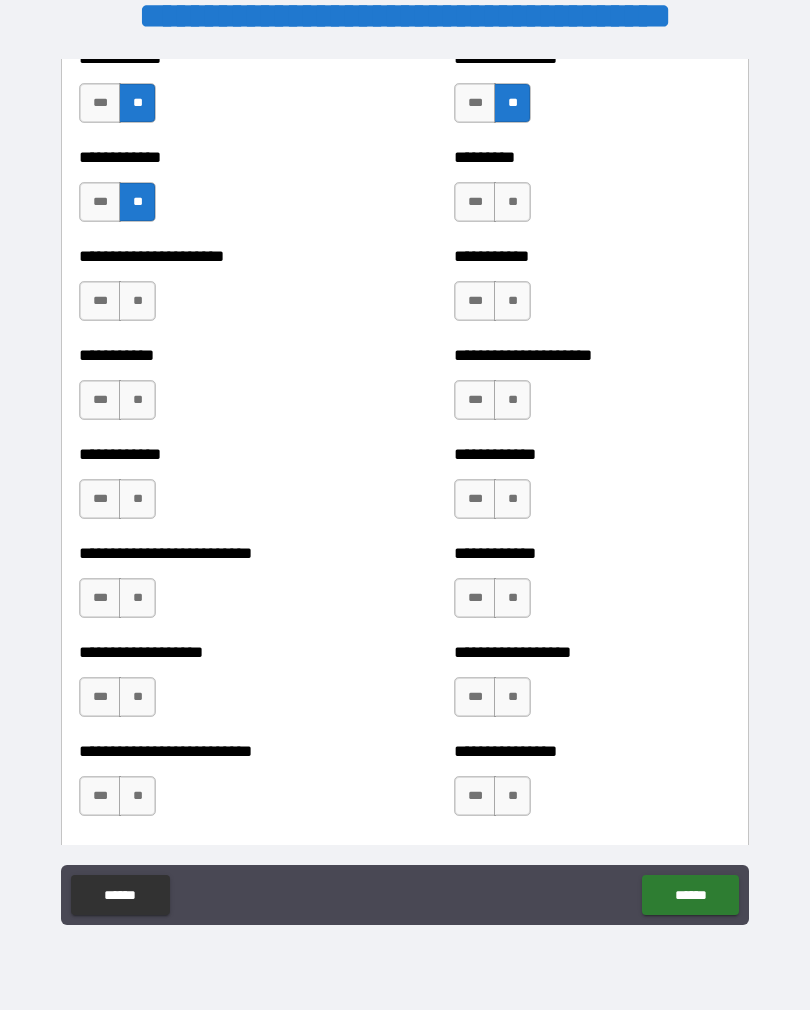 click on "**" at bounding box center [137, 301] 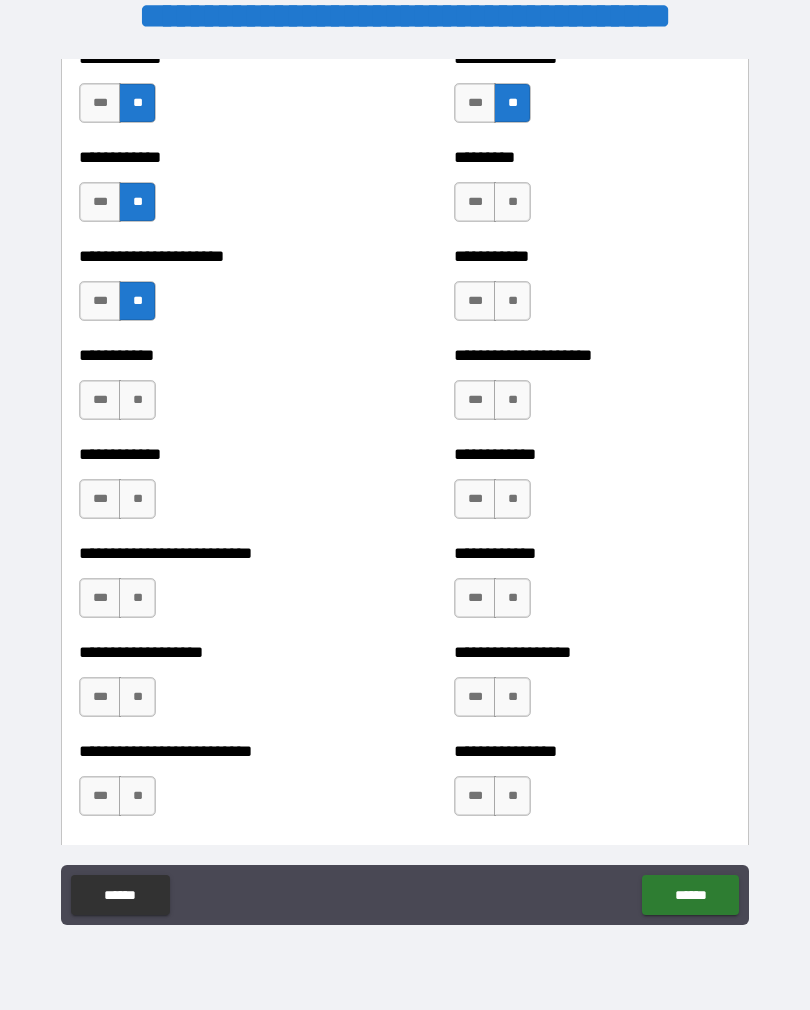 click on "**" at bounding box center [137, 400] 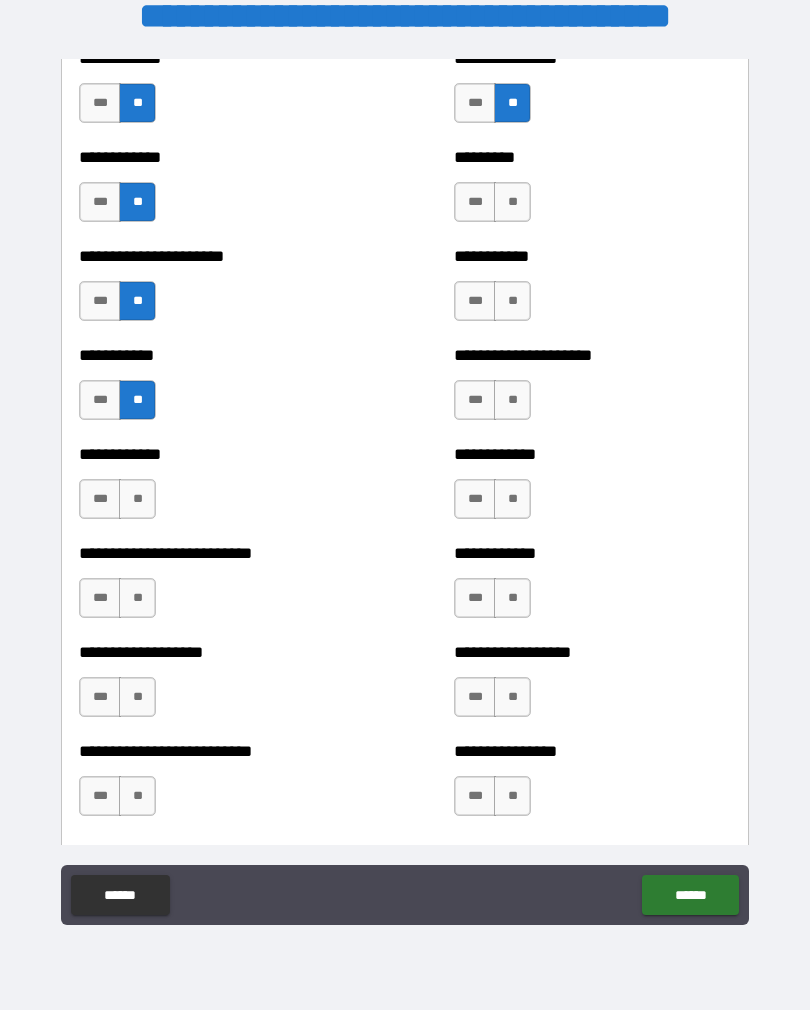 click on "**" at bounding box center [137, 499] 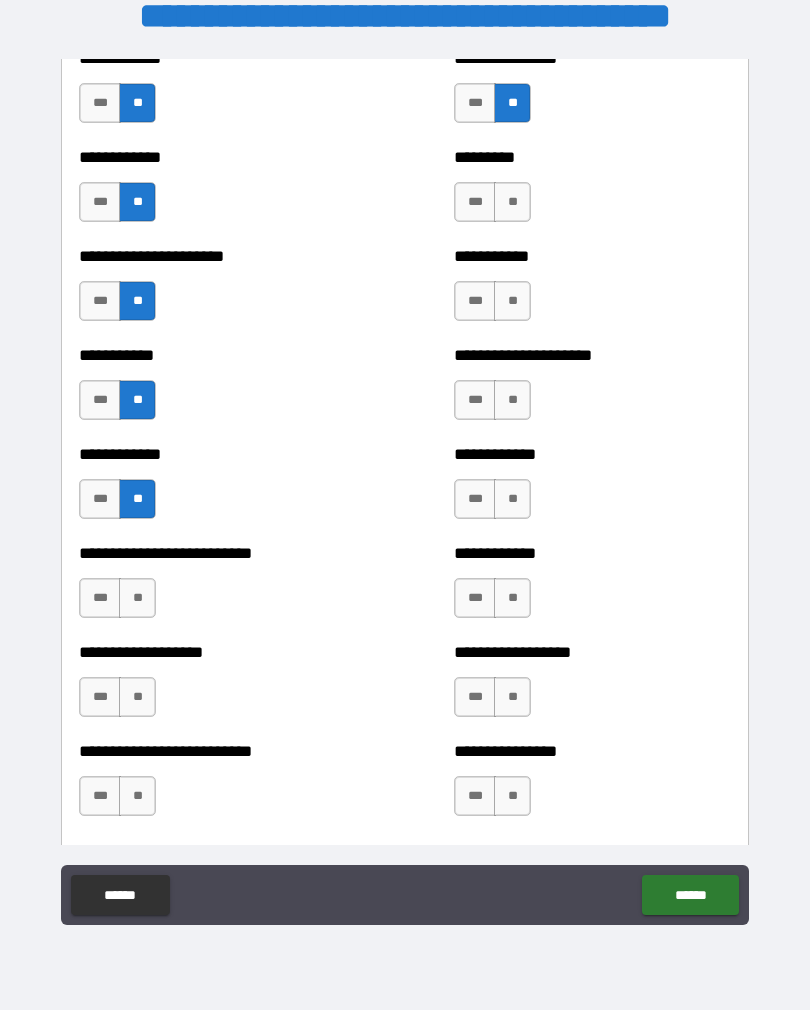 click on "**" at bounding box center [137, 598] 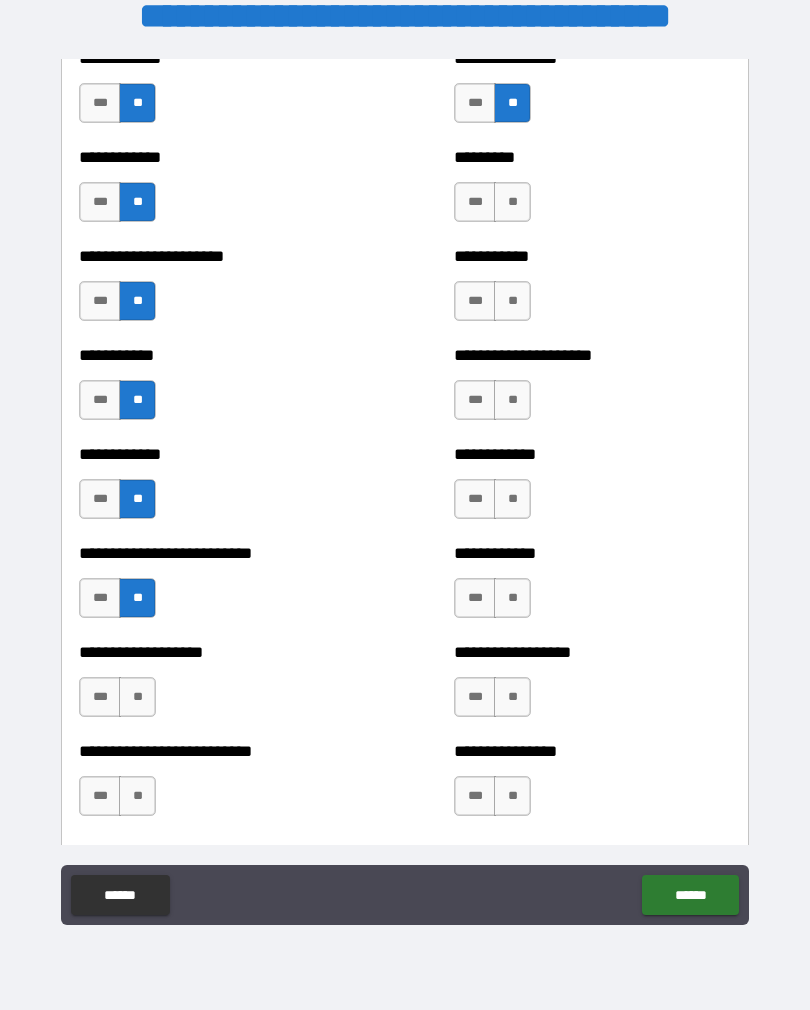 click on "**" at bounding box center (137, 598) 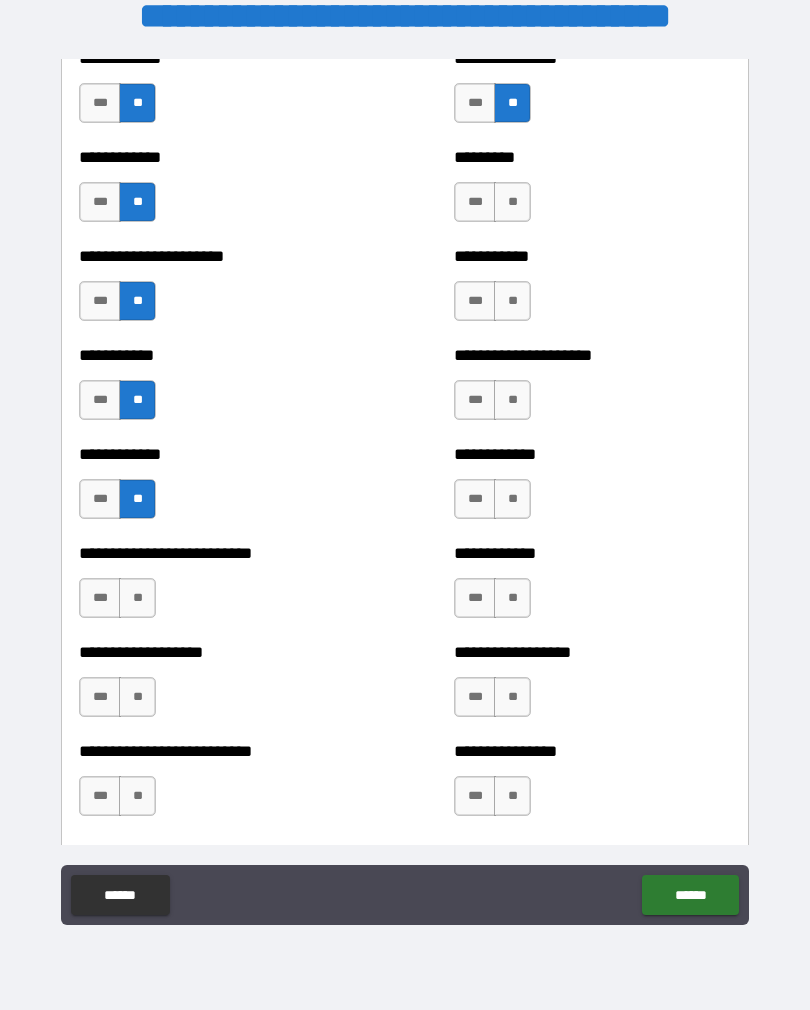 click on "**********" at bounding box center (217, 588) 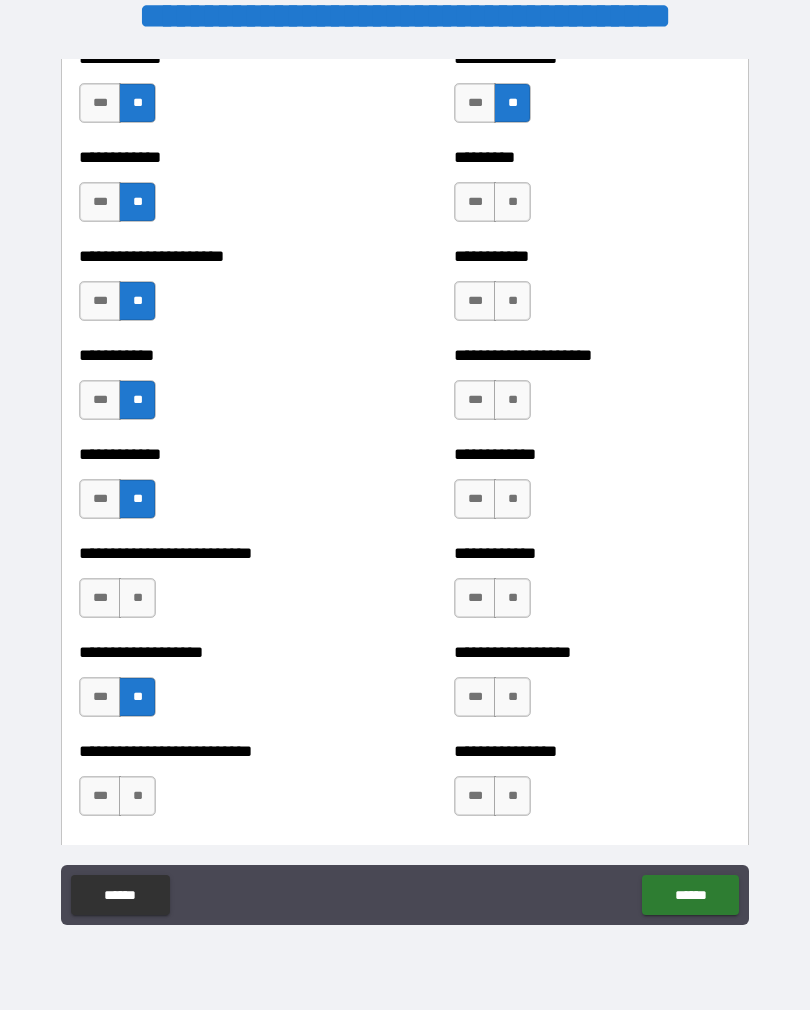 click on "**" at bounding box center [137, 598] 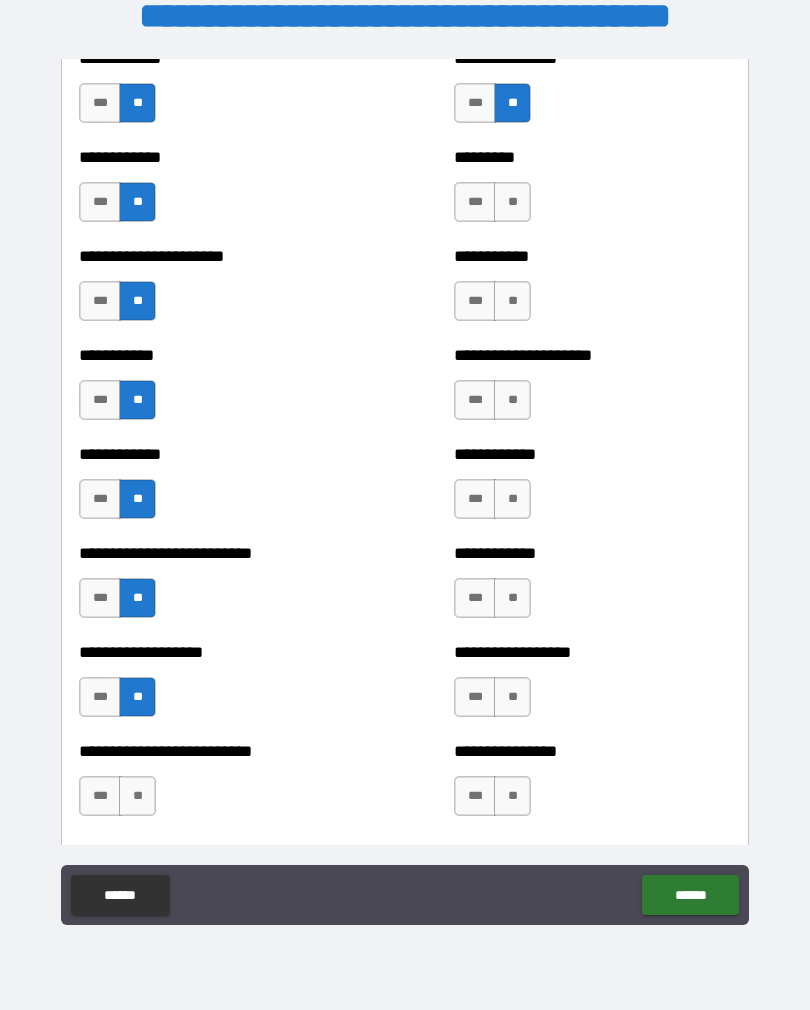 click on "**" at bounding box center (137, 796) 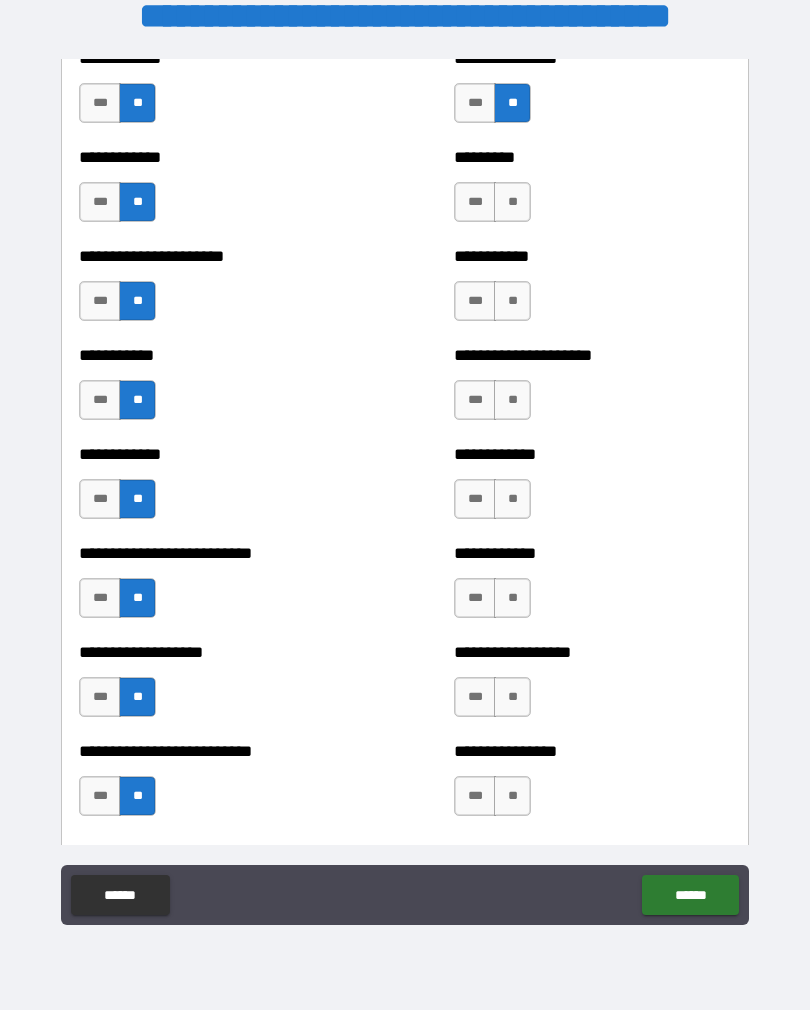 click on "**" at bounding box center [512, 796] 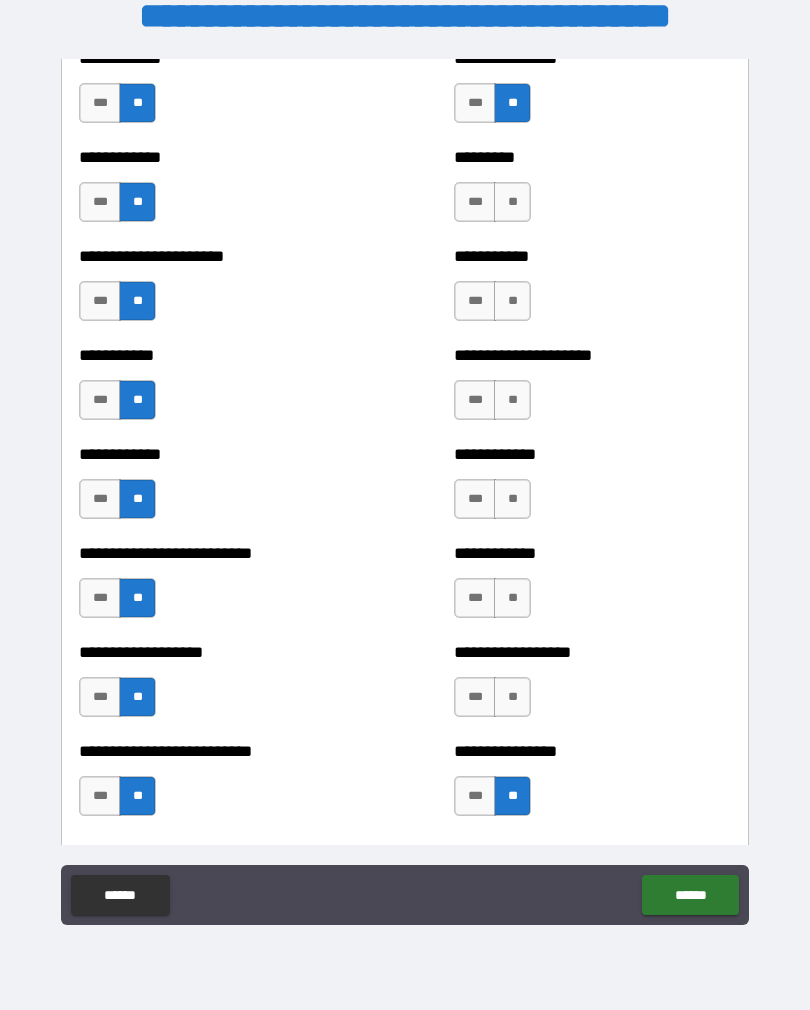 click on "**" at bounding box center (512, 697) 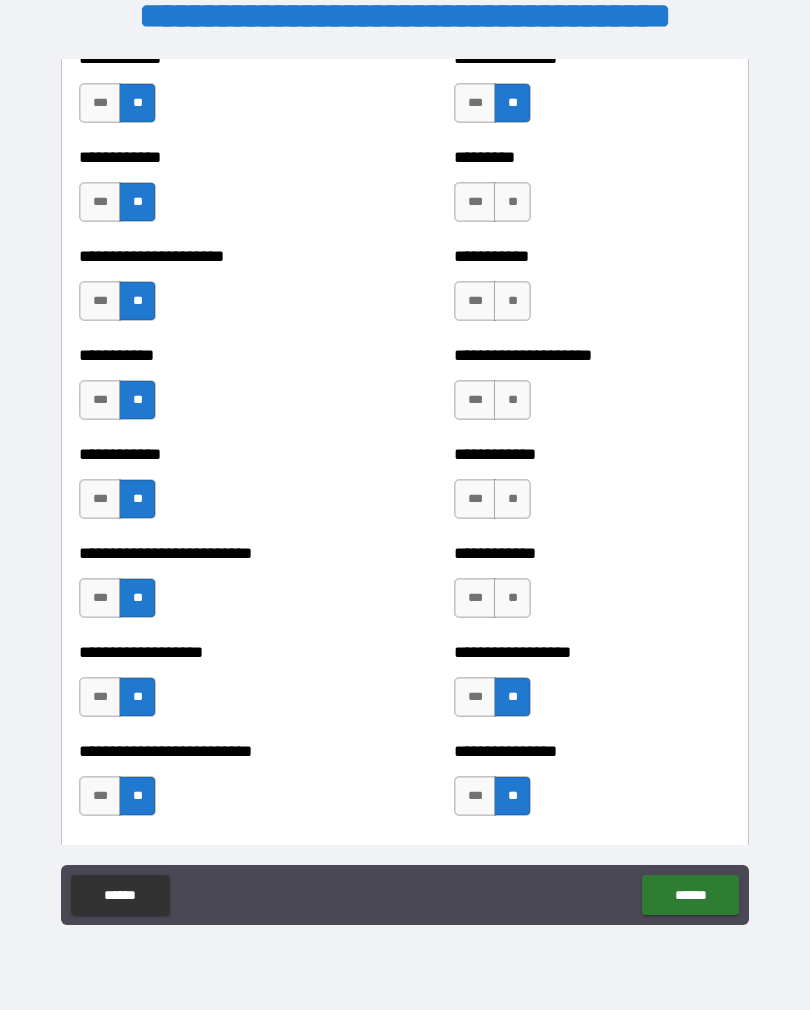 click on "**" at bounding box center (512, 598) 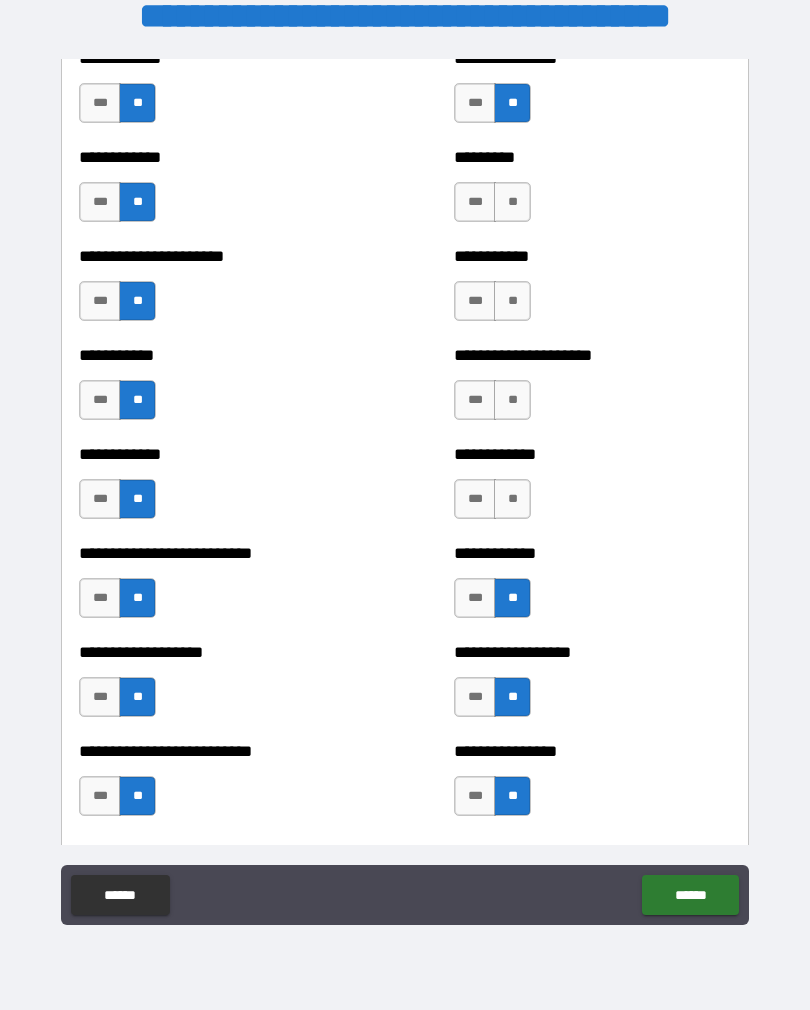click on "**" at bounding box center [512, 499] 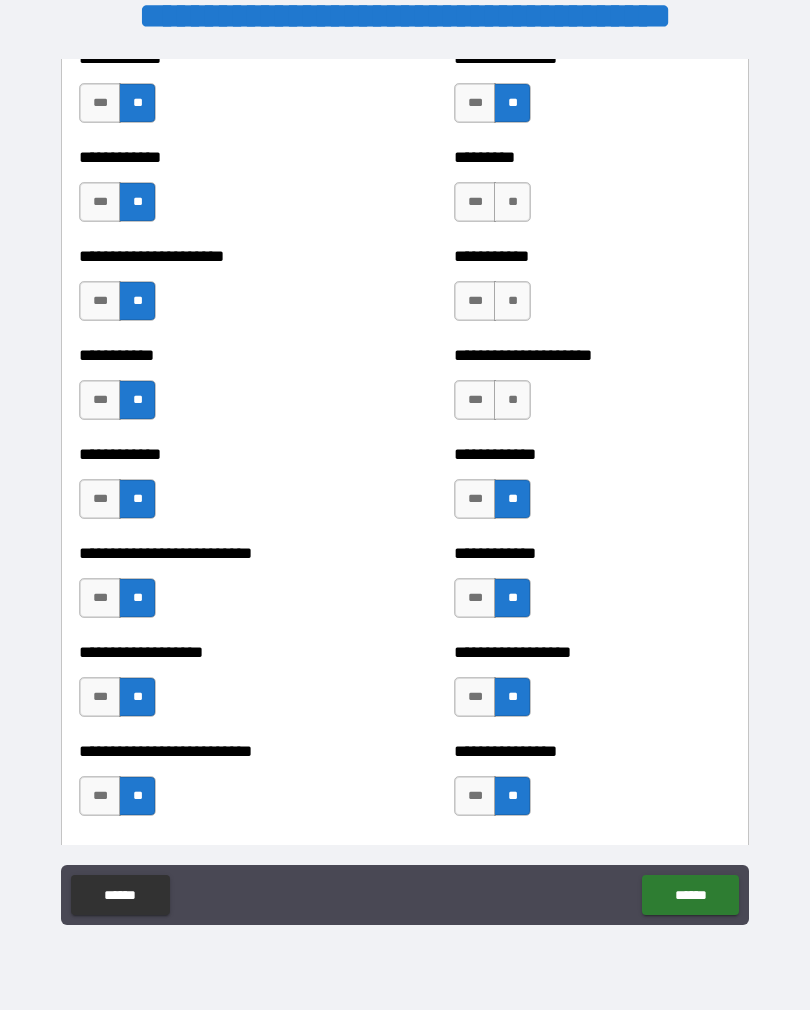 click on "**" at bounding box center (512, 400) 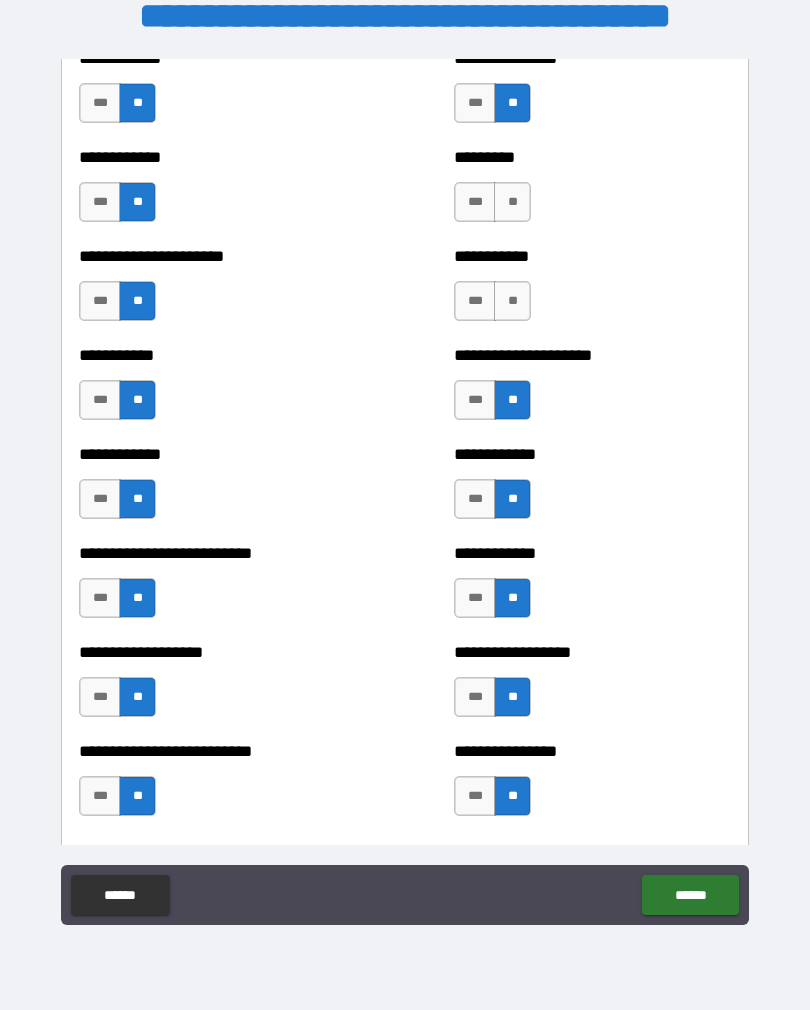 click on "**" at bounding box center [512, 301] 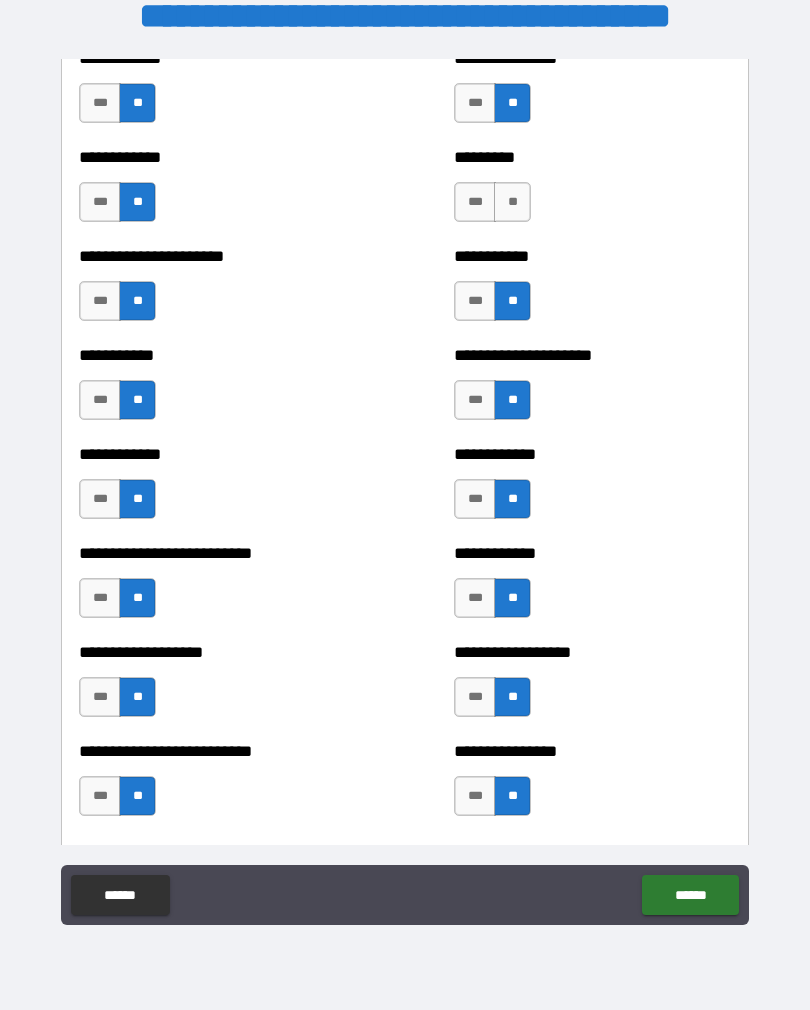 click on "**" at bounding box center [512, 202] 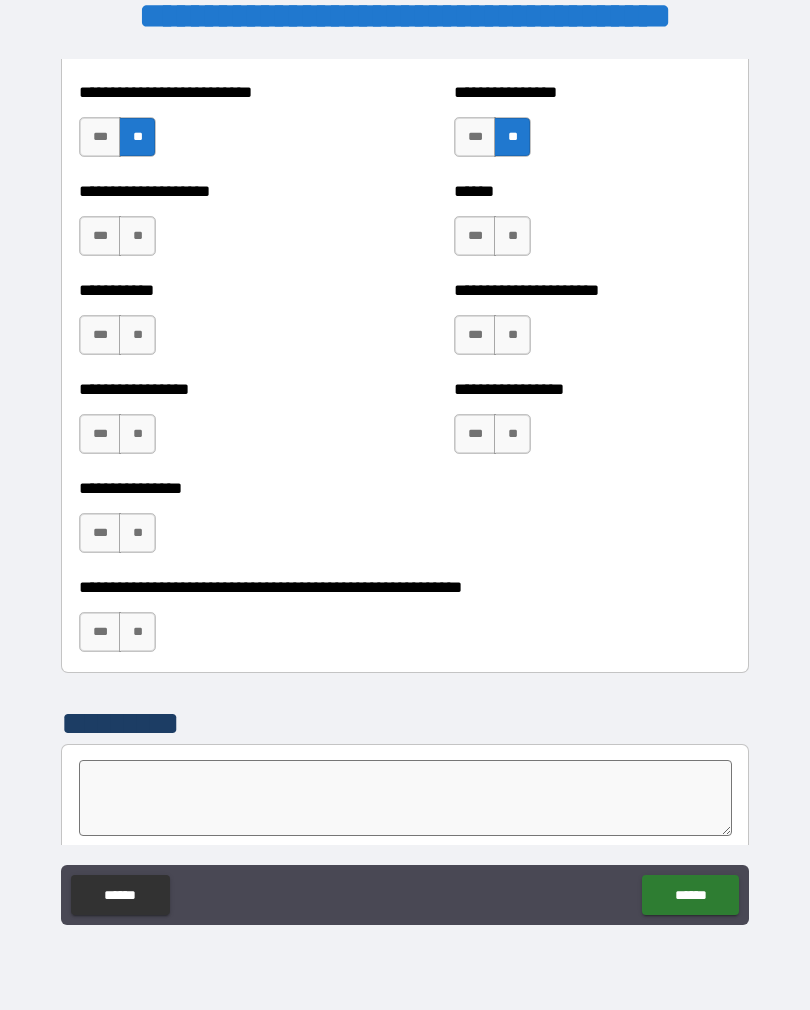 scroll, scrollTop: 5924, scrollLeft: 0, axis: vertical 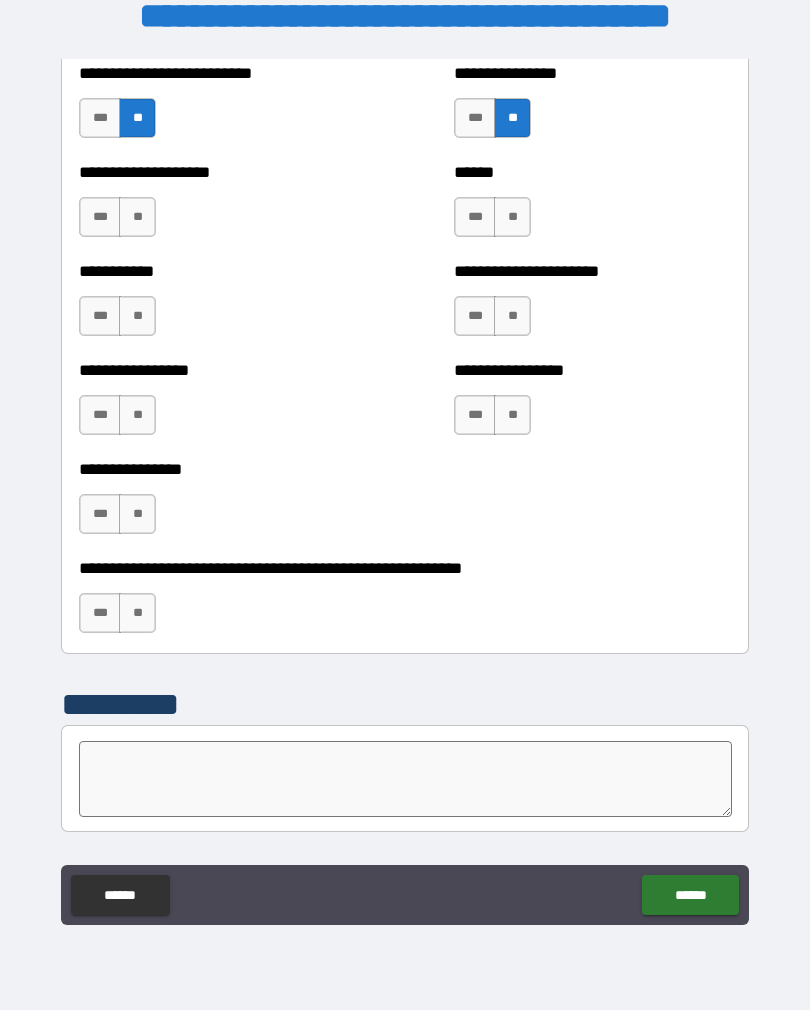 click on "**" at bounding box center [137, 217] 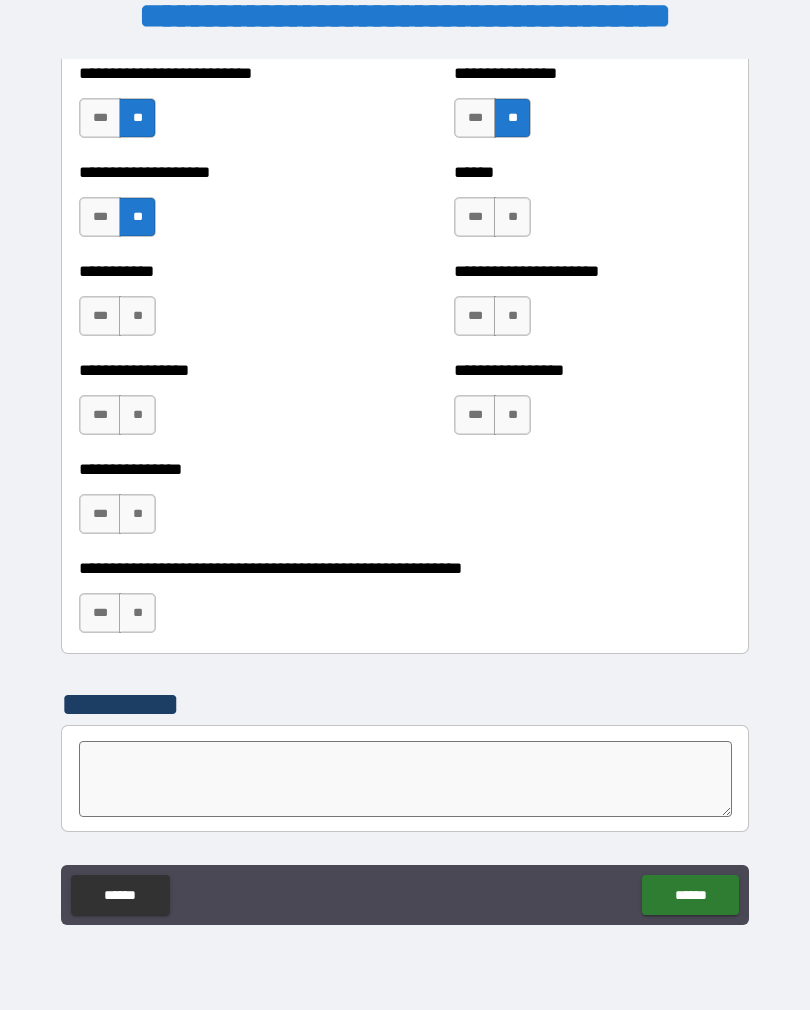 click on "**" at bounding box center [137, 316] 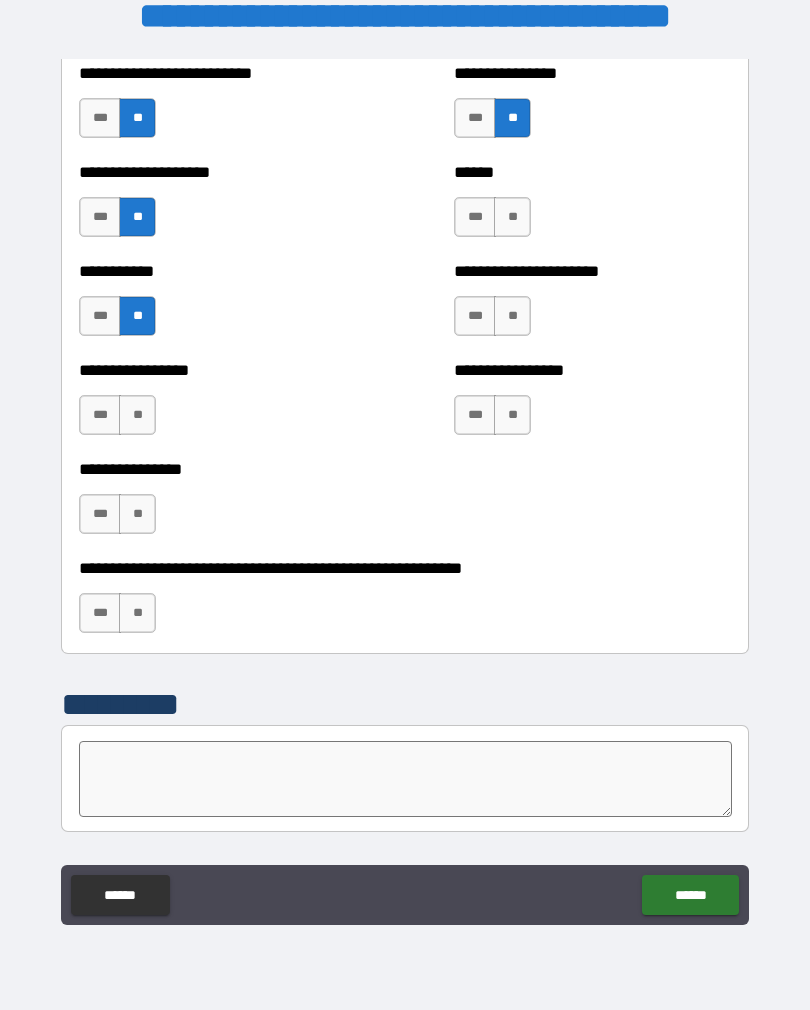 click on "**" at bounding box center [137, 415] 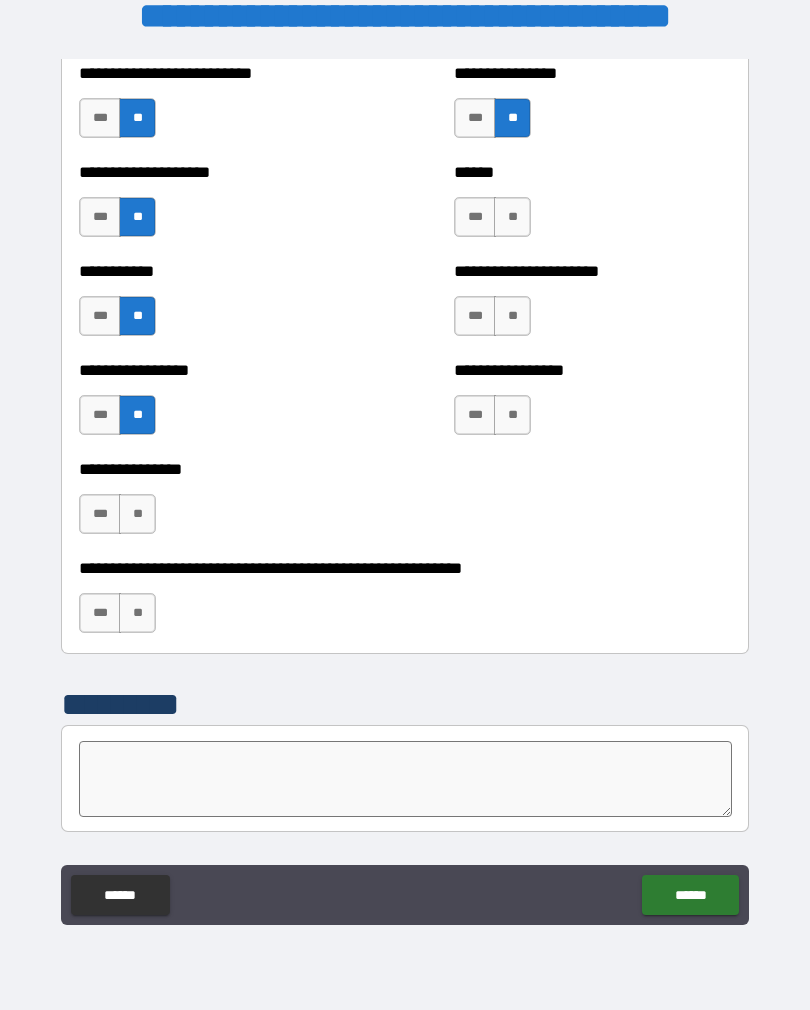 click on "**" at bounding box center (137, 514) 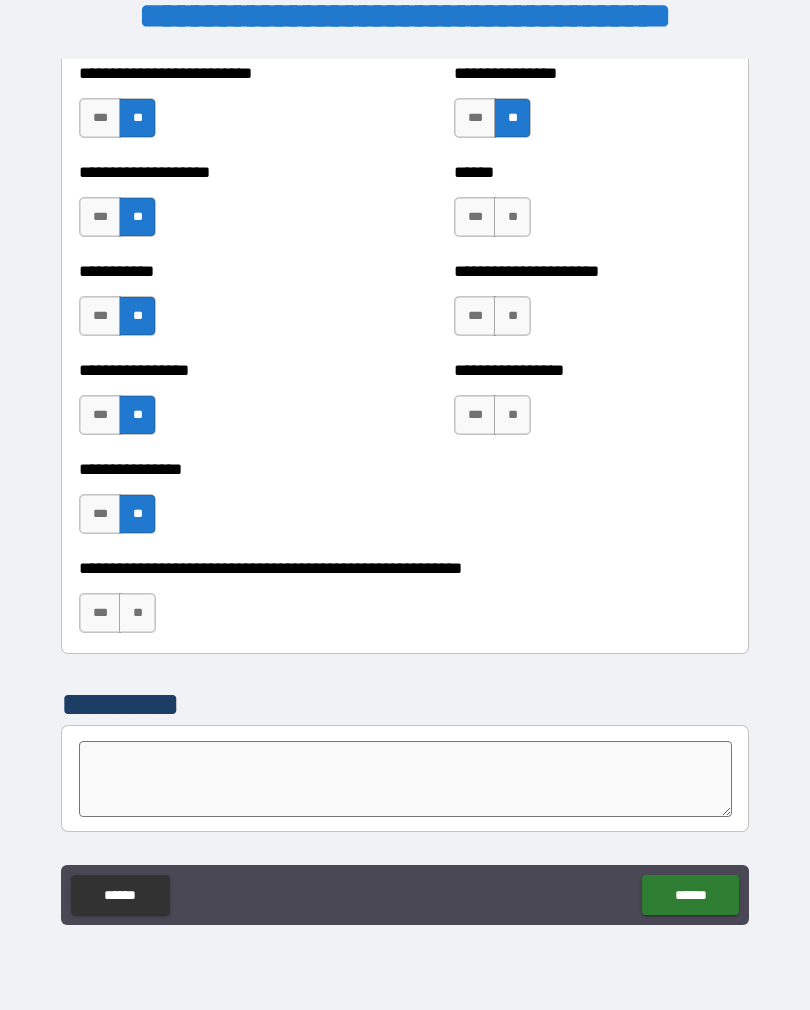 click on "**" at bounding box center (137, 613) 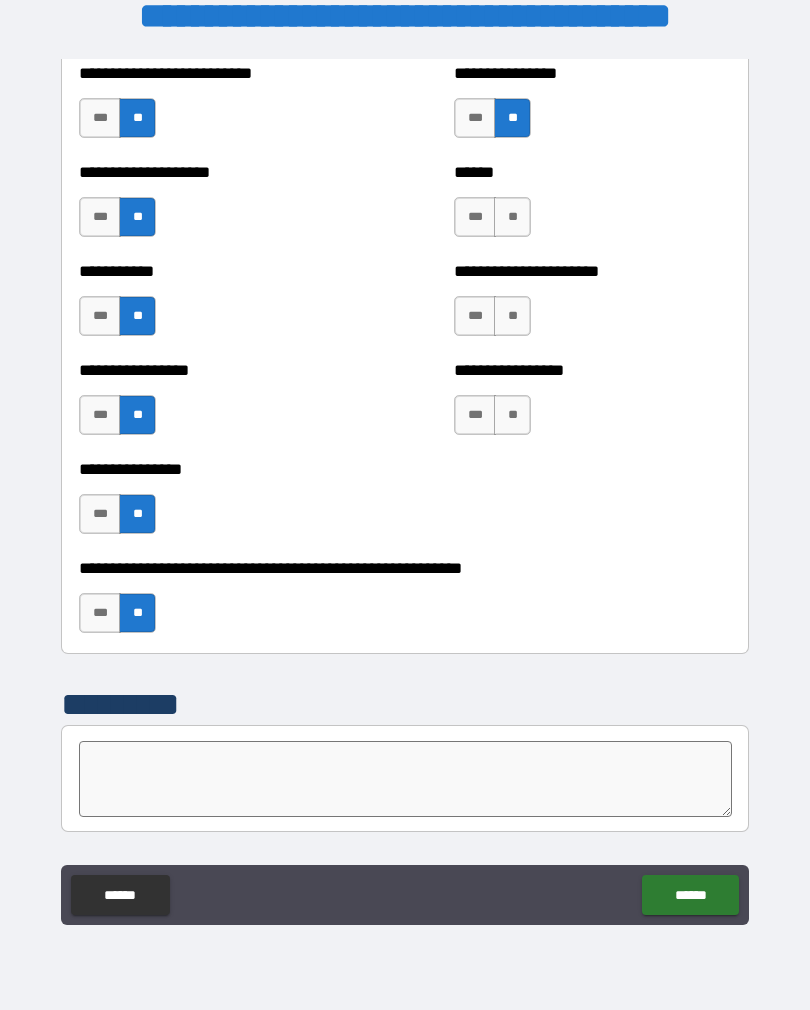 click on "**" at bounding box center (512, 415) 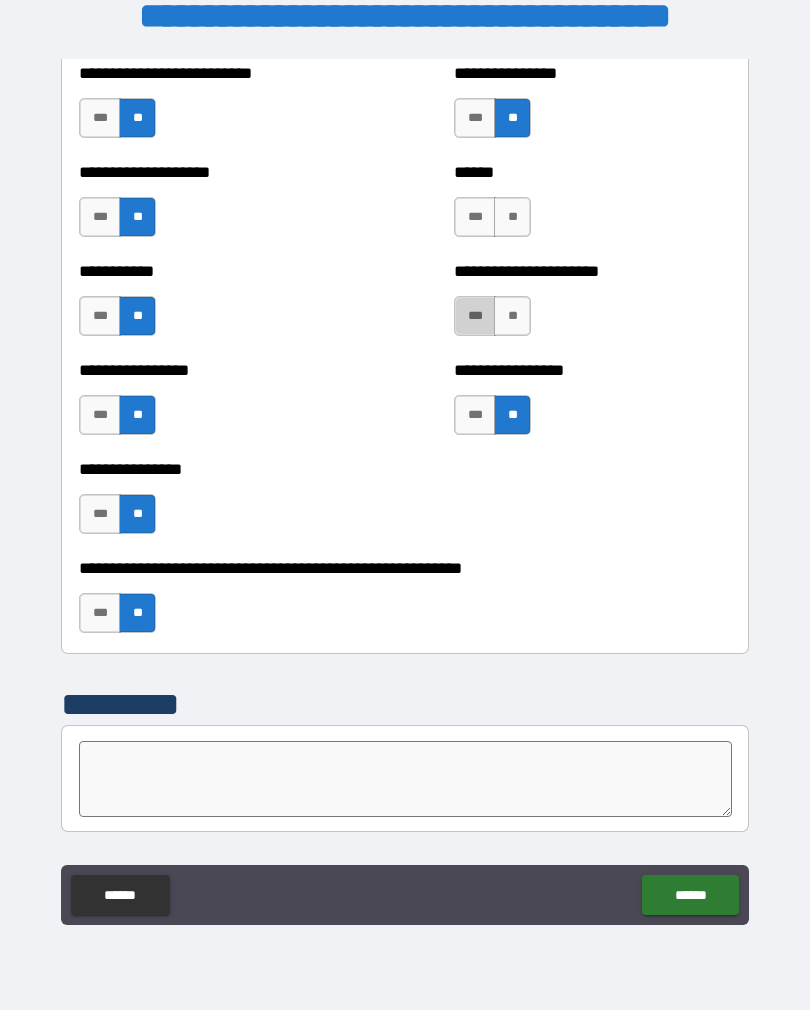 click on "***" at bounding box center (475, 316) 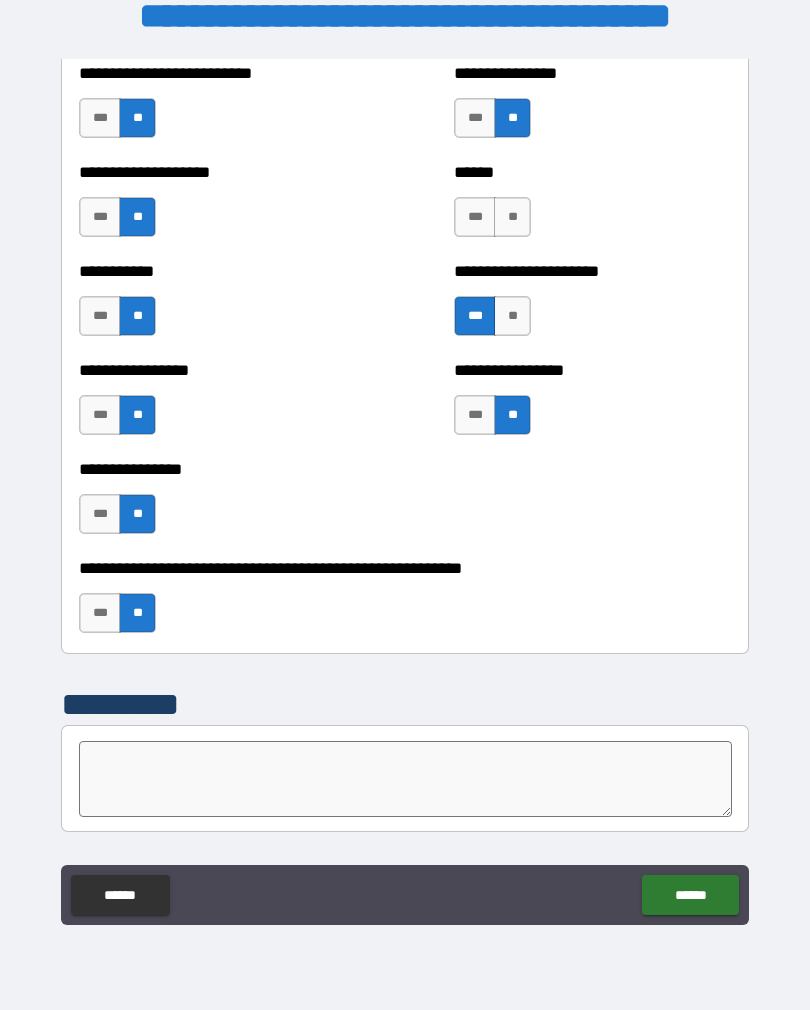 click on "**" at bounding box center (512, 217) 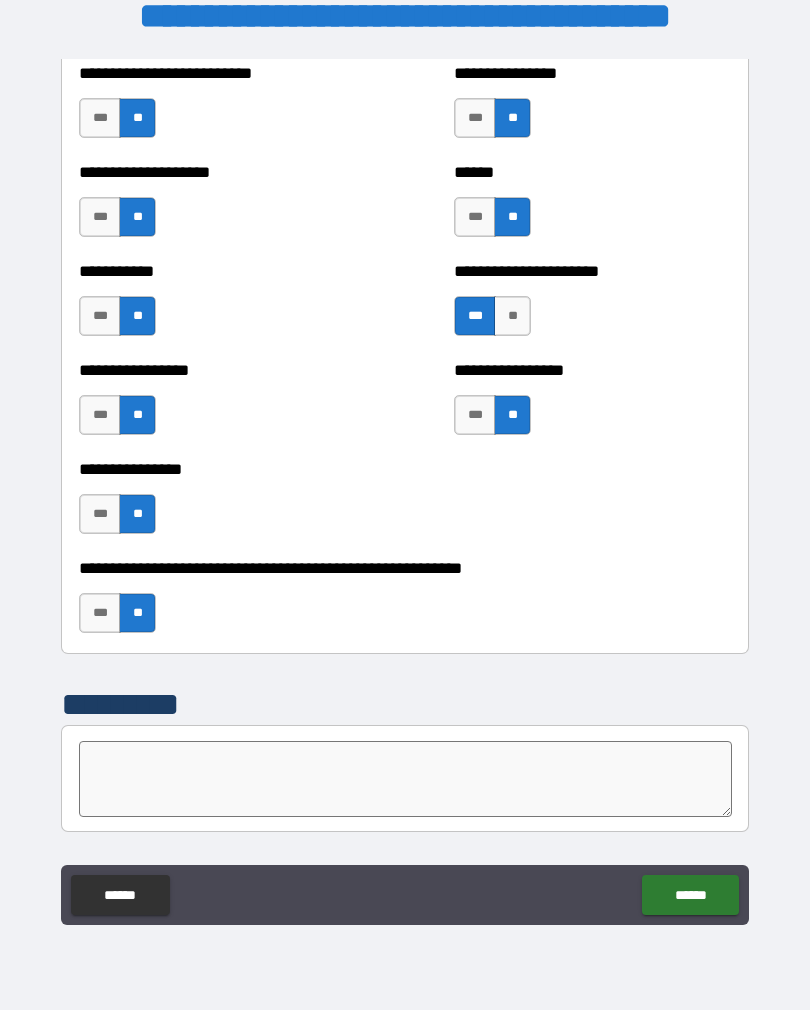 click on "**" at bounding box center (512, 316) 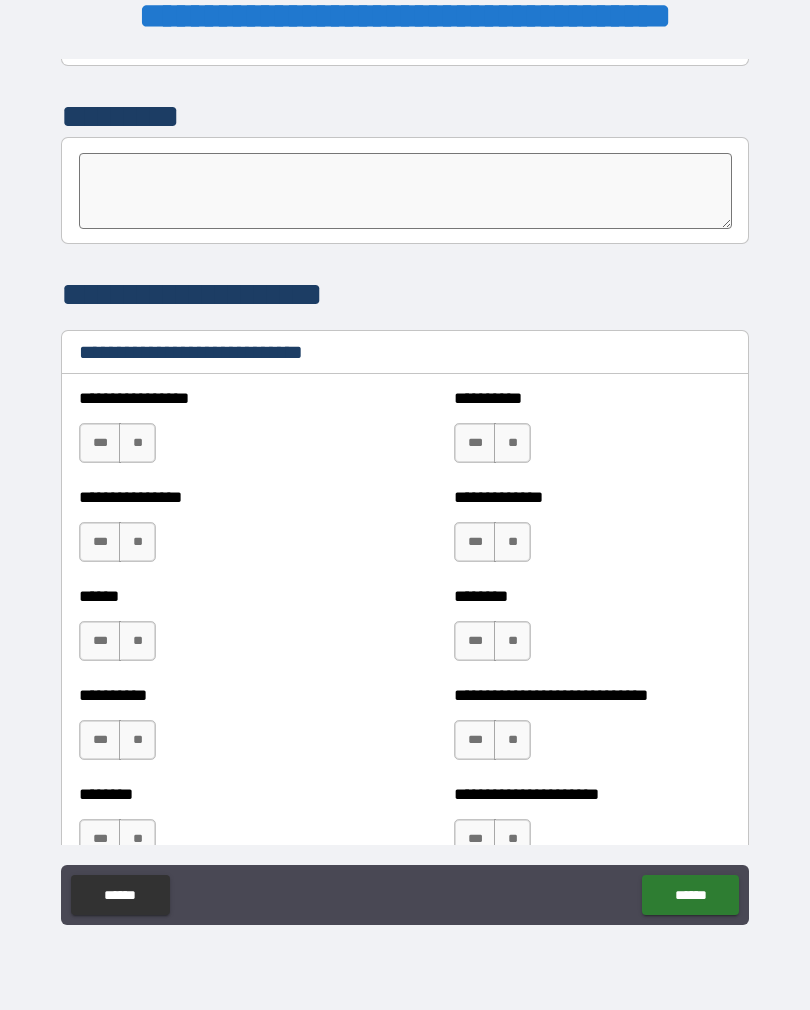 scroll, scrollTop: 6519, scrollLeft: 0, axis: vertical 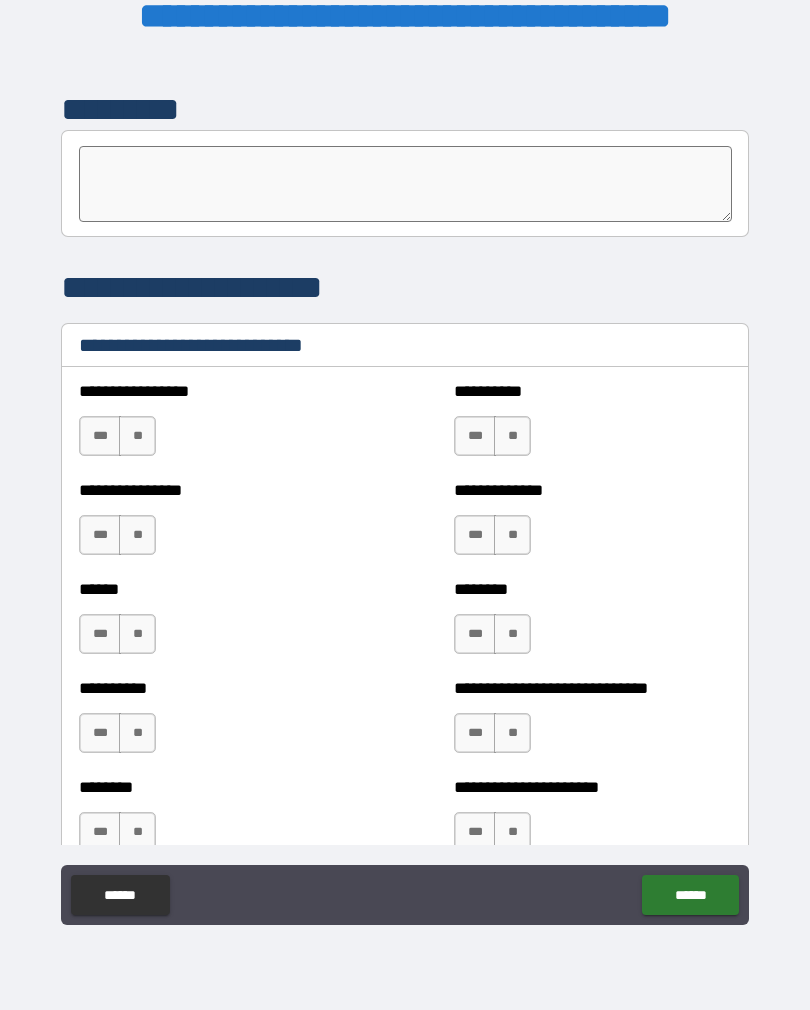 click at bounding box center (405, 184) 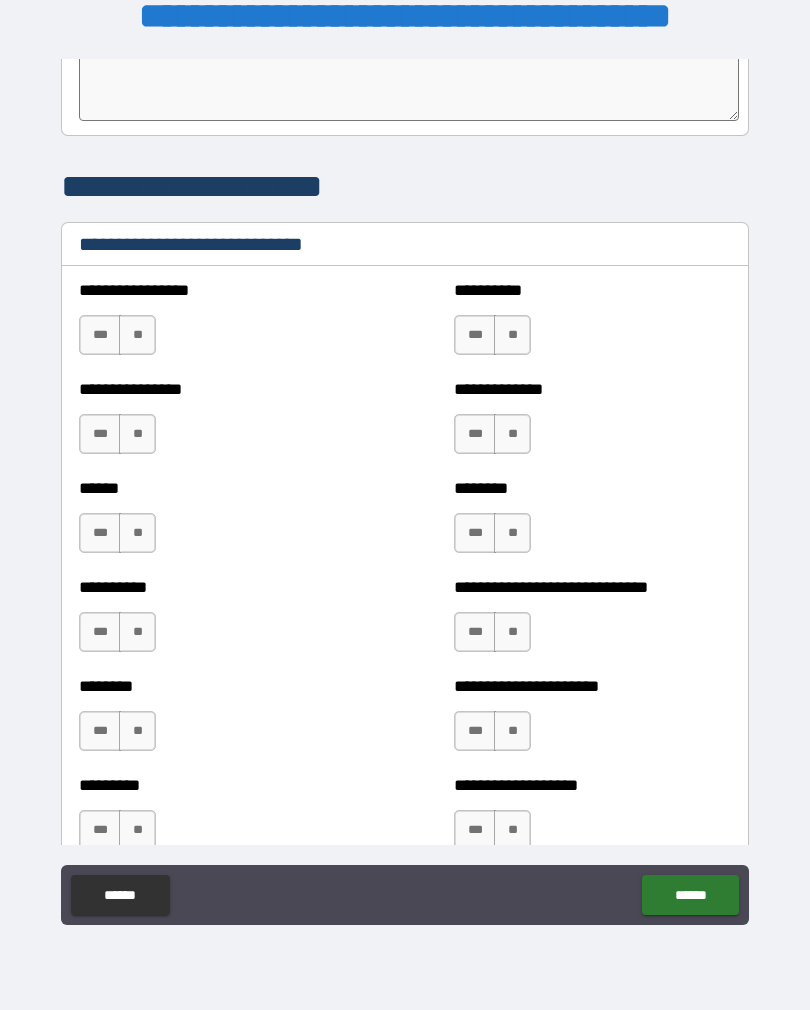 scroll, scrollTop: 6626, scrollLeft: 0, axis: vertical 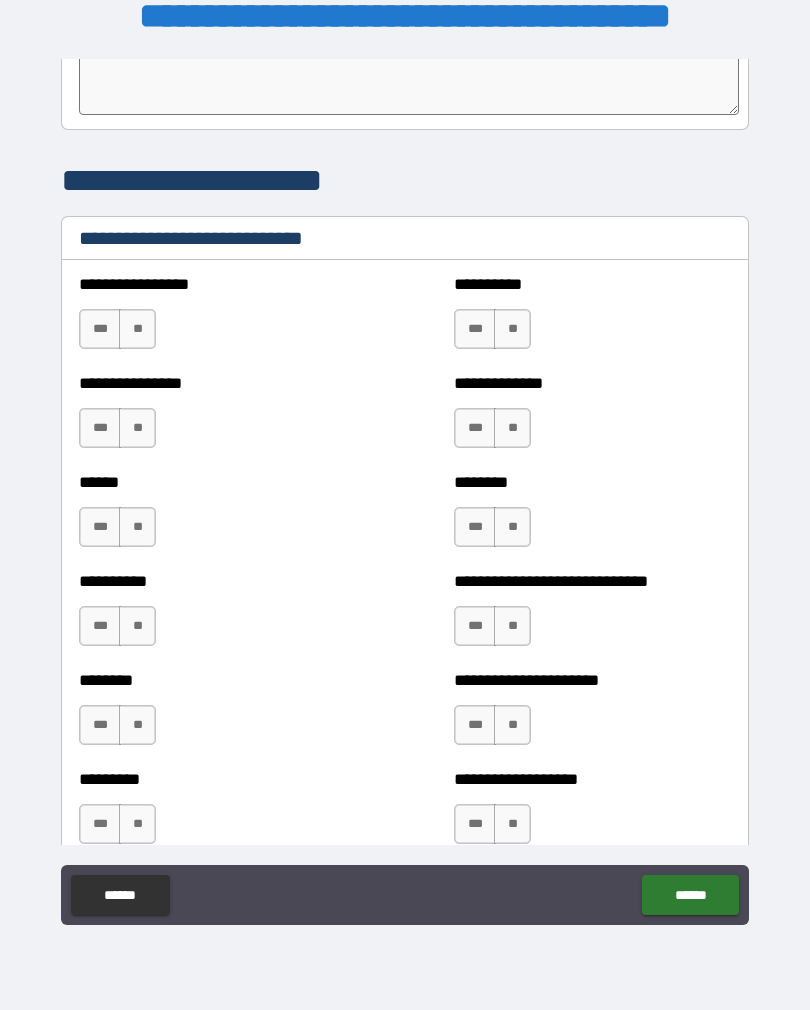 click on "***" at bounding box center (100, 329) 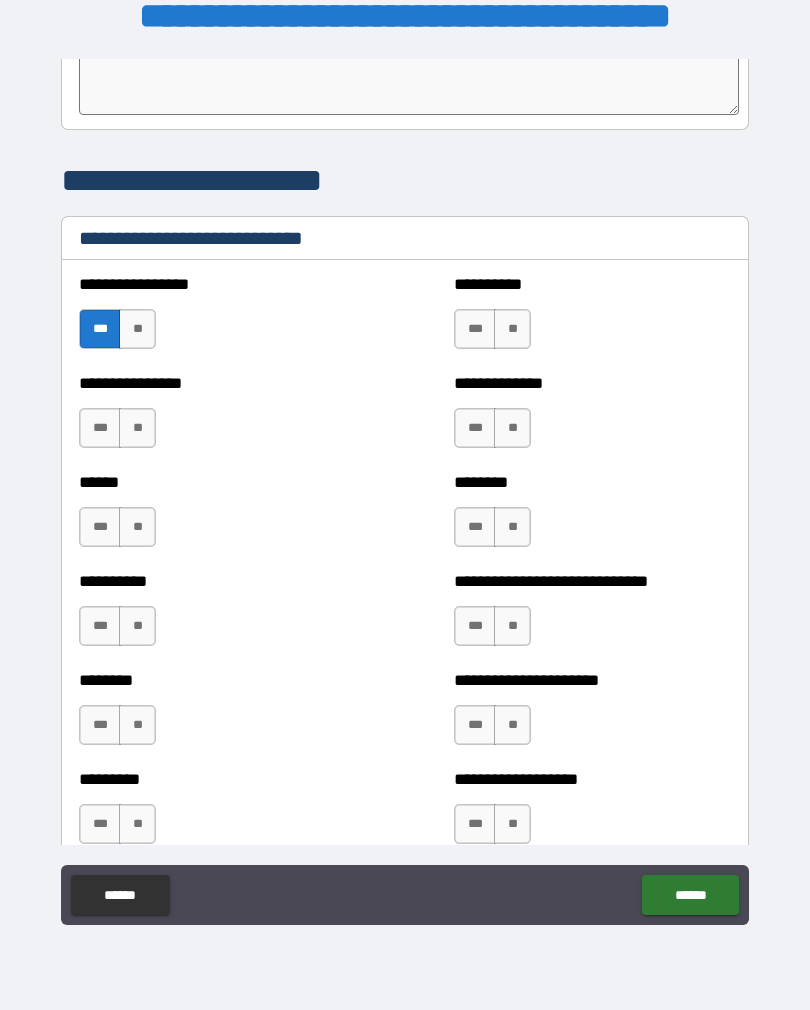 click on "***" at bounding box center [100, 428] 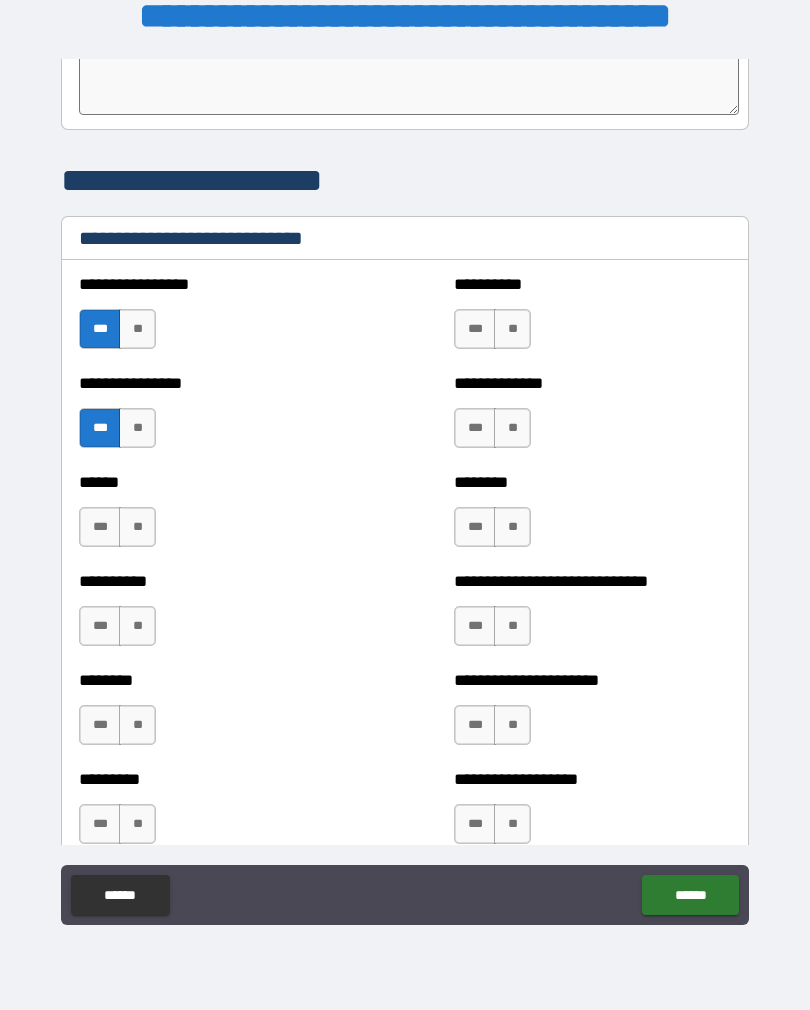 click on "***" at bounding box center [100, 527] 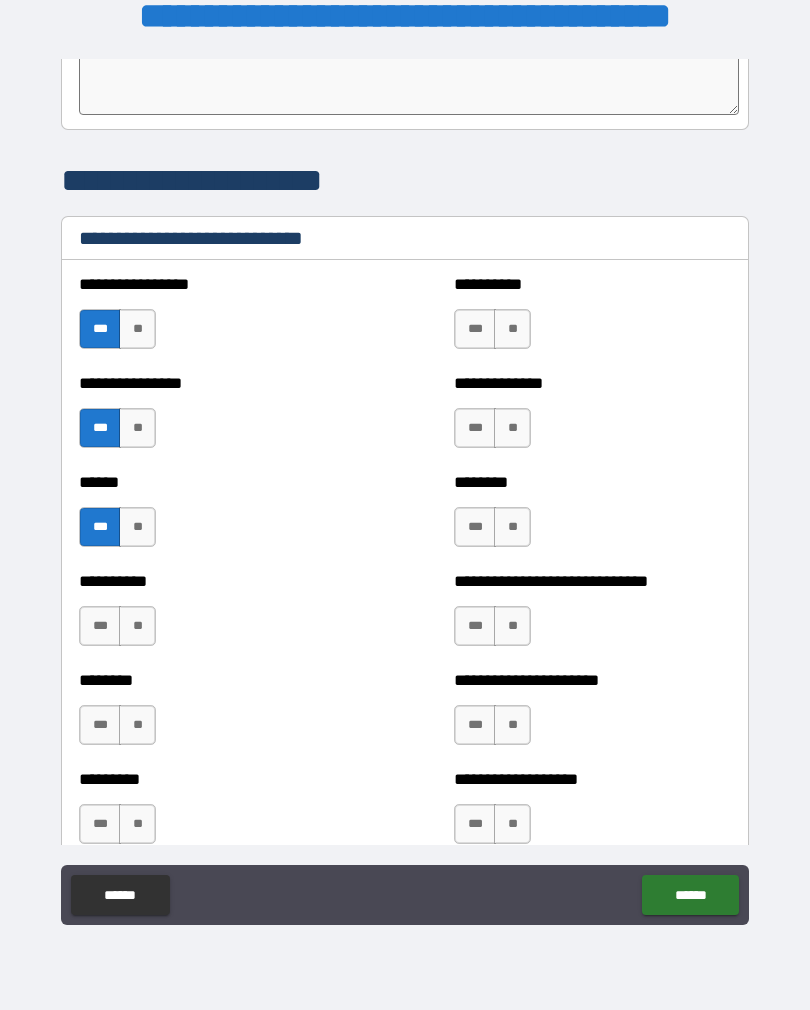 click on "***" at bounding box center [100, 626] 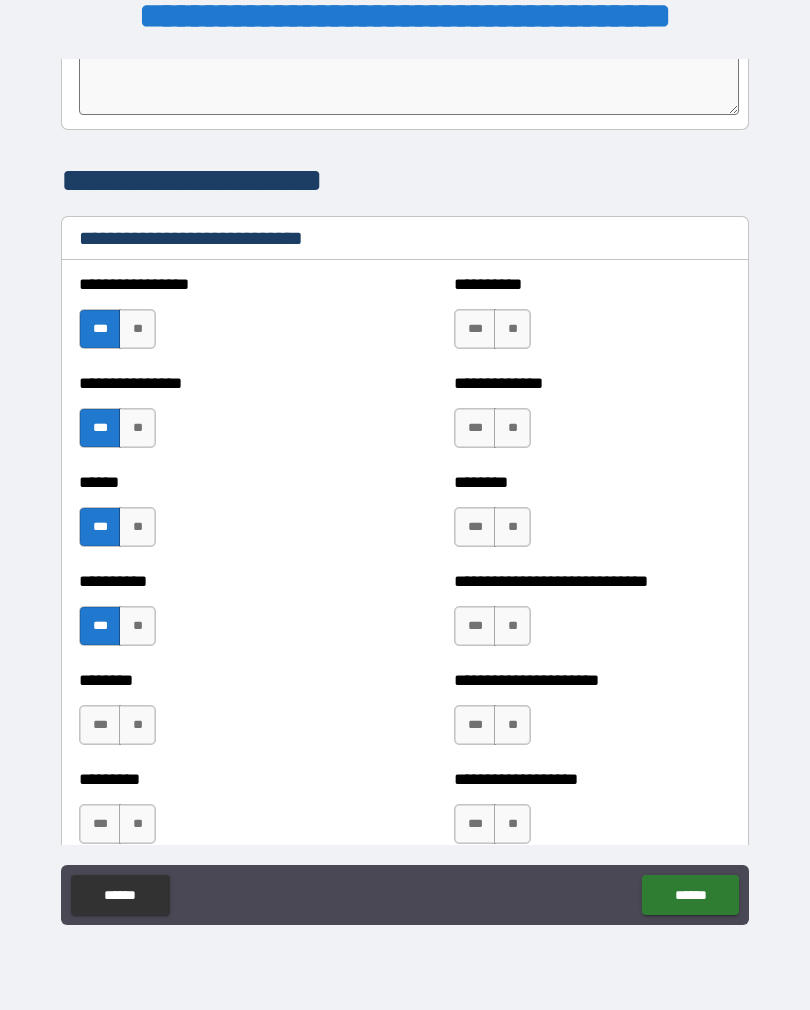 click on "***" at bounding box center [100, 725] 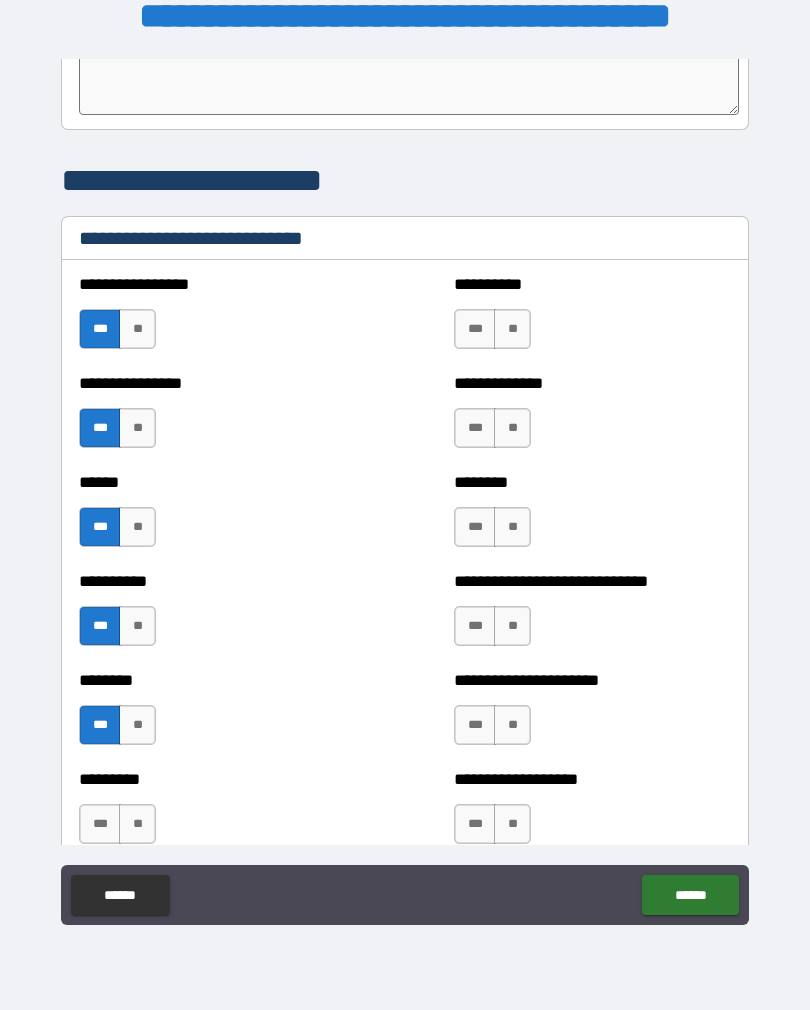 click on "***" at bounding box center [100, 824] 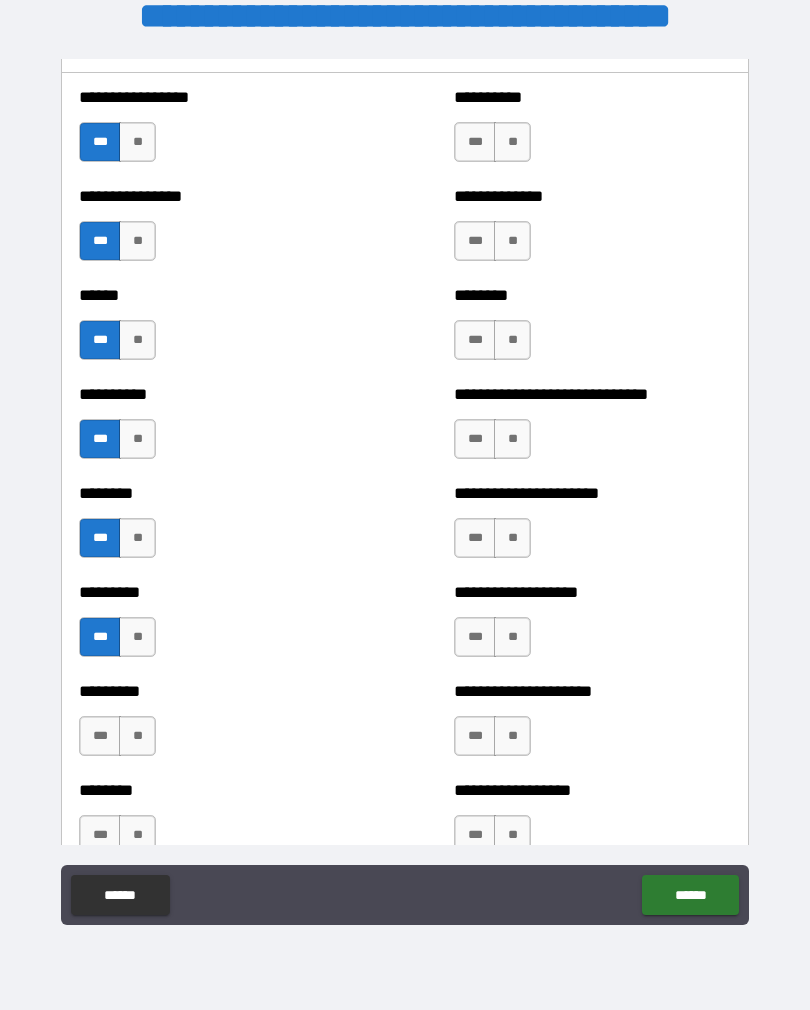 scroll, scrollTop: 6828, scrollLeft: 0, axis: vertical 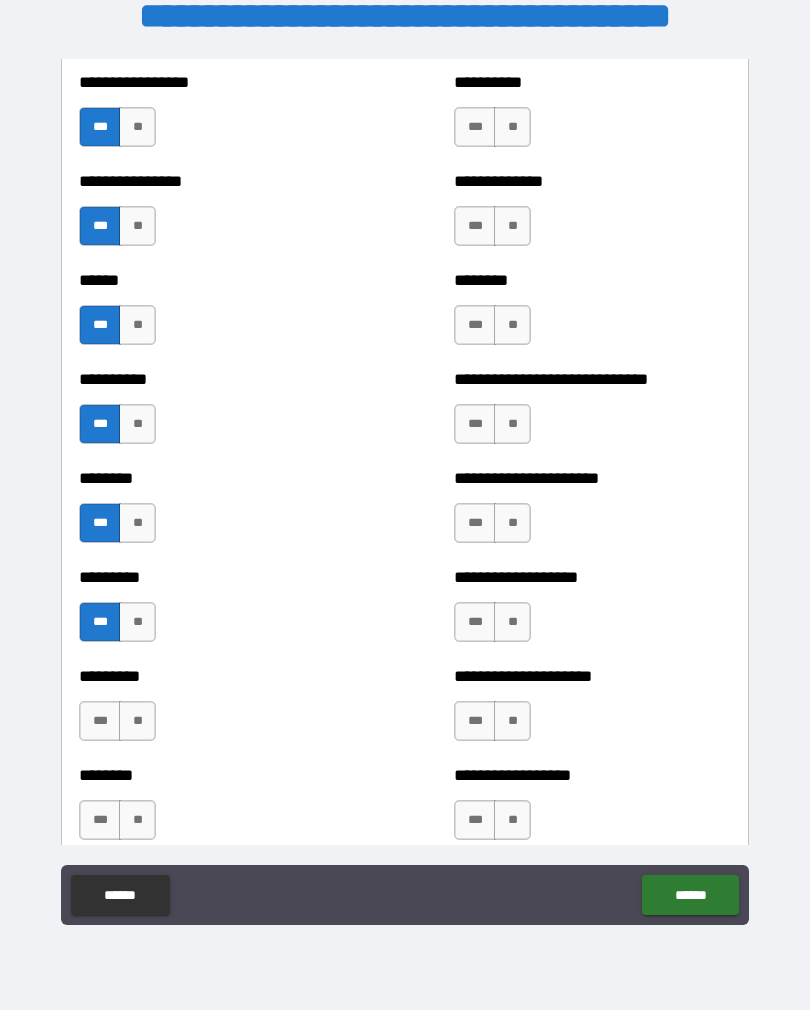 click on "***" at bounding box center [475, 127] 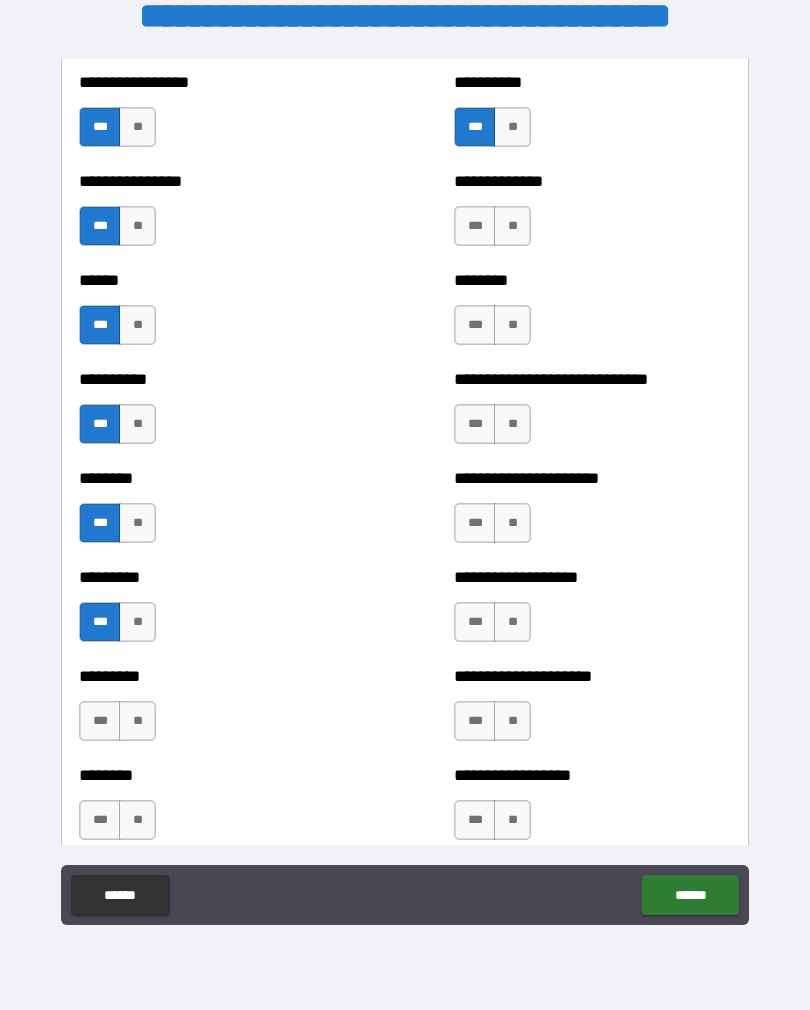 click on "***" at bounding box center (475, 226) 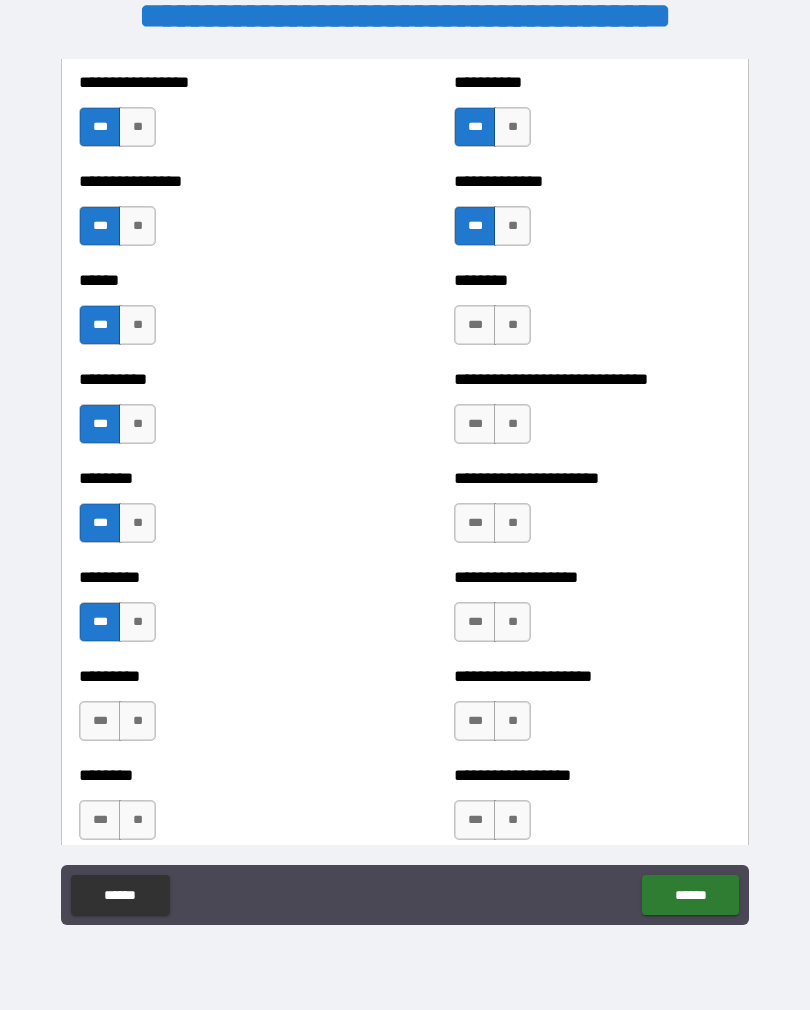 click on "***" at bounding box center [475, 325] 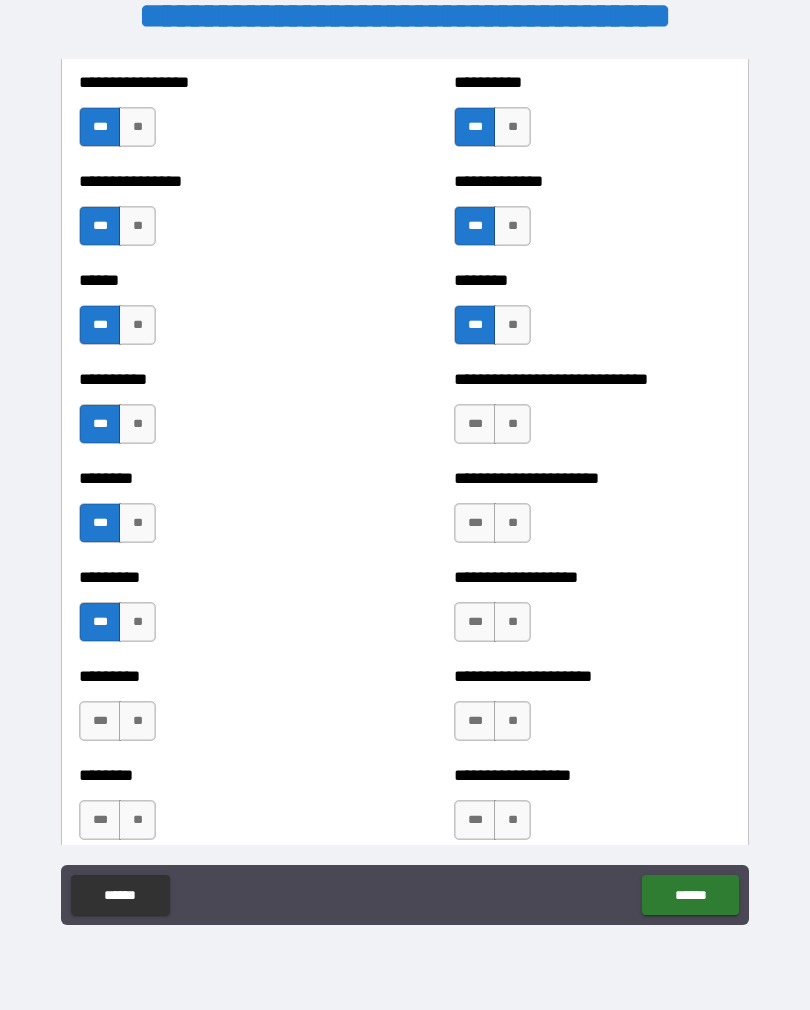 click on "***" at bounding box center (475, 424) 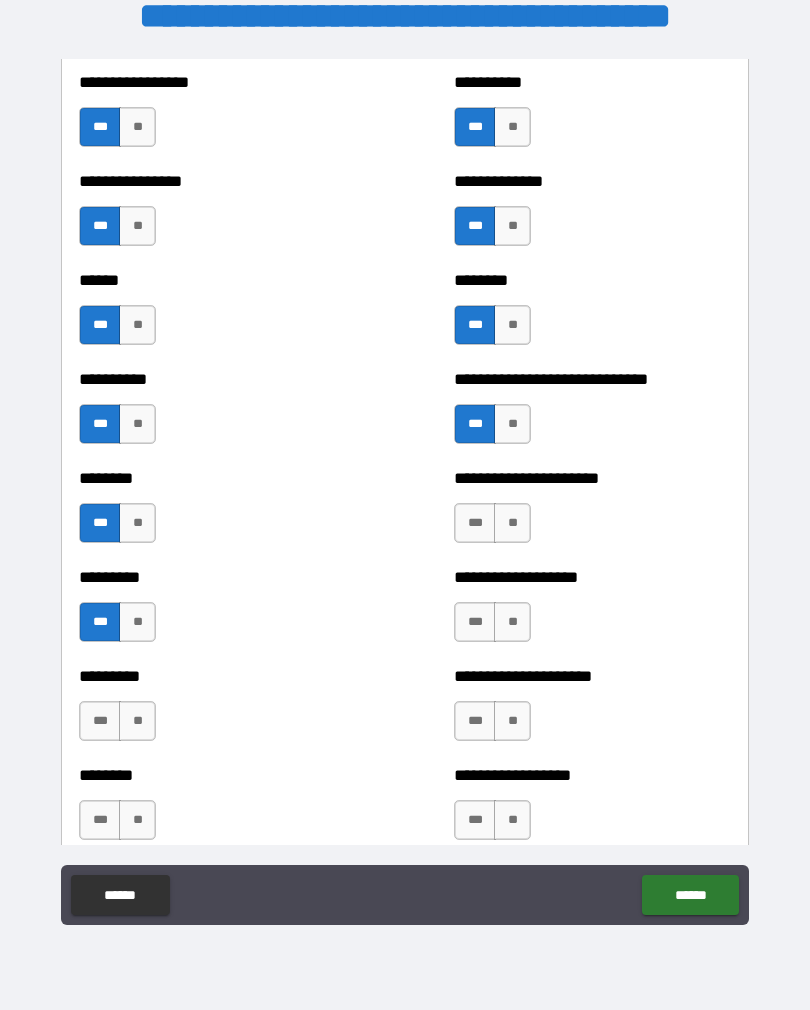 click on "***" at bounding box center [475, 523] 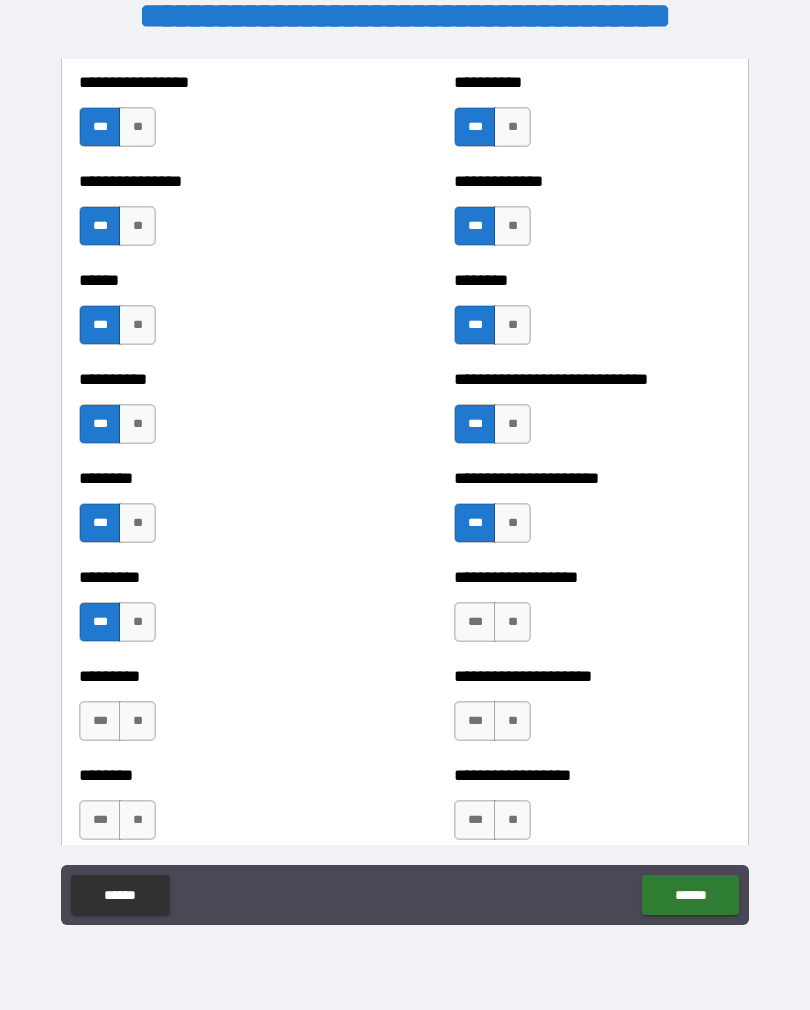 click on "***" at bounding box center [475, 622] 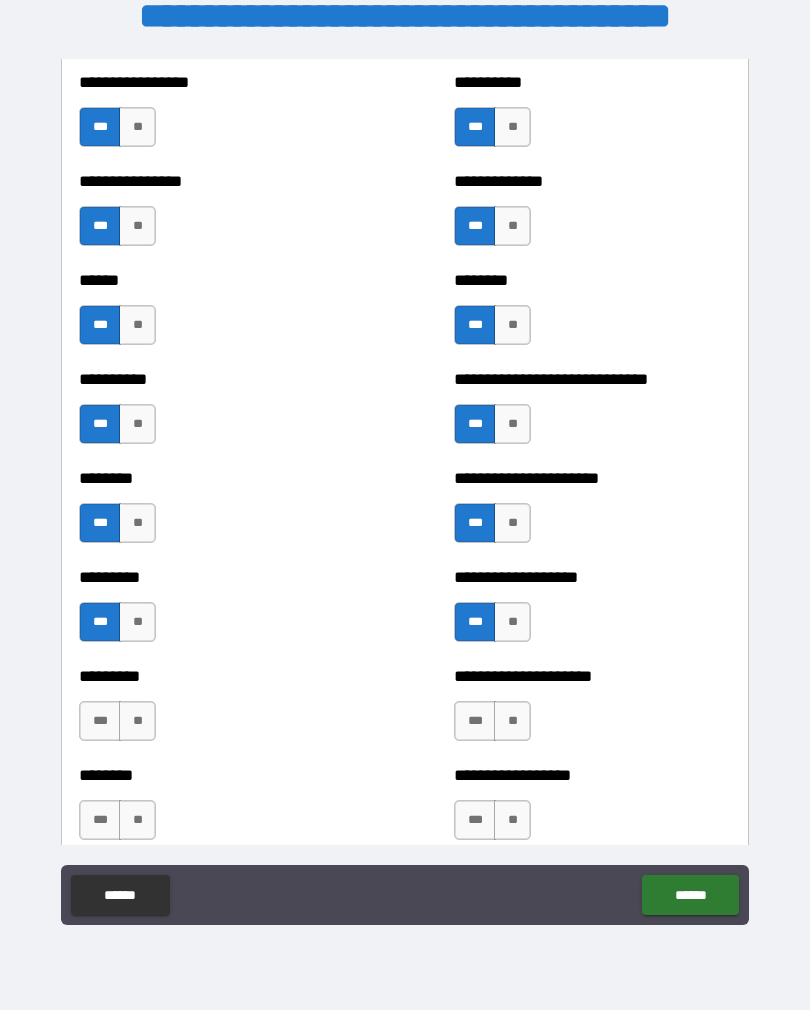 click on "***" at bounding box center (475, 721) 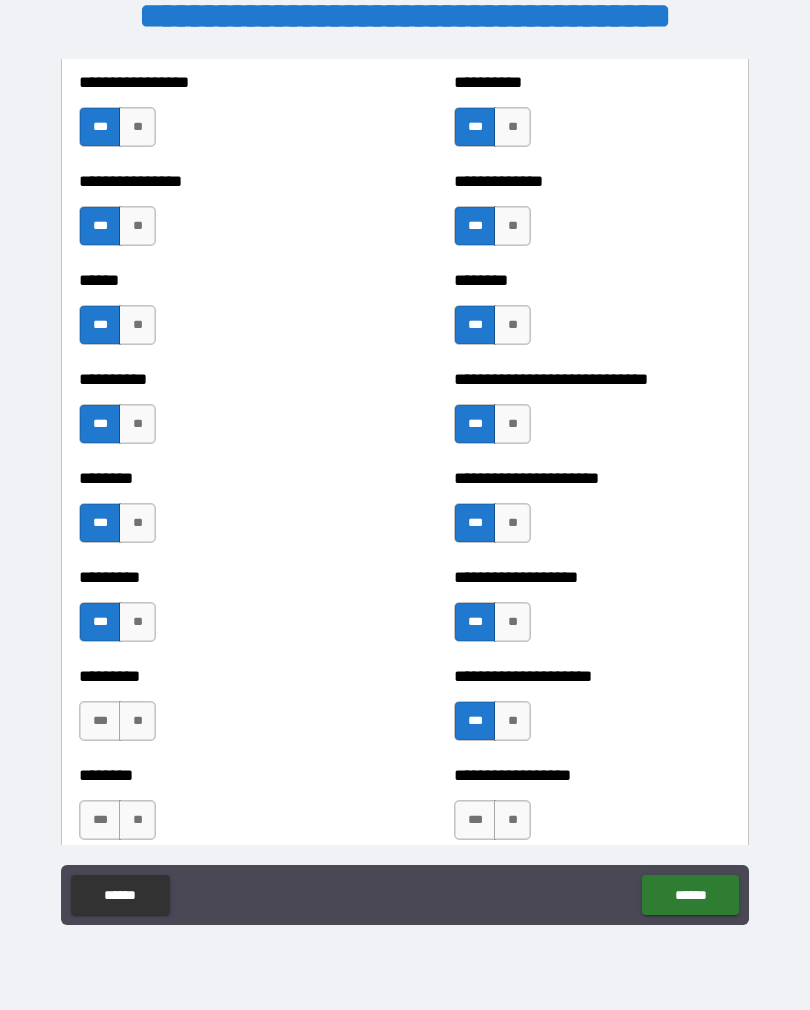 click on "***" at bounding box center (475, 820) 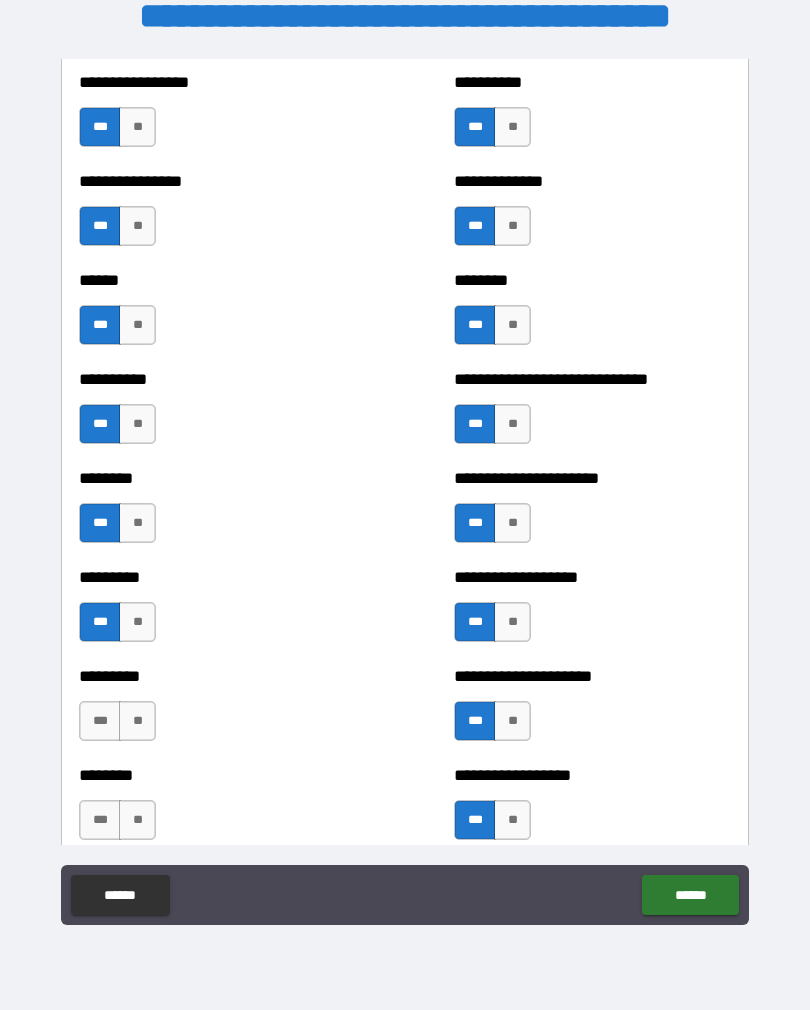 click on "***" at bounding box center (100, 820) 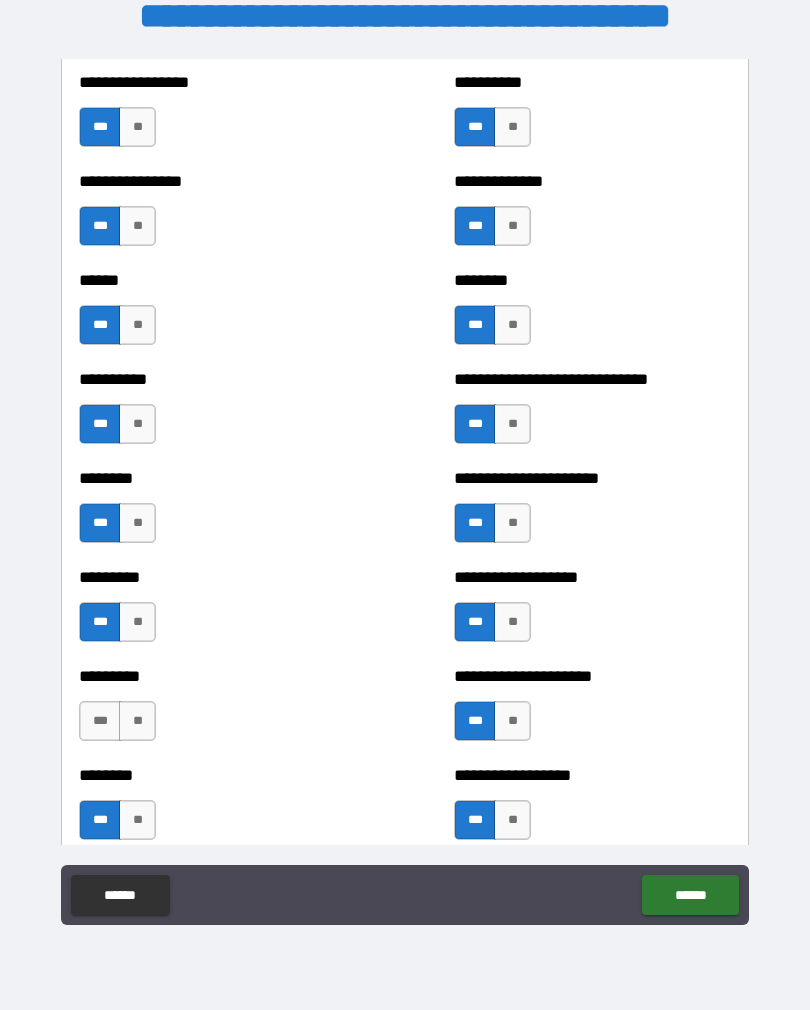 click on "***" at bounding box center [100, 721] 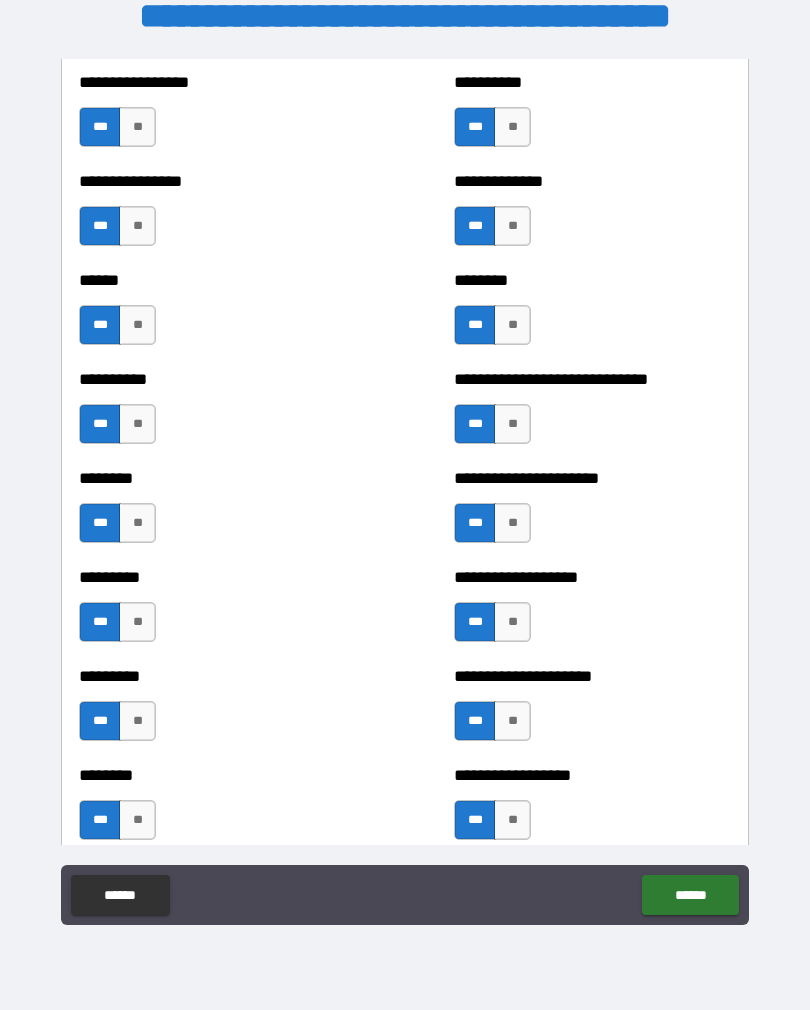 click on "**" at bounding box center [137, 721] 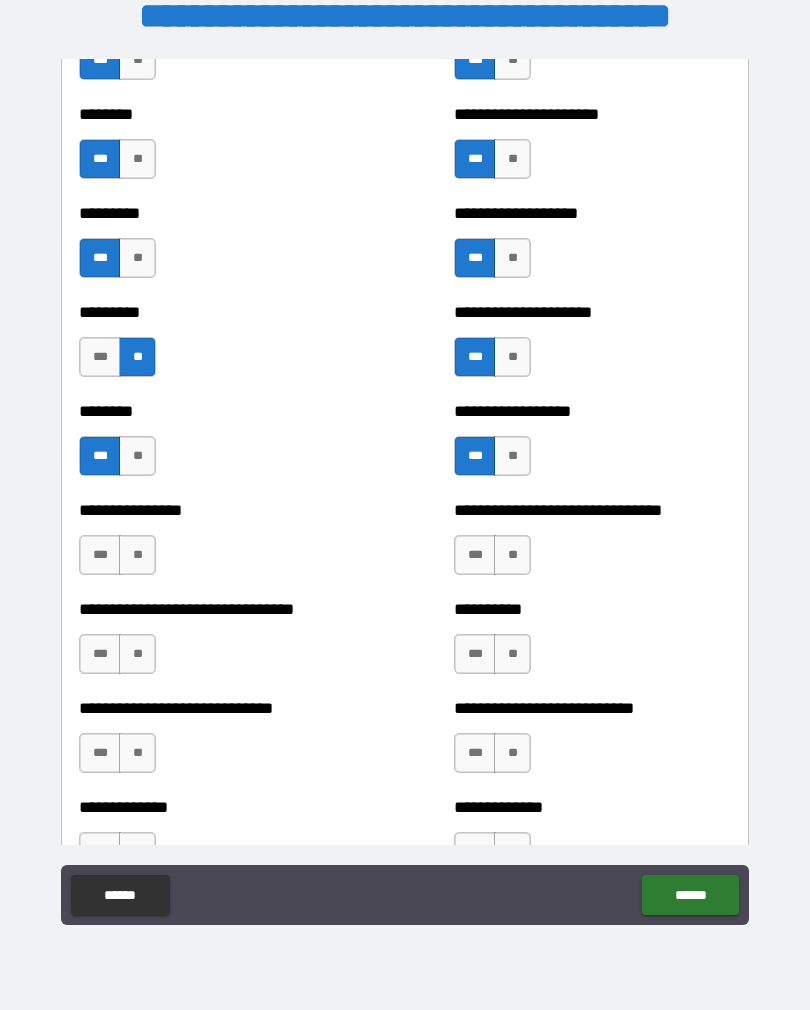 scroll, scrollTop: 7203, scrollLeft: 0, axis: vertical 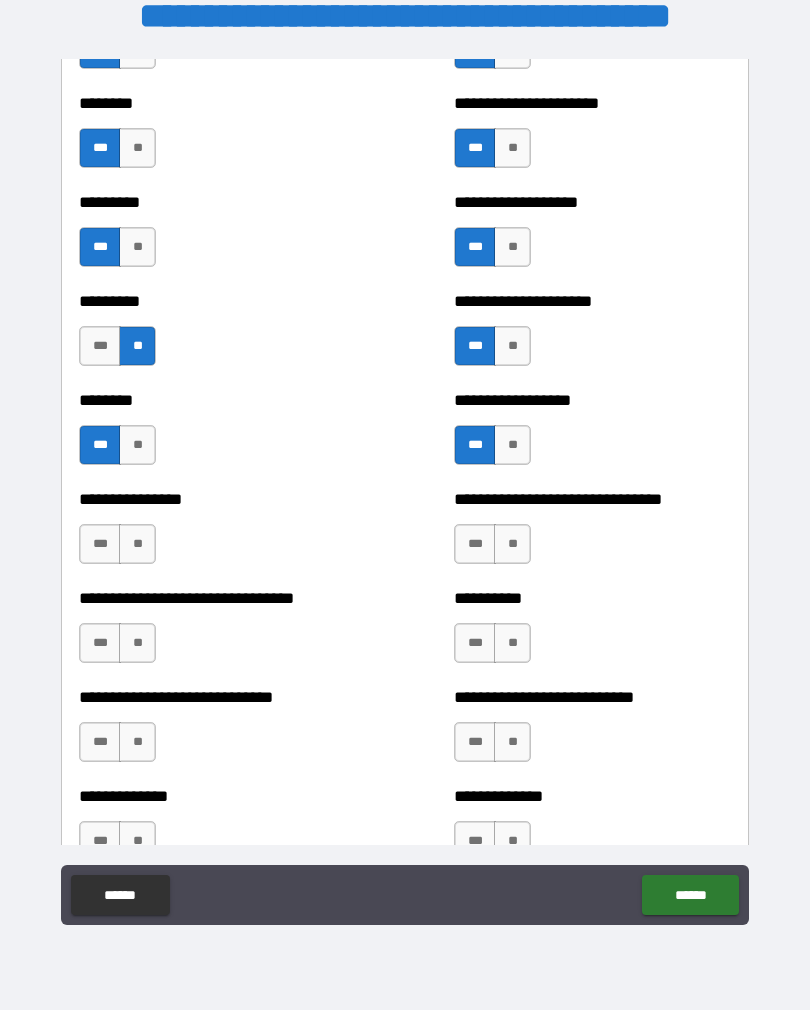 click on "**" at bounding box center [137, 544] 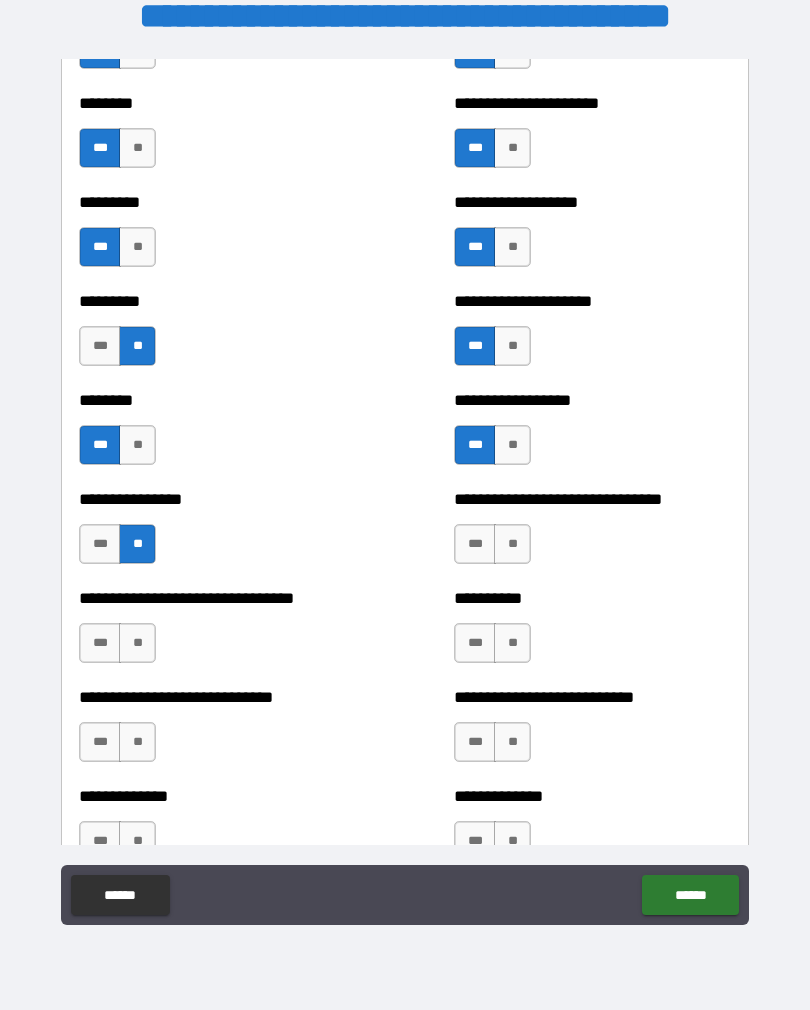 click on "**" at bounding box center [137, 643] 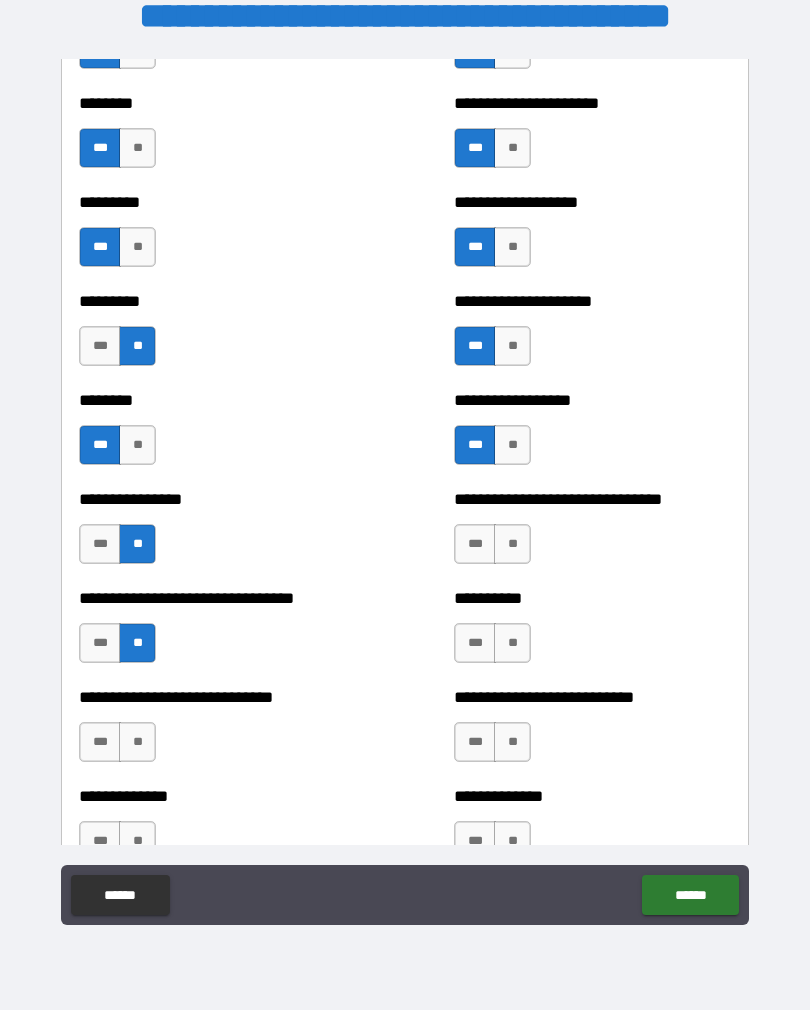 click on "**" at bounding box center (137, 742) 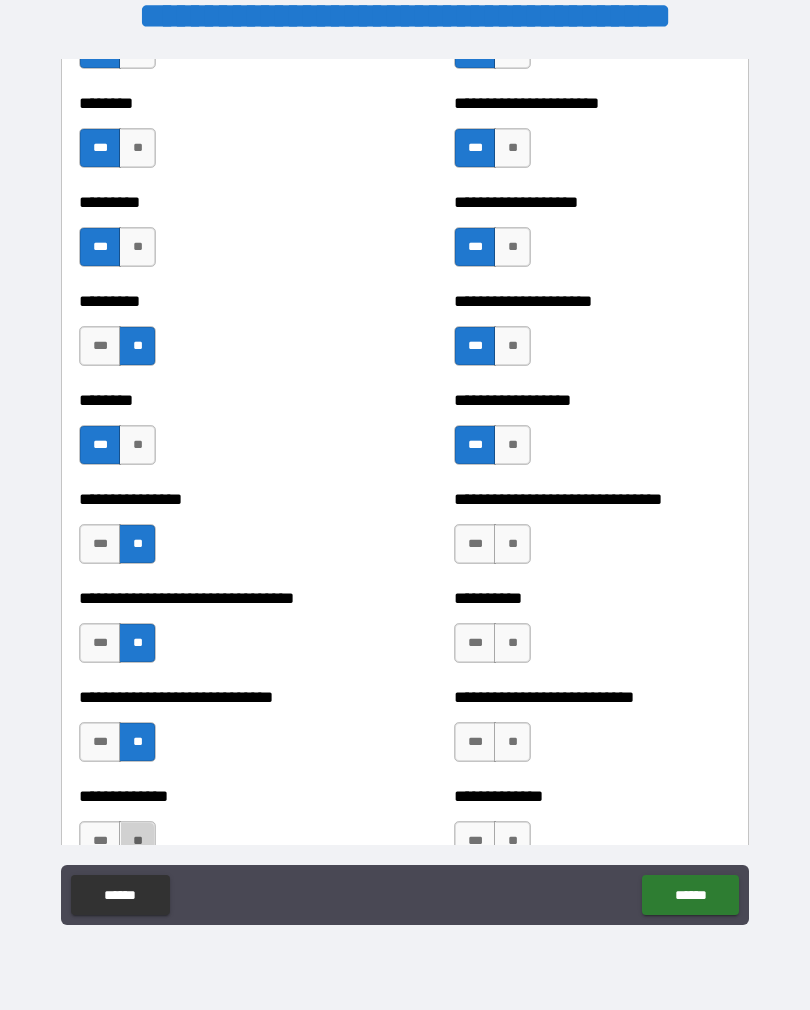 click on "**" at bounding box center [137, 841] 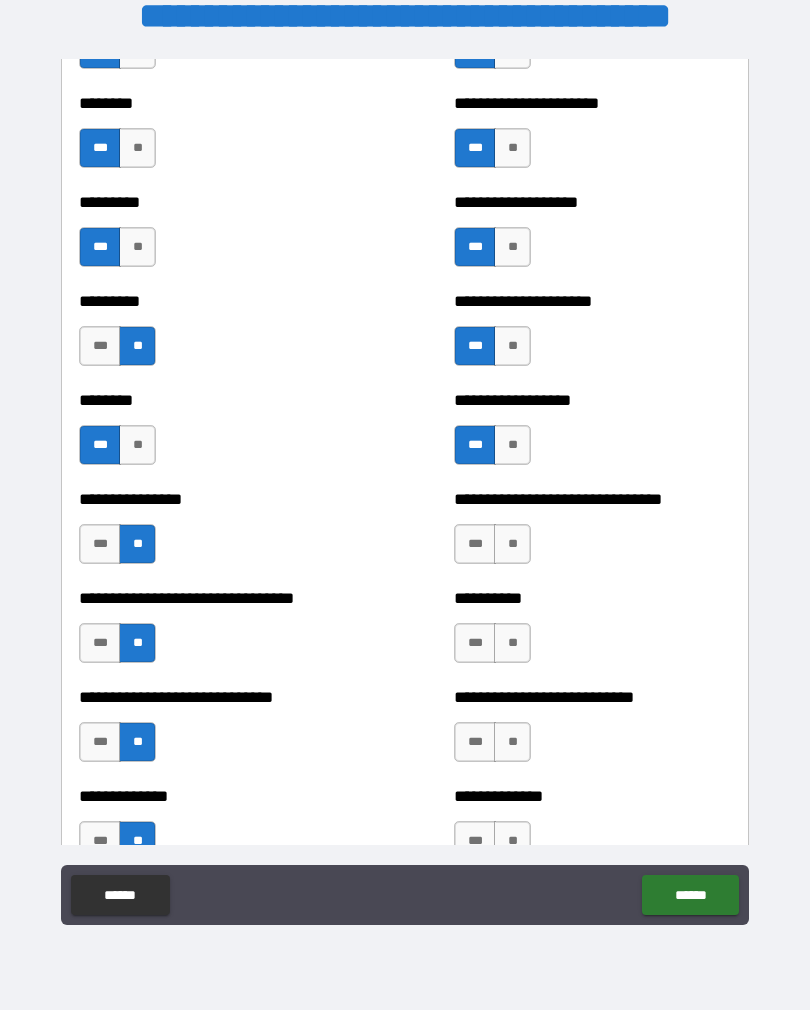 click on "**" at bounding box center [512, 544] 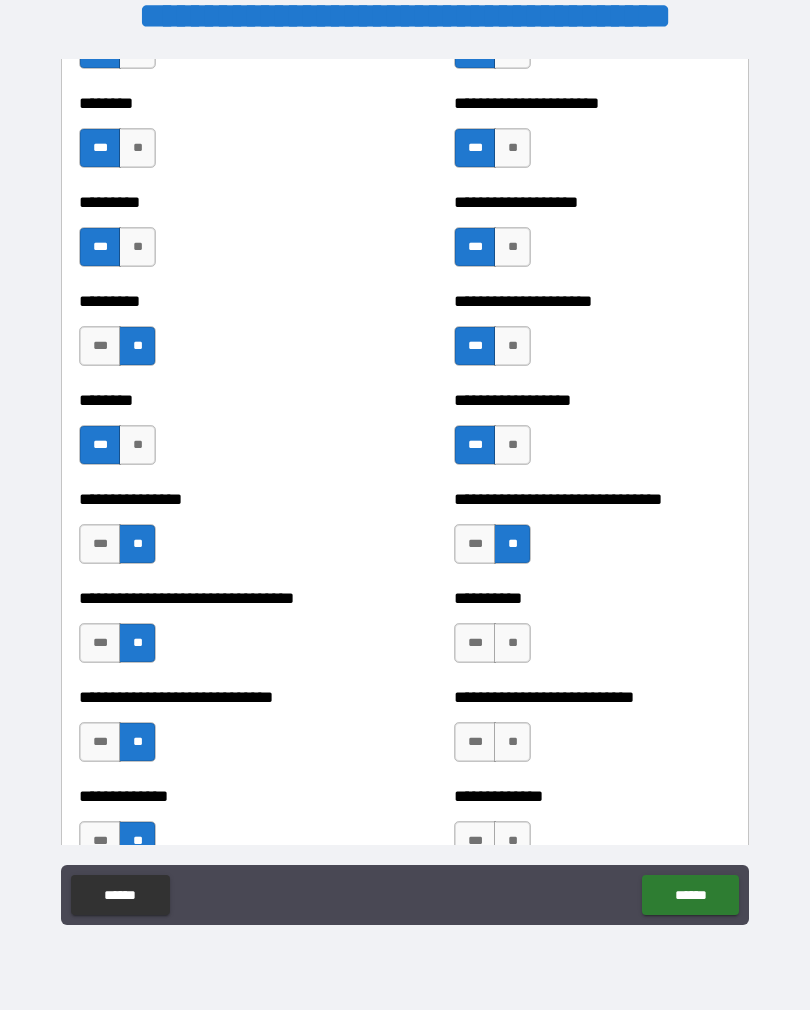 click on "**" at bounding box center (512, 643) 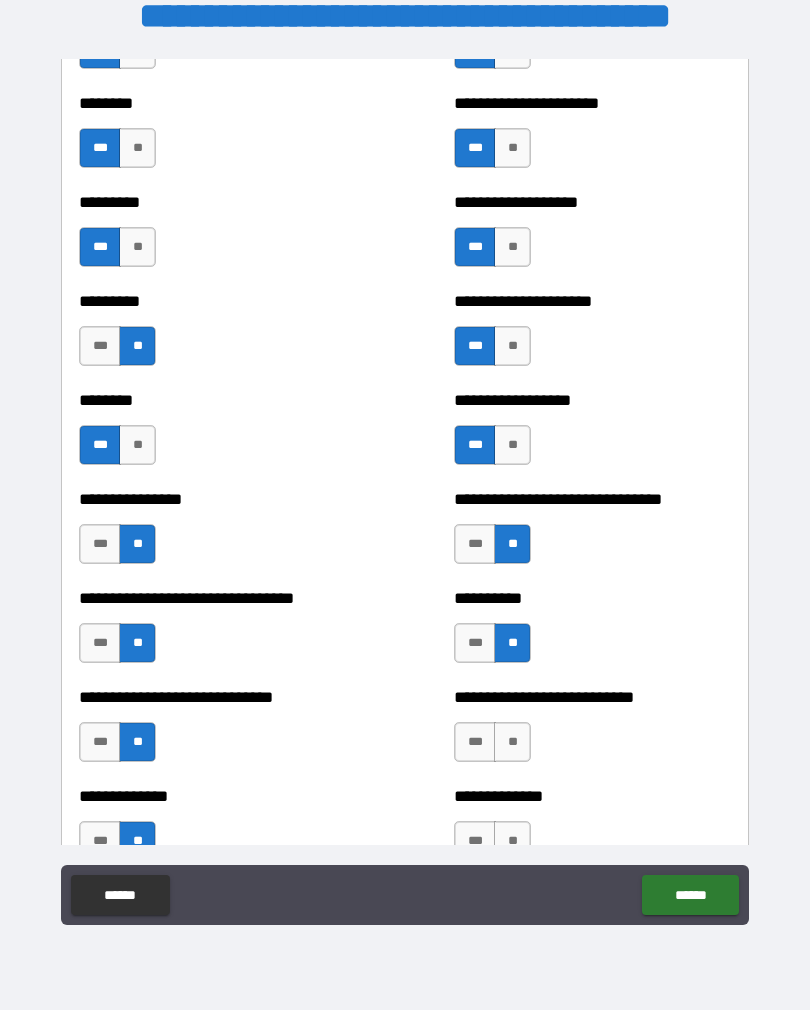 click on "**" at bounding box center (512, 742) 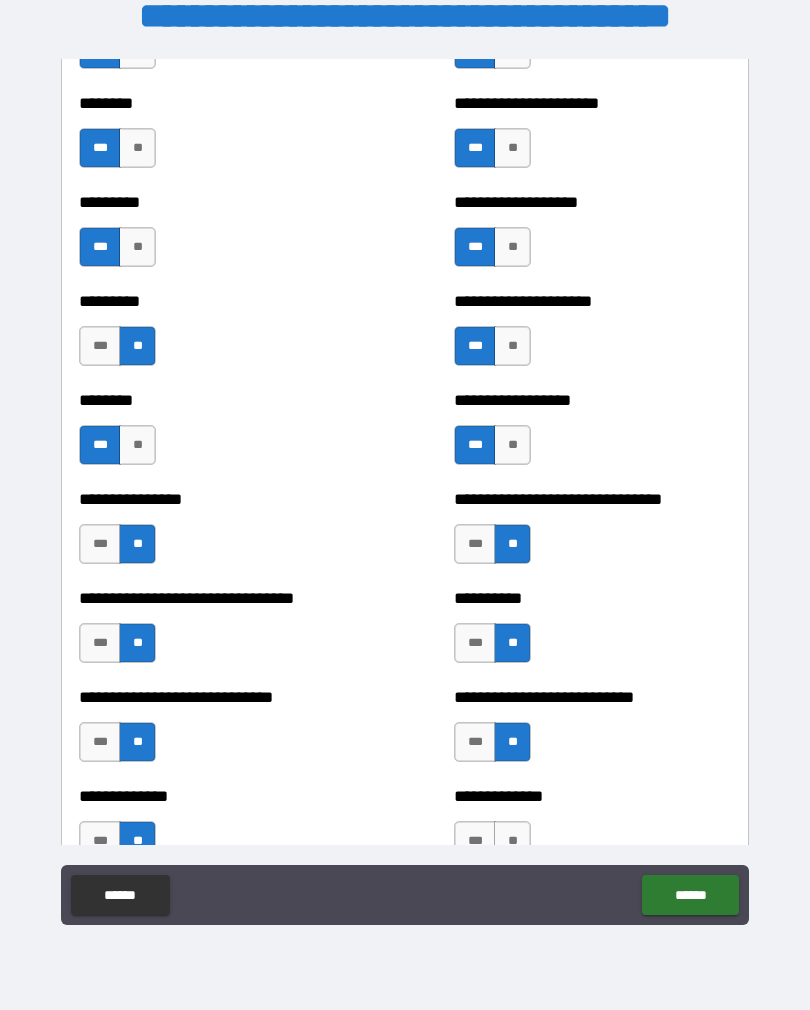 click on "**" at bounding box center (512, 841) 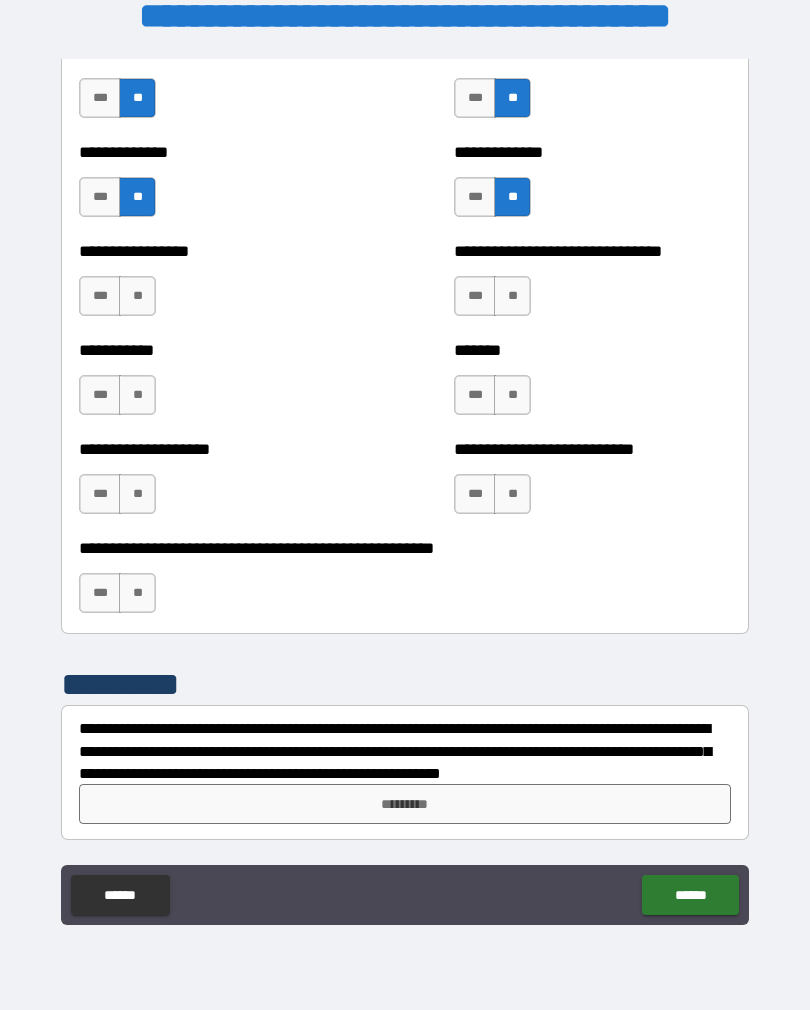 scroll, scrollTop: 7847, scrollLeft: 0, axis: vertical 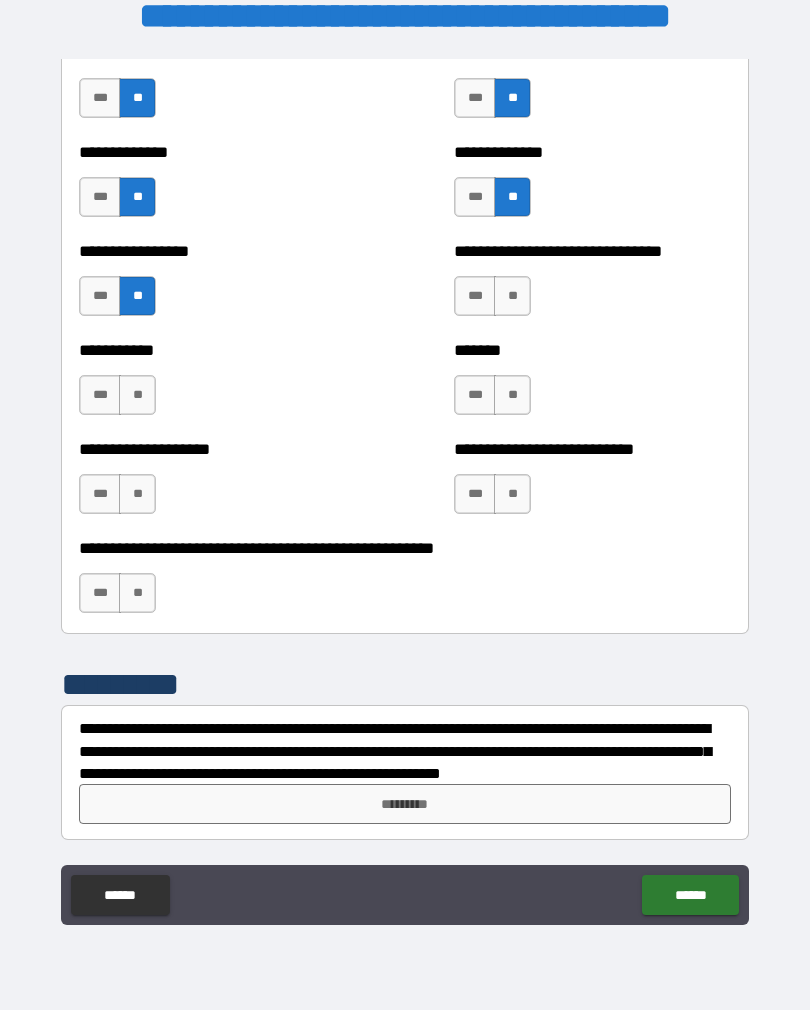 click on "**" at bounding box center [137, 395] 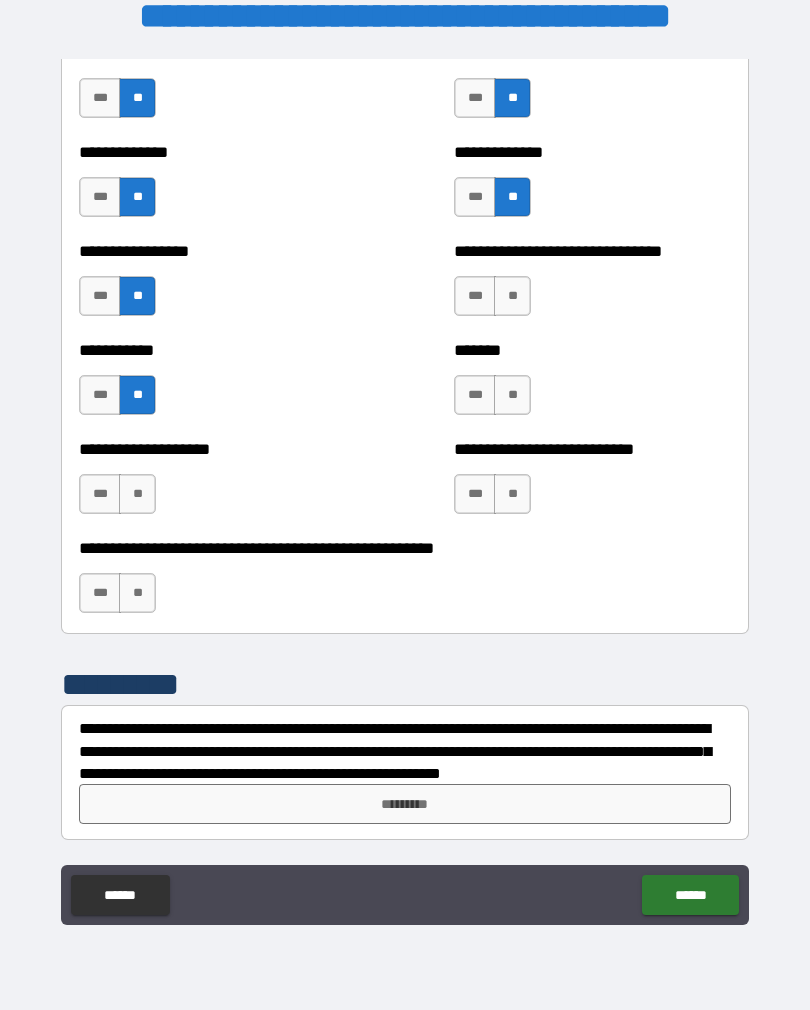 click on "**" at bounding box center (137, 593) 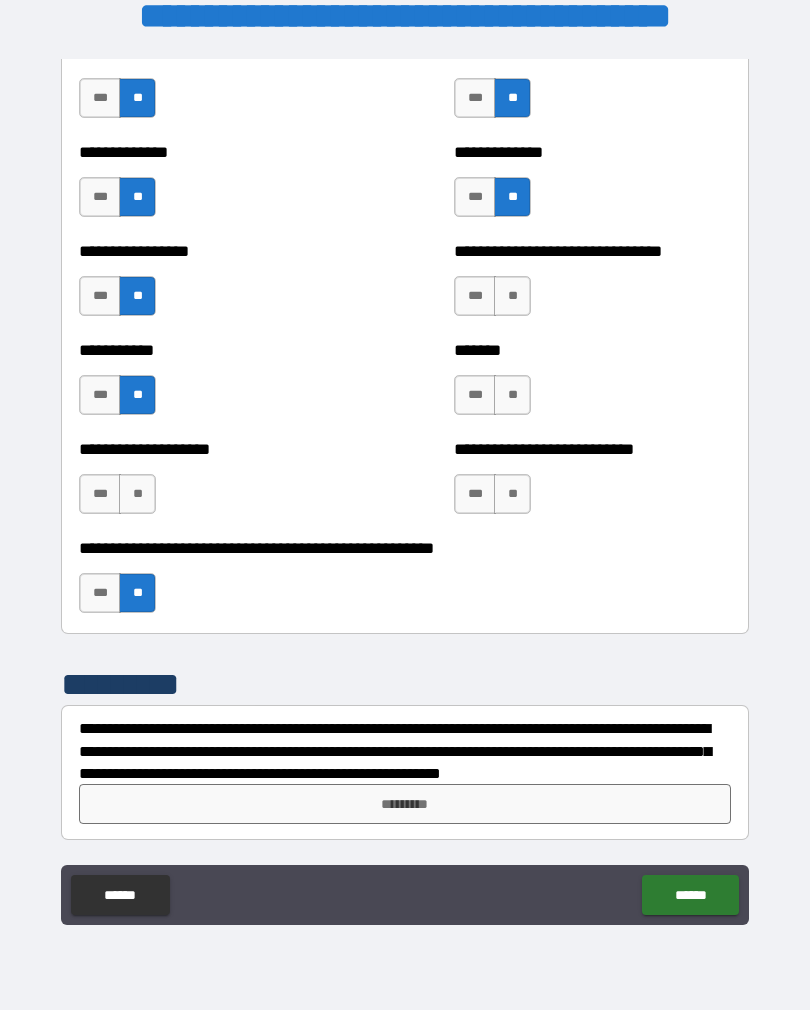 click on "**" at bounding box center [512, 494] 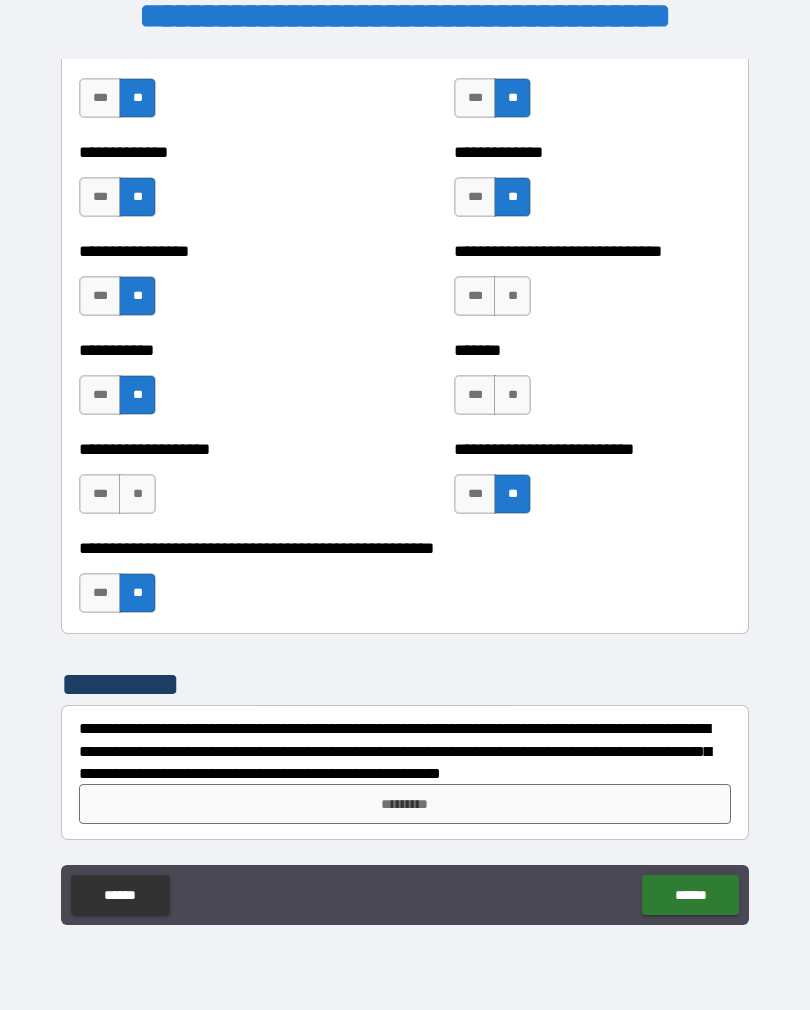 click on "**" at bounding box center (512, 395) 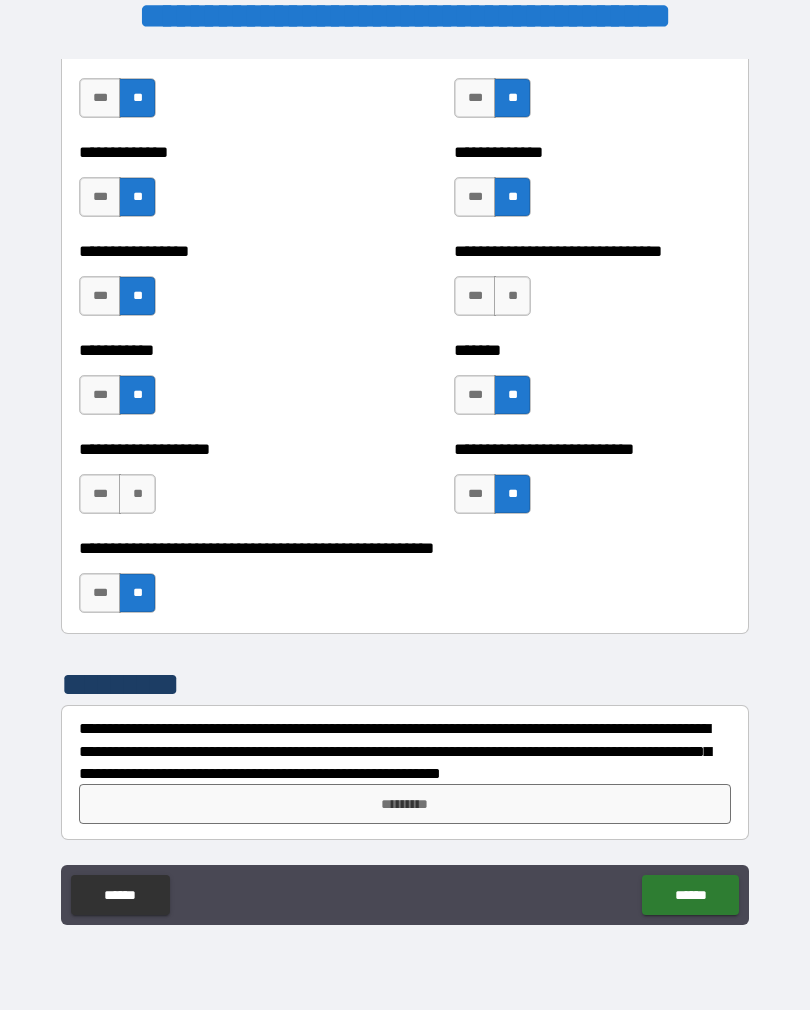 scroll, scrollTop: 7847, scrollLeft: 0, axis: vertical 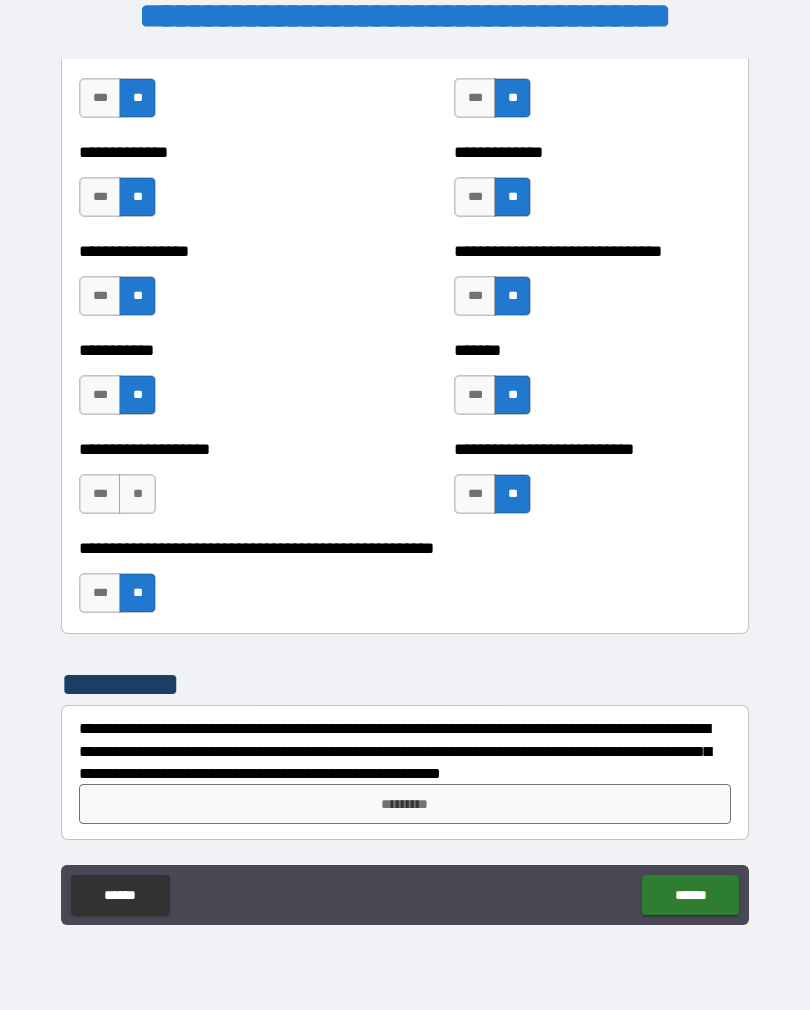 click on "*********" at bounding box center [405, 804] 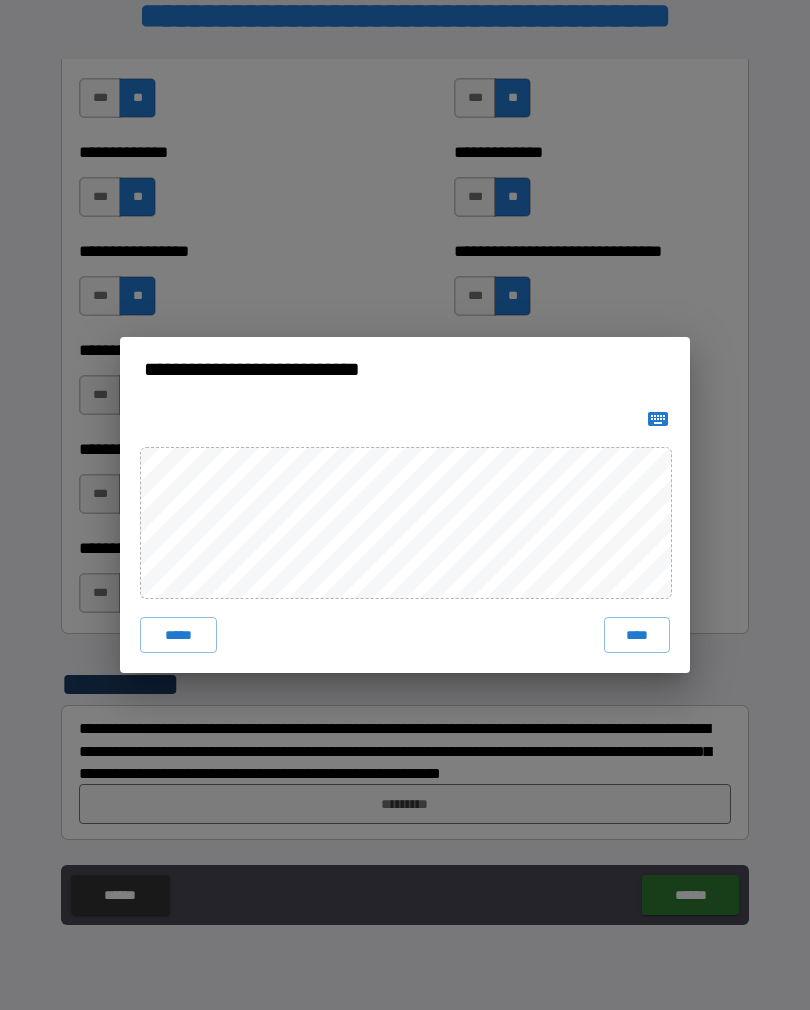 click on "****" at bounding box center (637, 635) 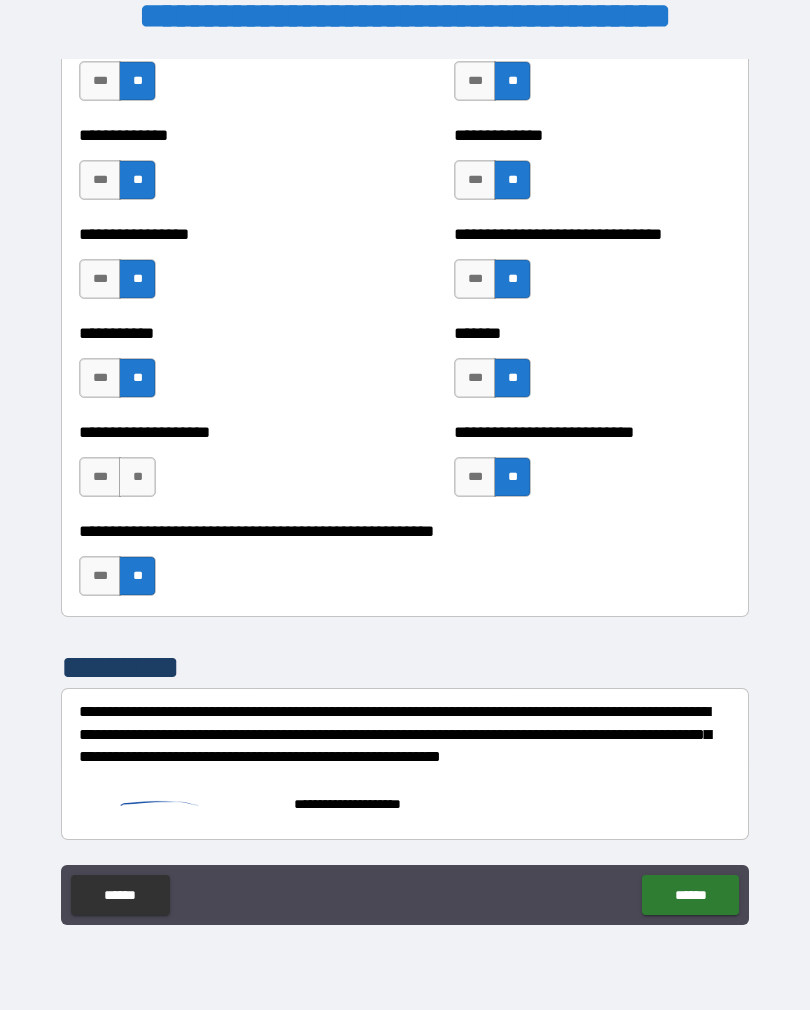 scroll, scrollTop: 7864, scrollLeft: 0, axis: vertical 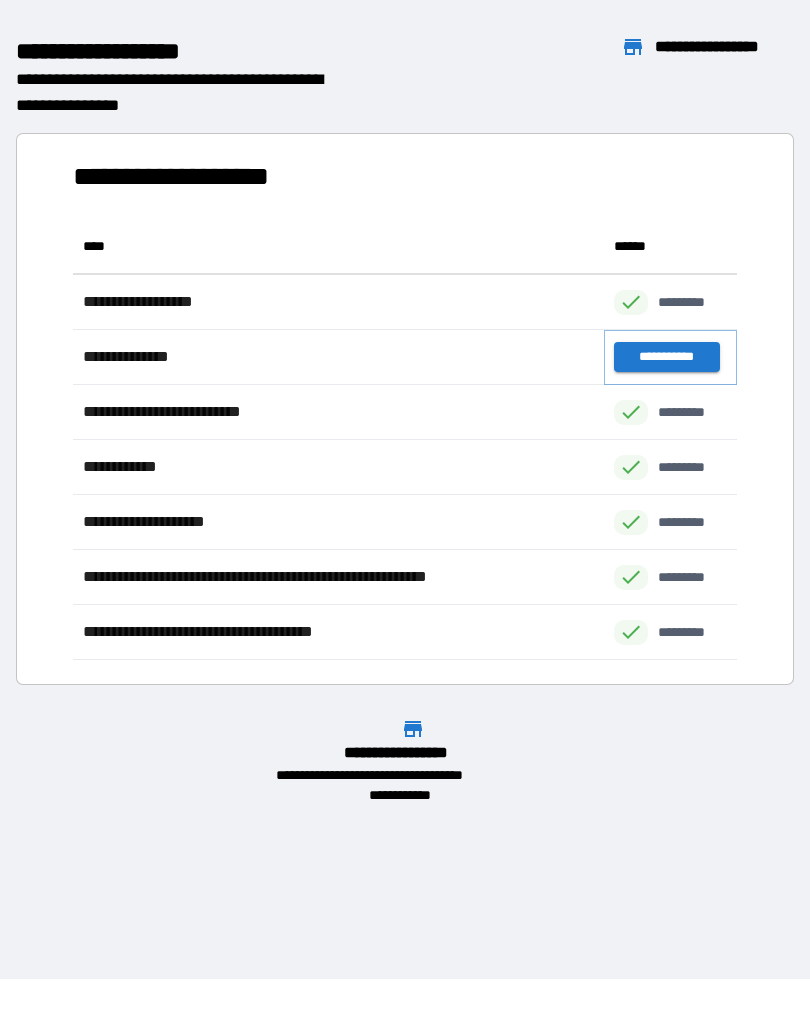 click on "**********" at bounding box center [666, 357] 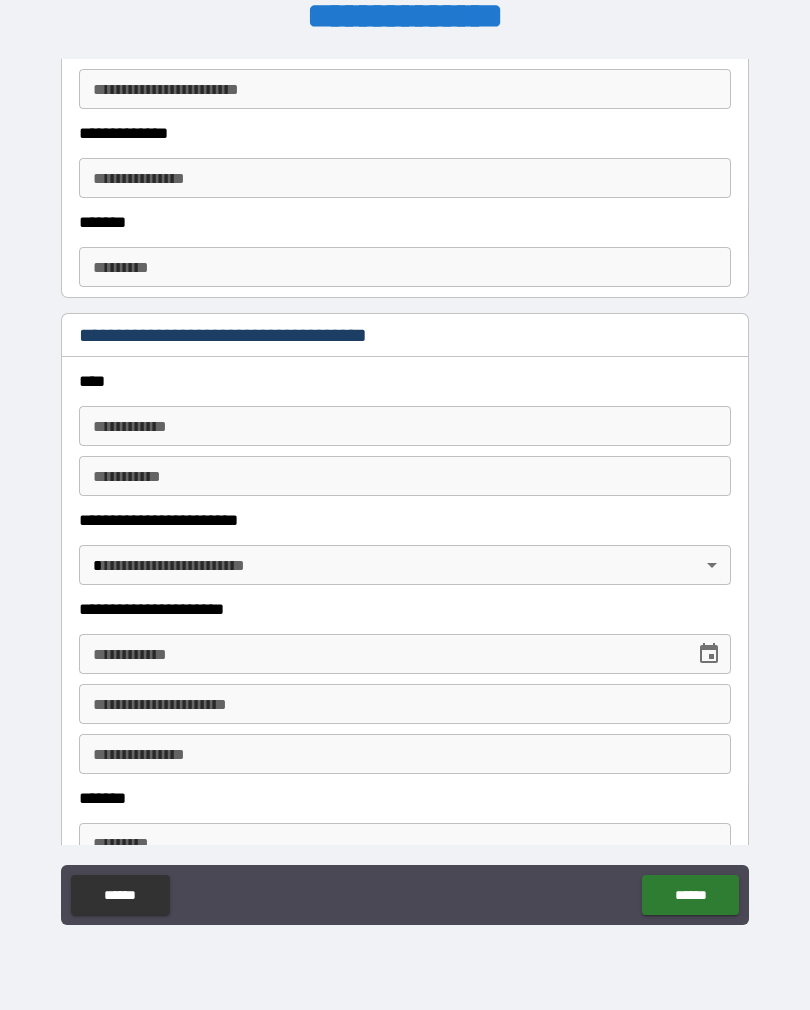 click on "******" at bounding box center (690, 895) 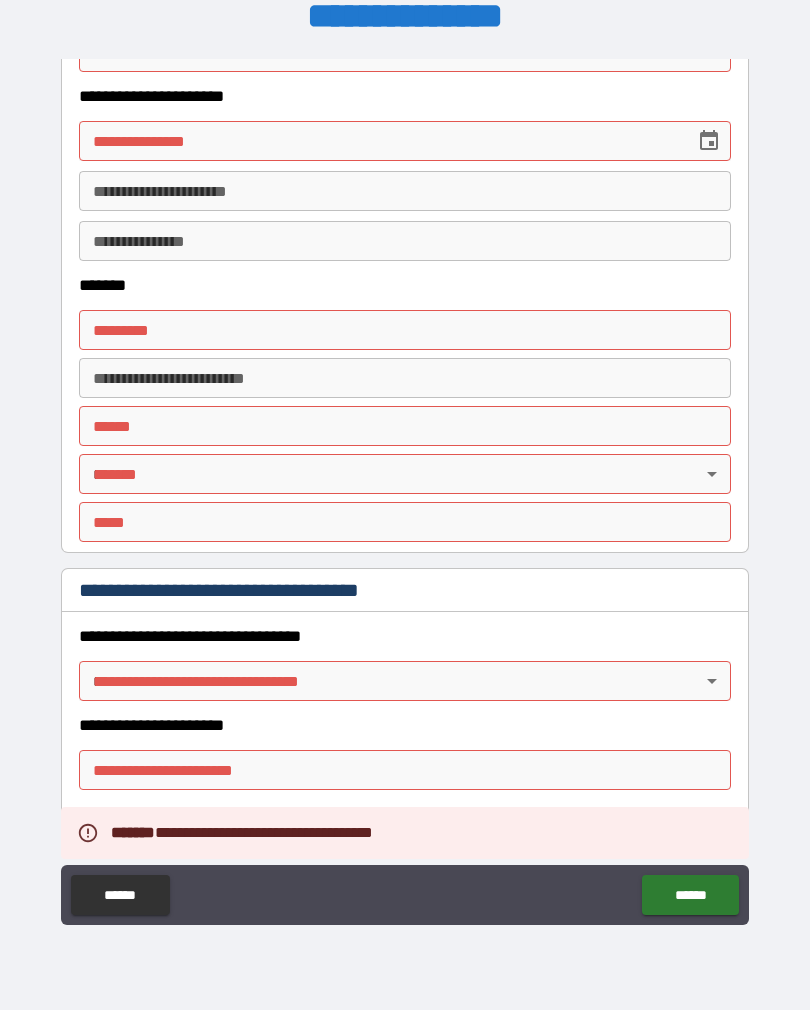 scroll, scrollTop: 0, scrollLeft: 0, axis: both 